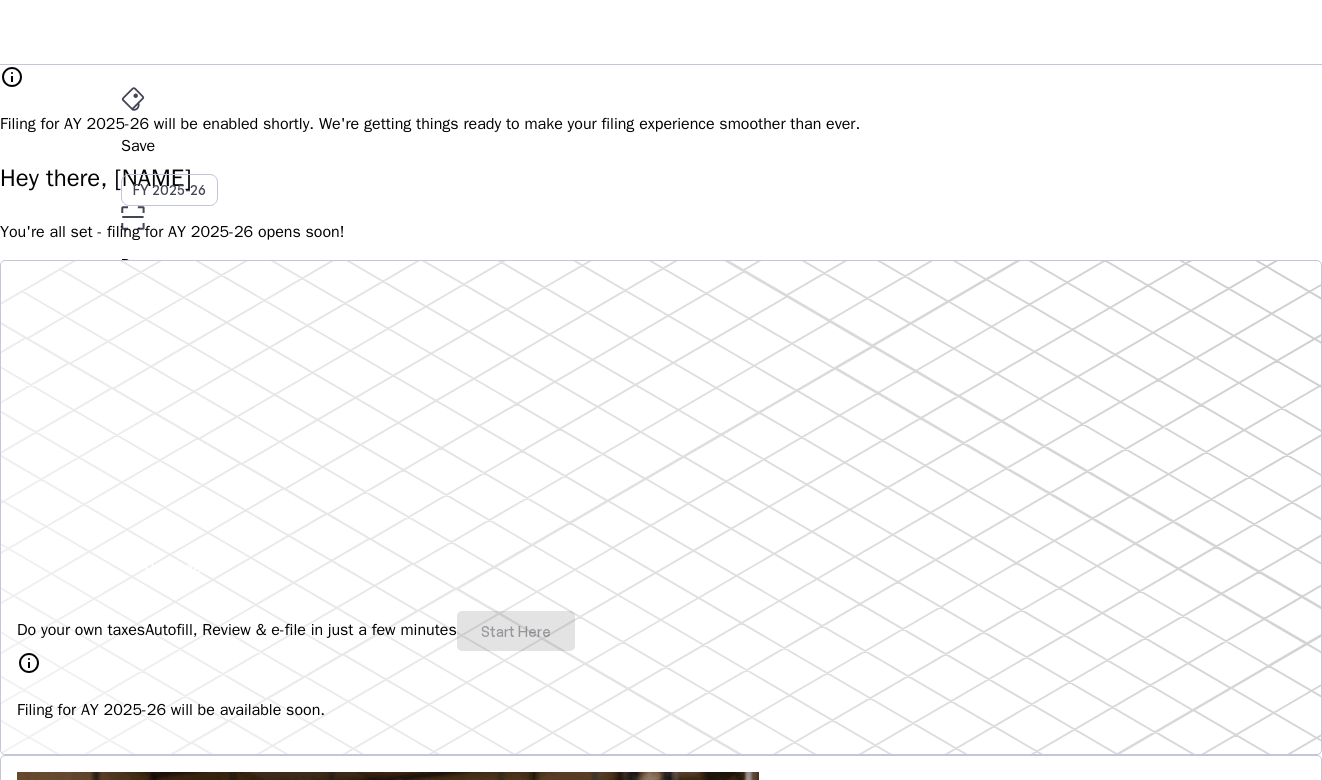 scroll, scrollTop: 0, scrollLeft: 0, axis: both 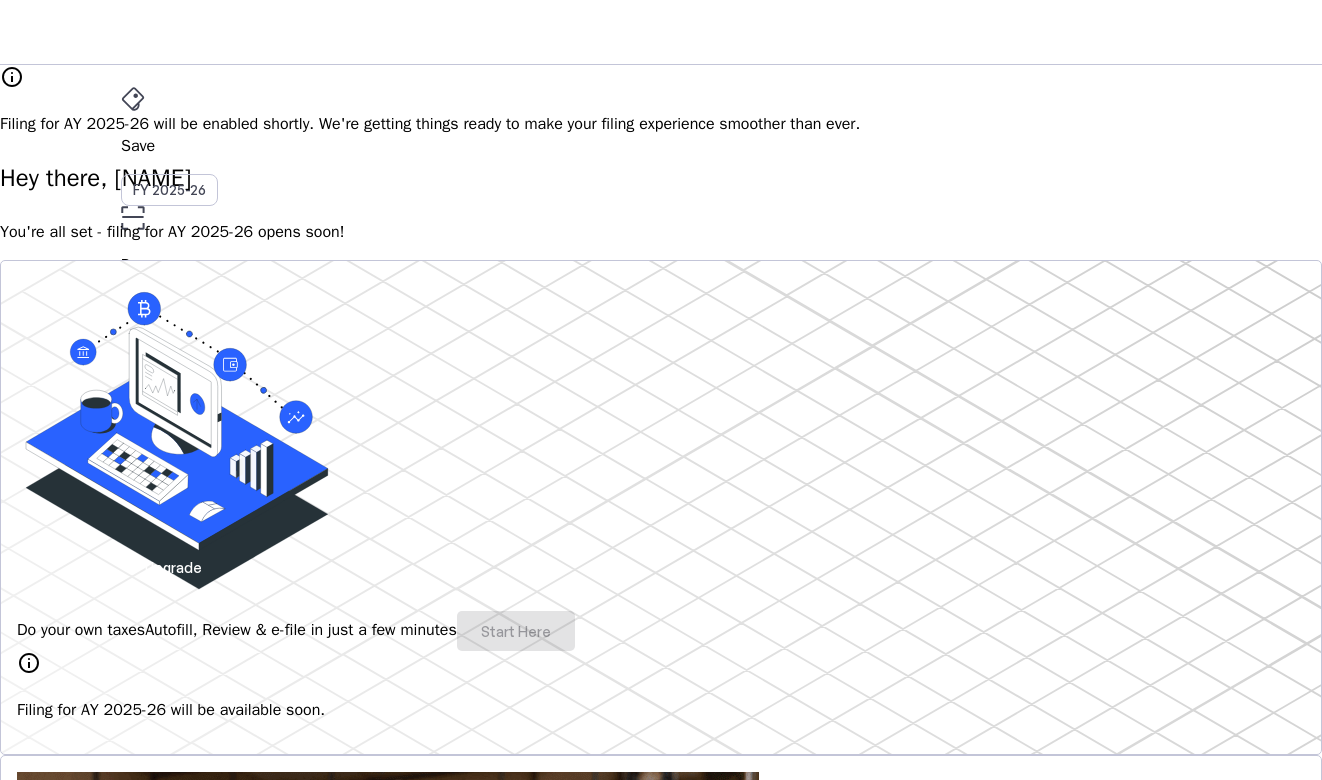 click on "Investments" at bounding box center (90, 3407) 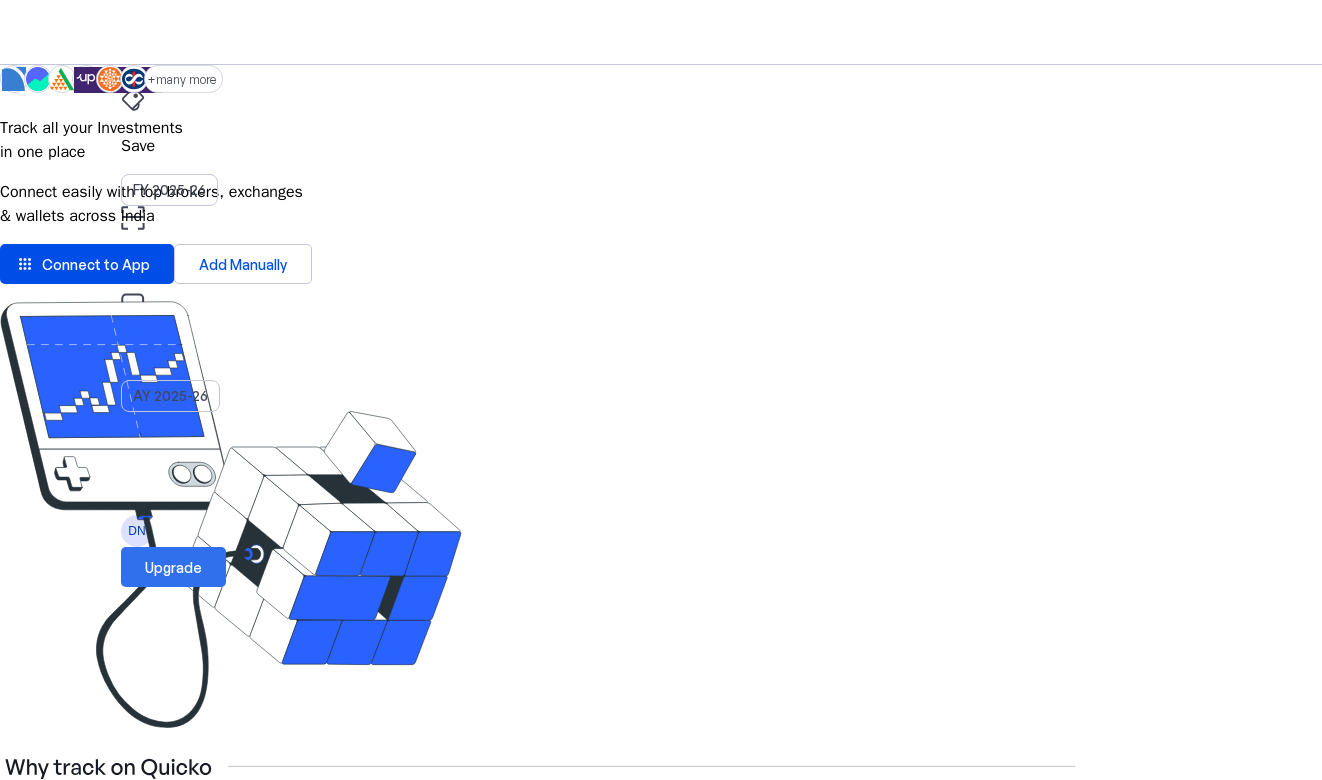 click at bounding box center (173, 567) 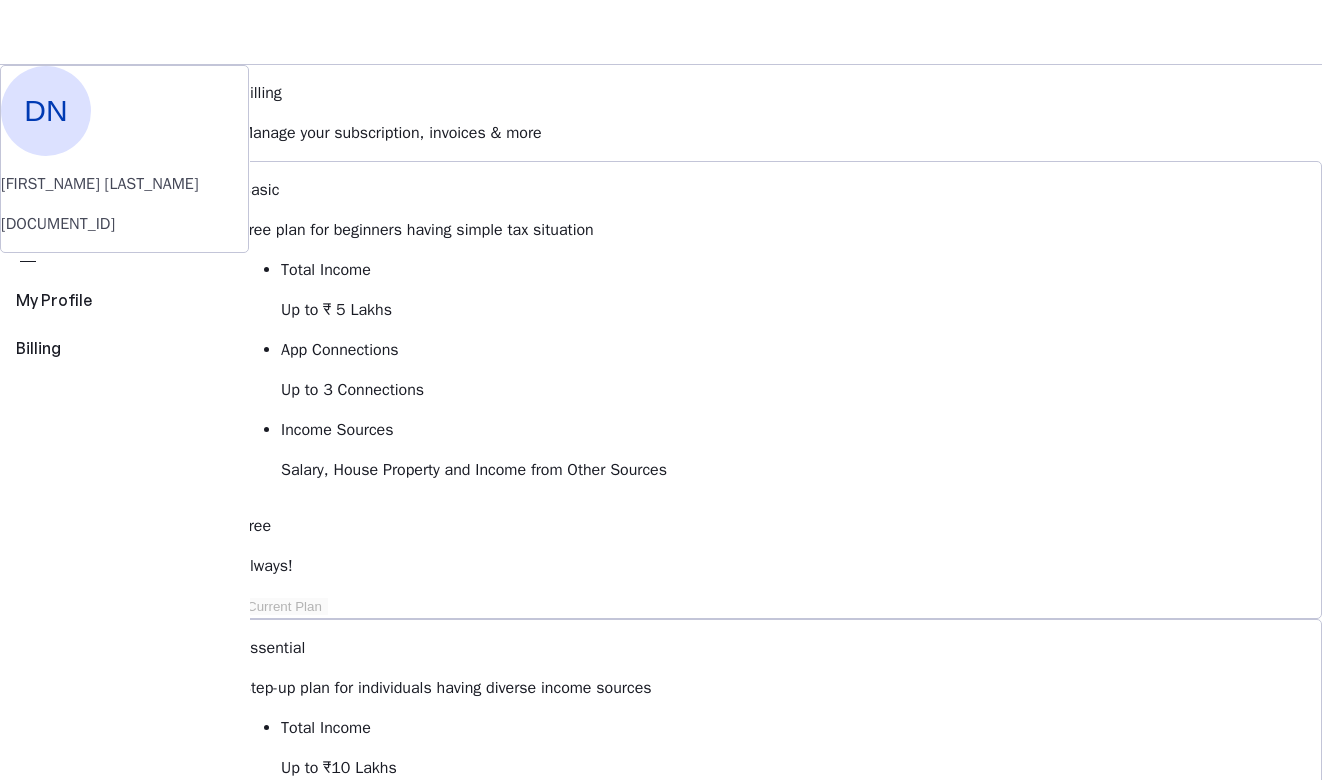 click on "Upgrade to Elite" at bounding box center (319, 1666) 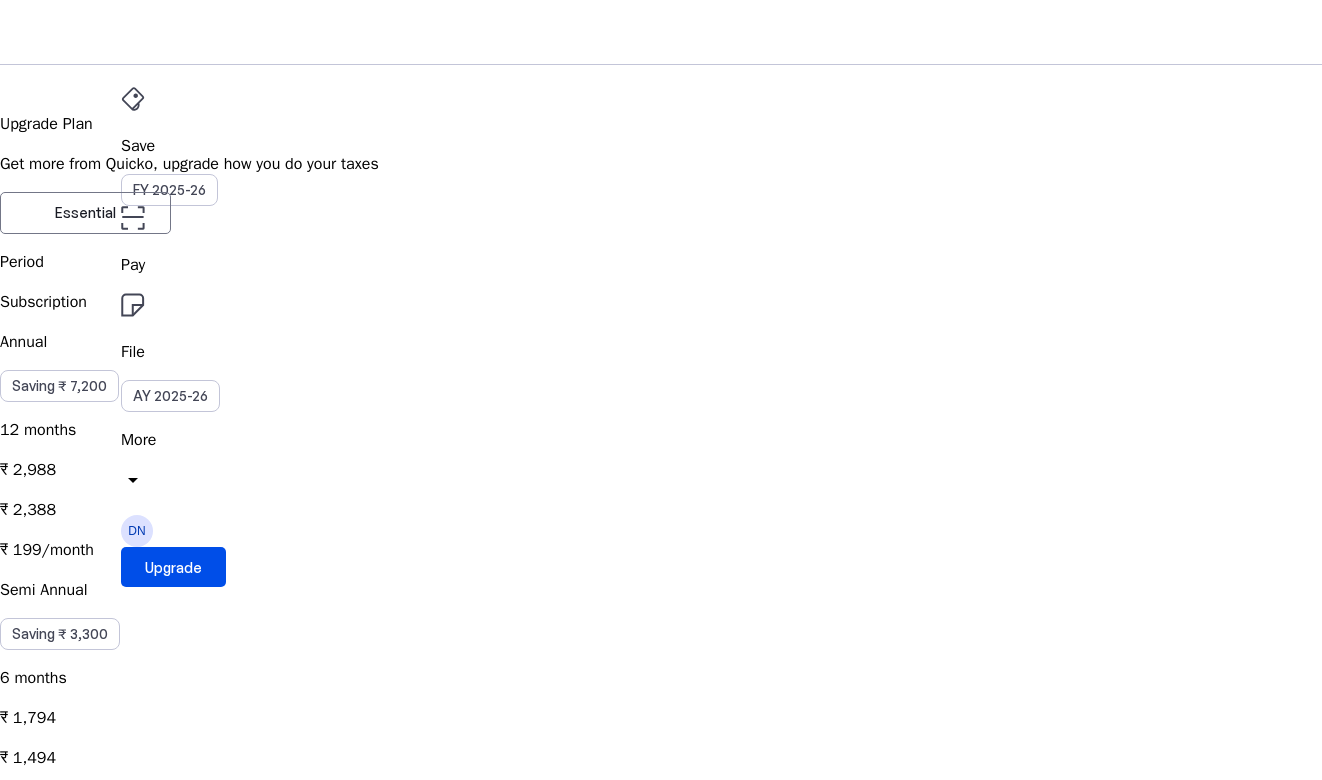 scroll, scrollTop: 380, scrollLeft: 0, axis: vertical 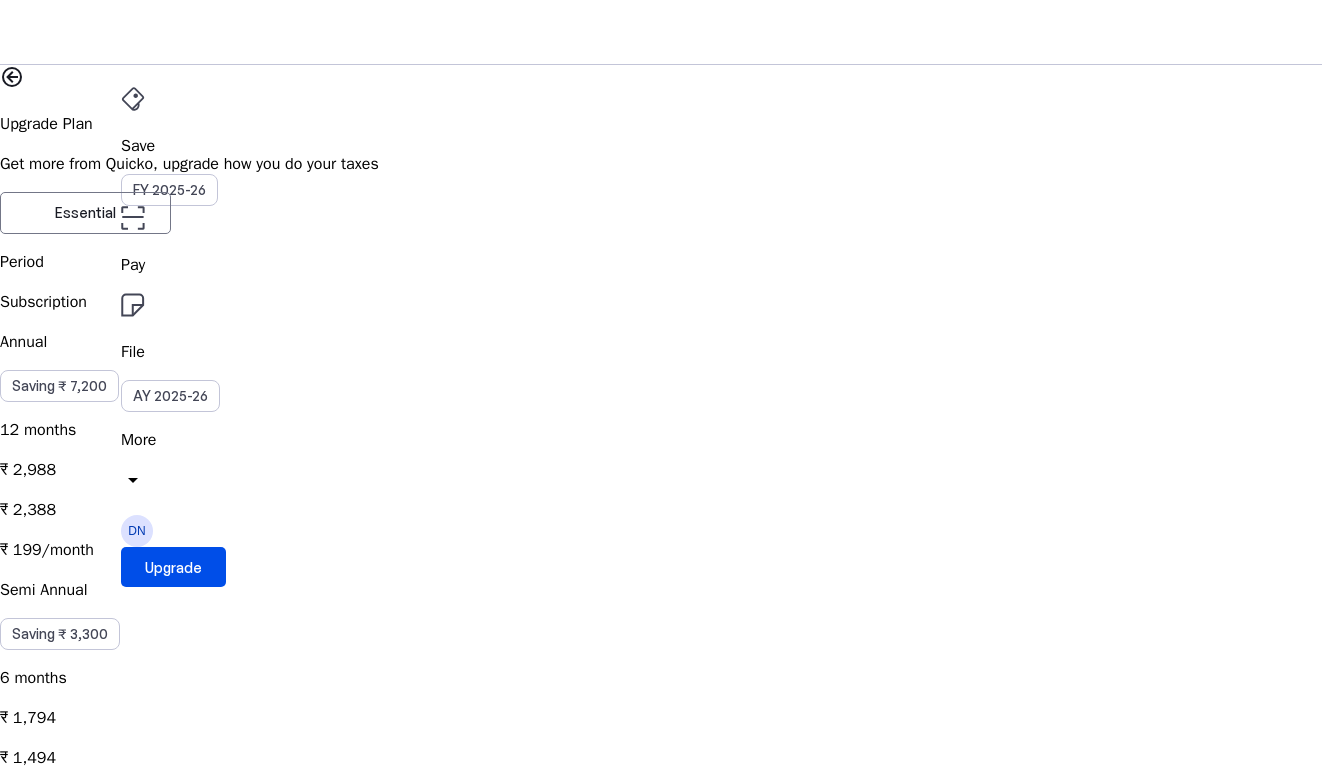 click on "Coupon Code" at bounding box center (106, 2523) 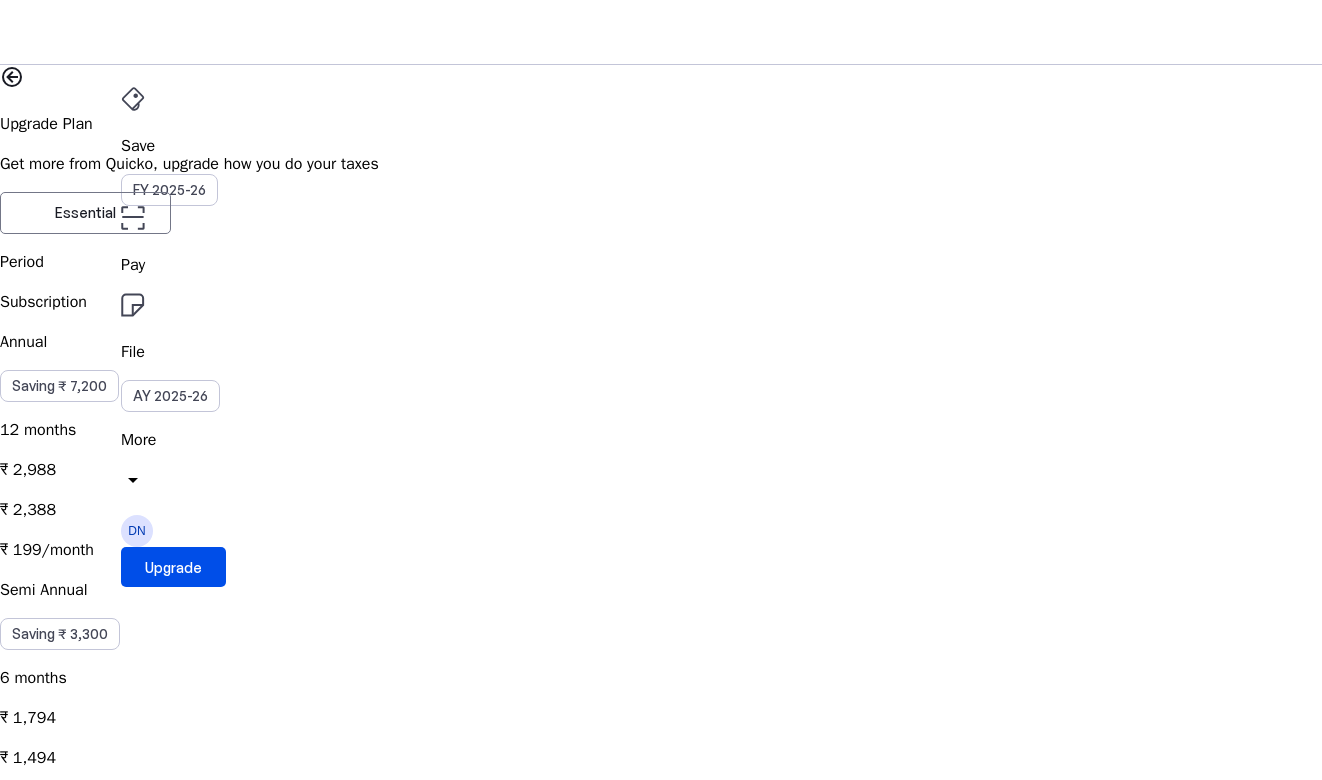 click on "cancel" at bounding box center (12, 2395) 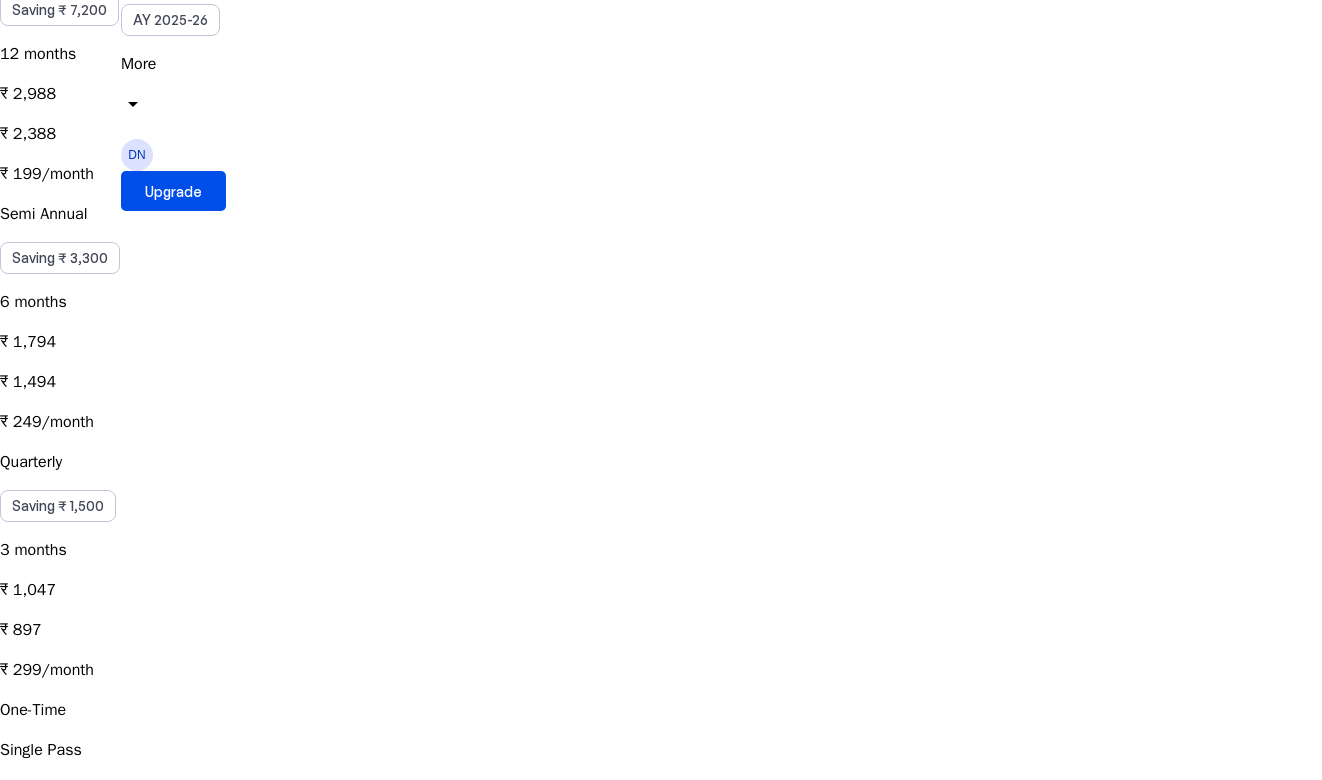 scroll, scrollTop: 265, scrollLeft: 0, axis: vertical 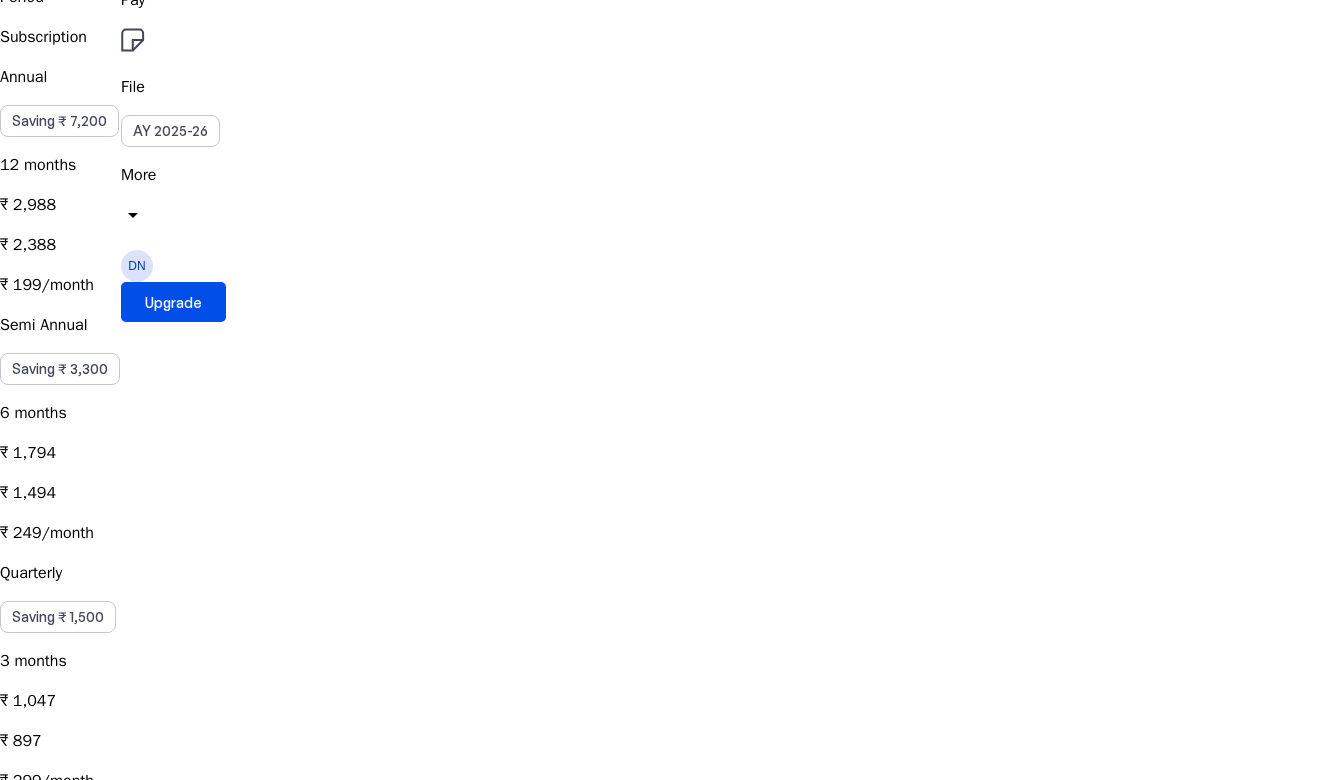 click on "₹ 1,494" at bounding box center [661, 493] 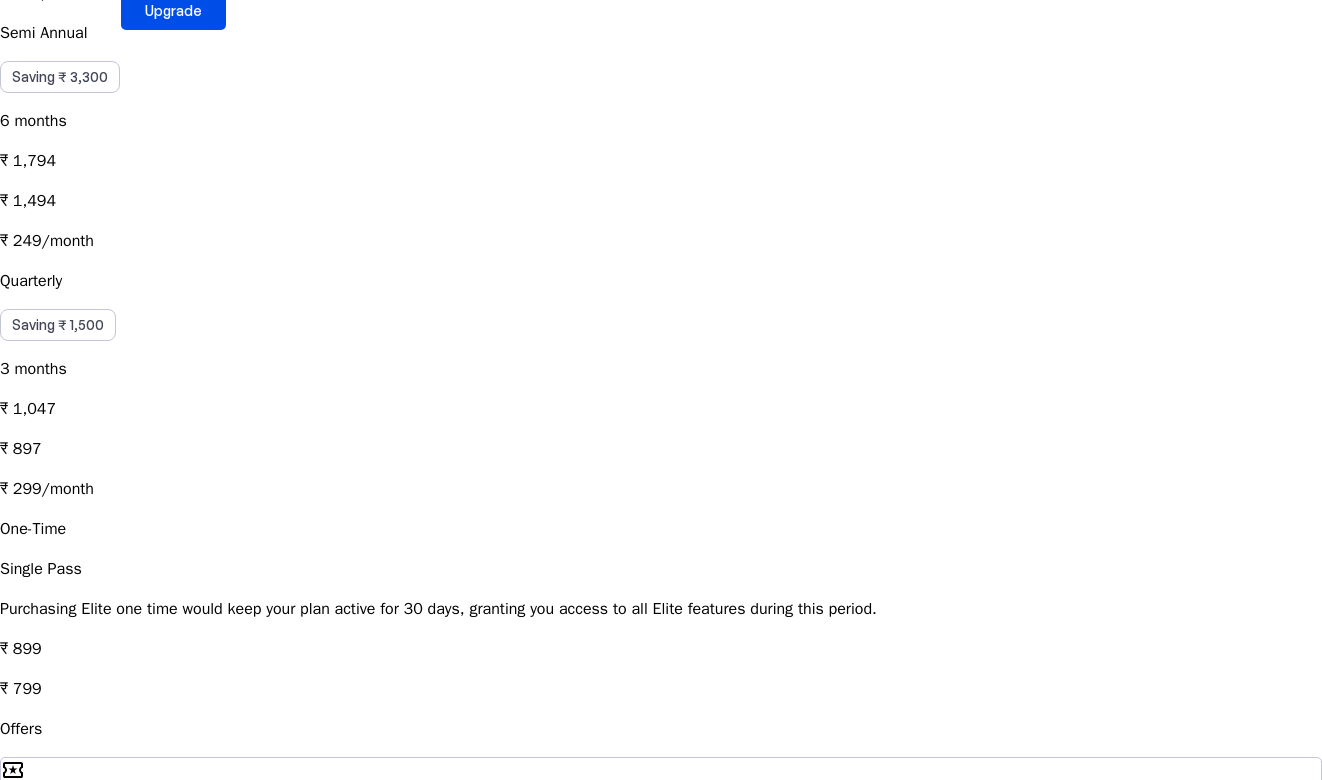 scroll, scrollTop: 618, scrollLeft: 0, axis: vertical 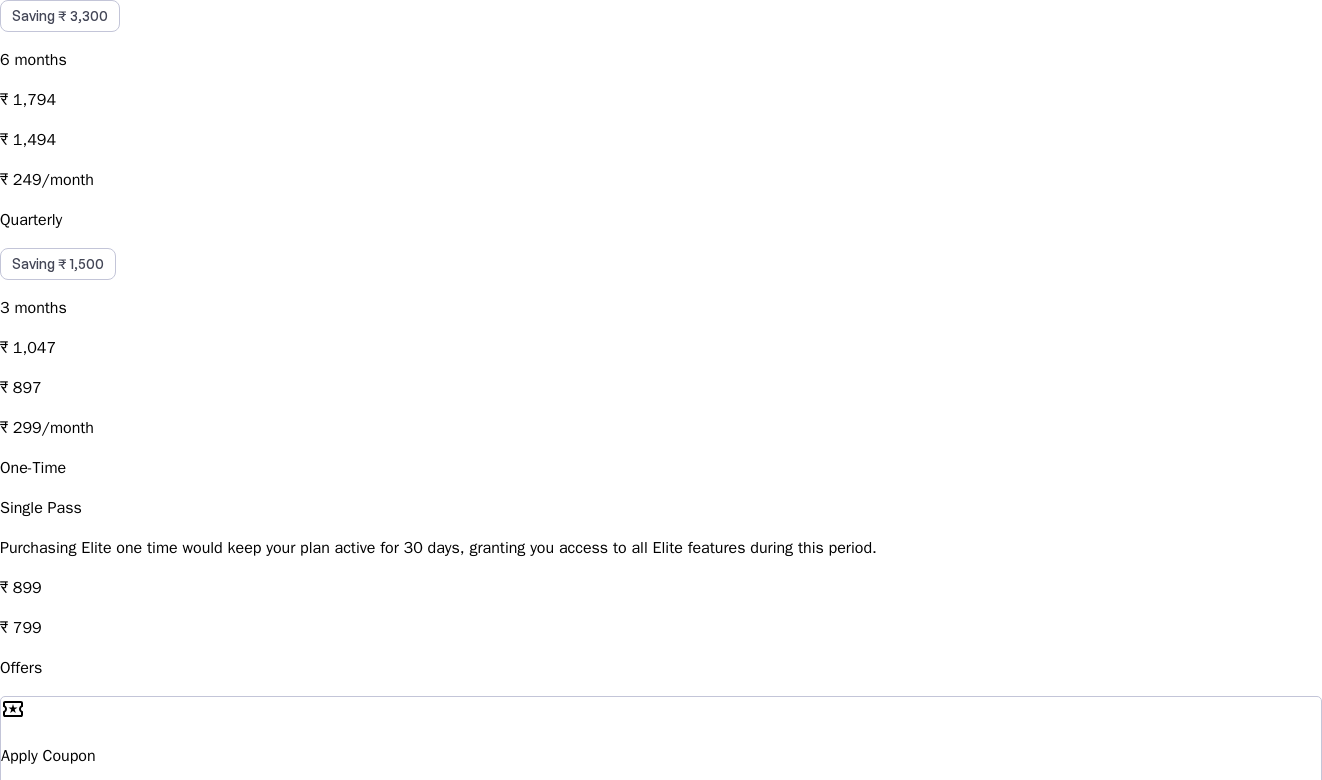 click on "local_activity Apply Coupon chevron_right" at bounding box center (661, 756) 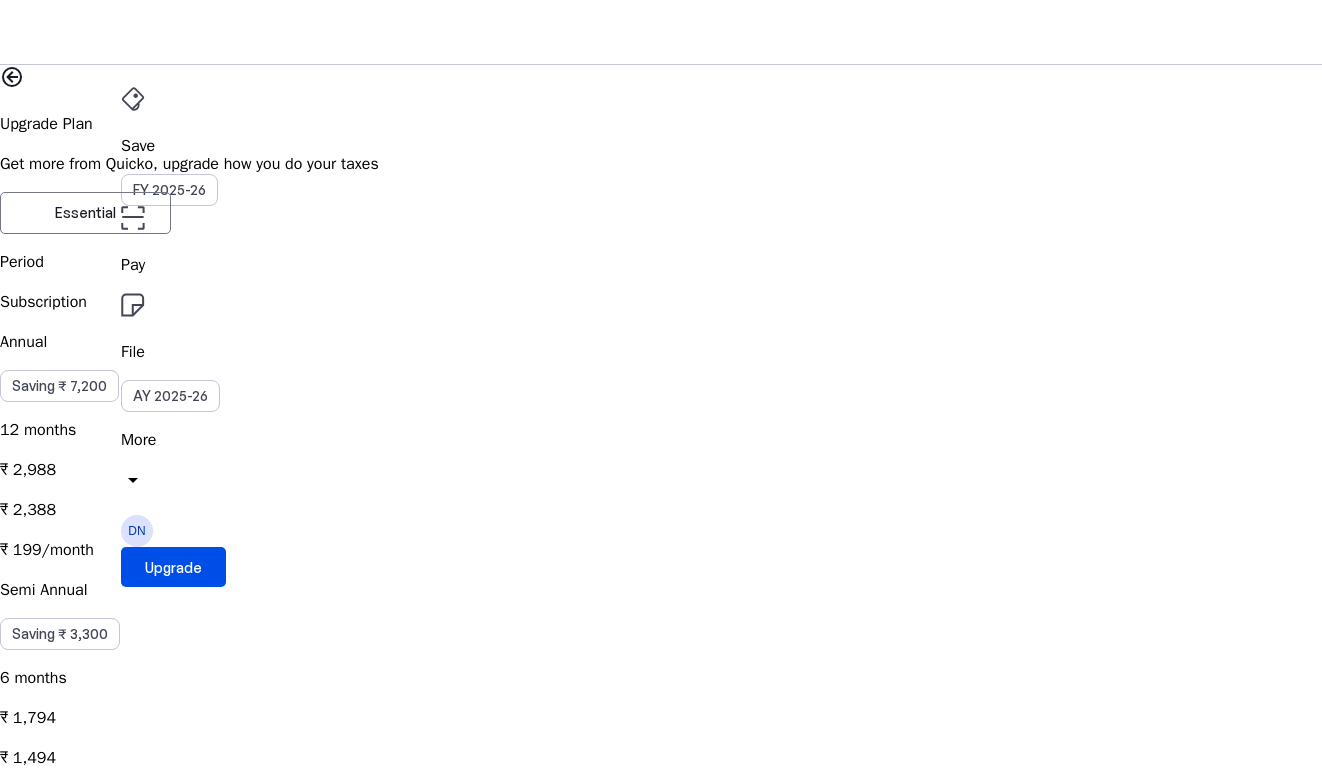 click on "Coupon Code" at bounding box center (106, 2523) 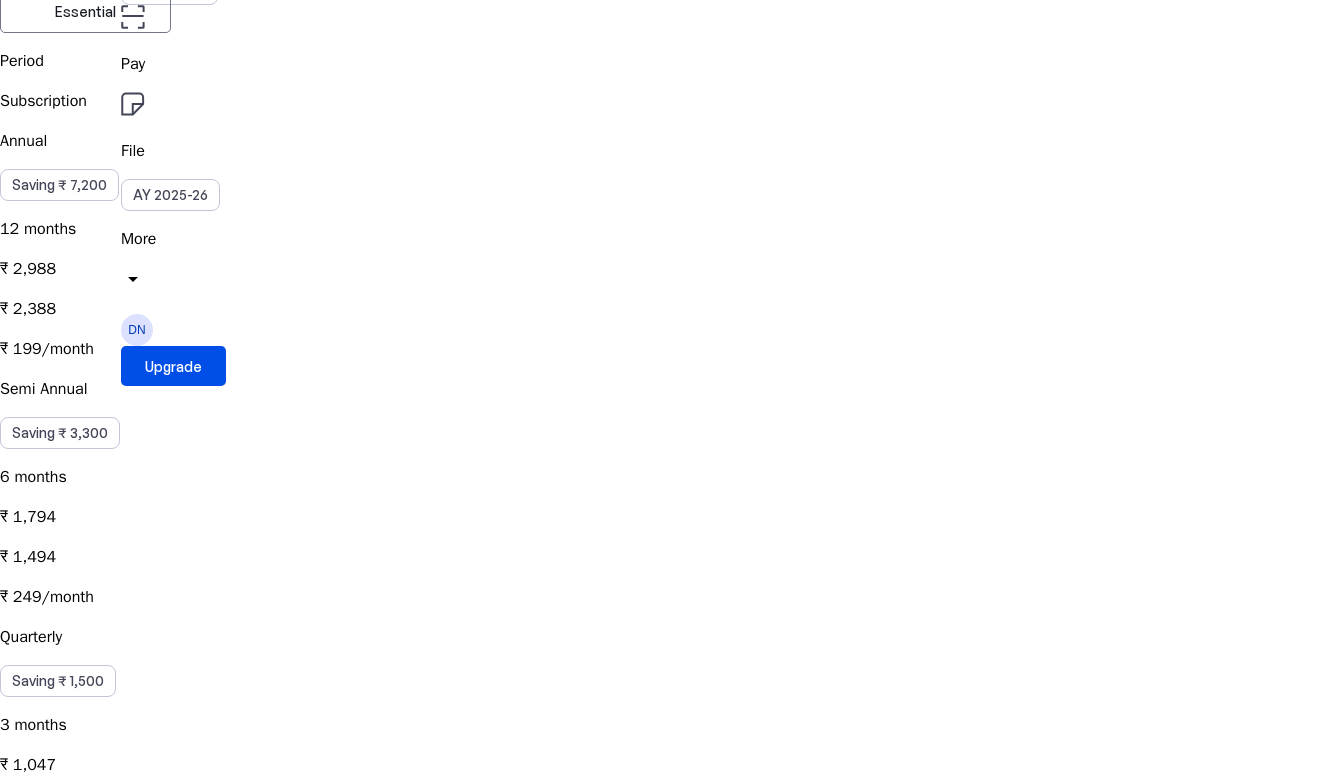 scroll, scrollTop: 171, scrollLeft: 0, axis: vertical 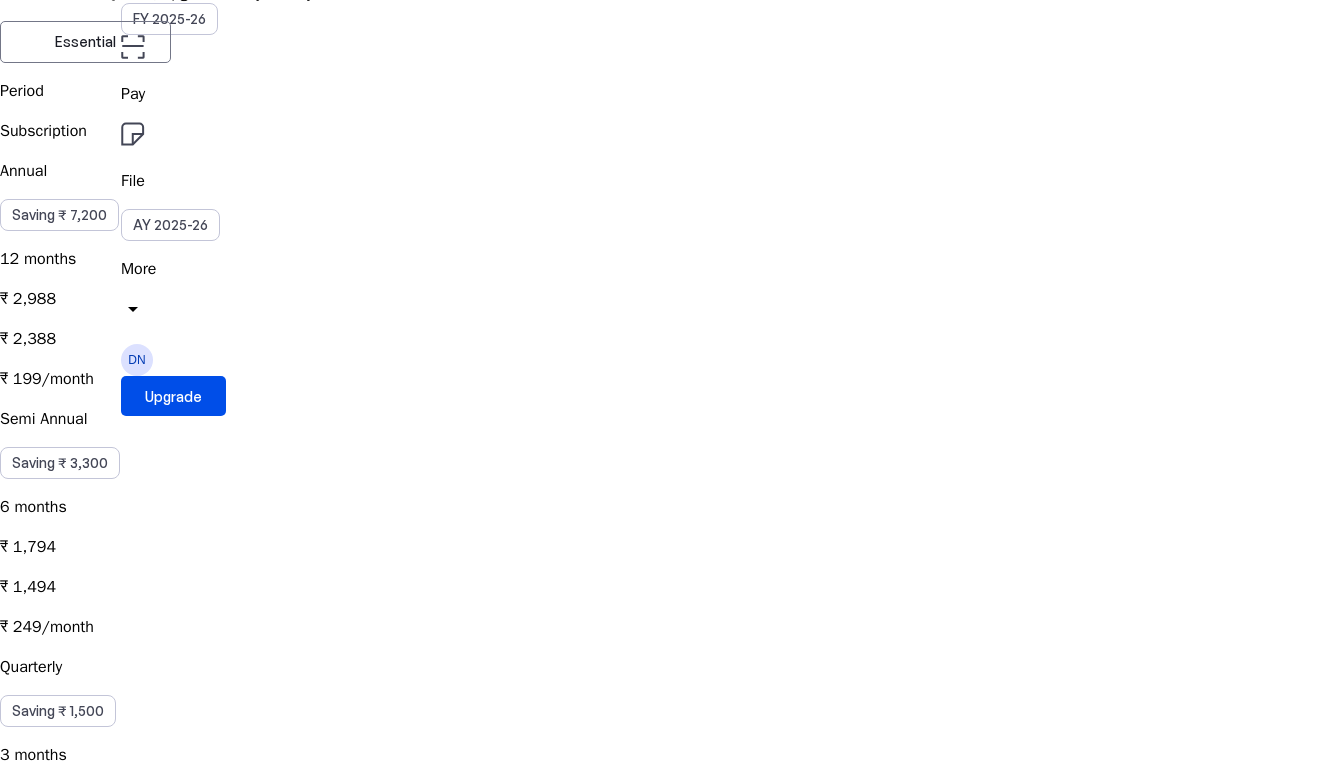 click on "₹ 299/month" at bounding box center [661, 339] 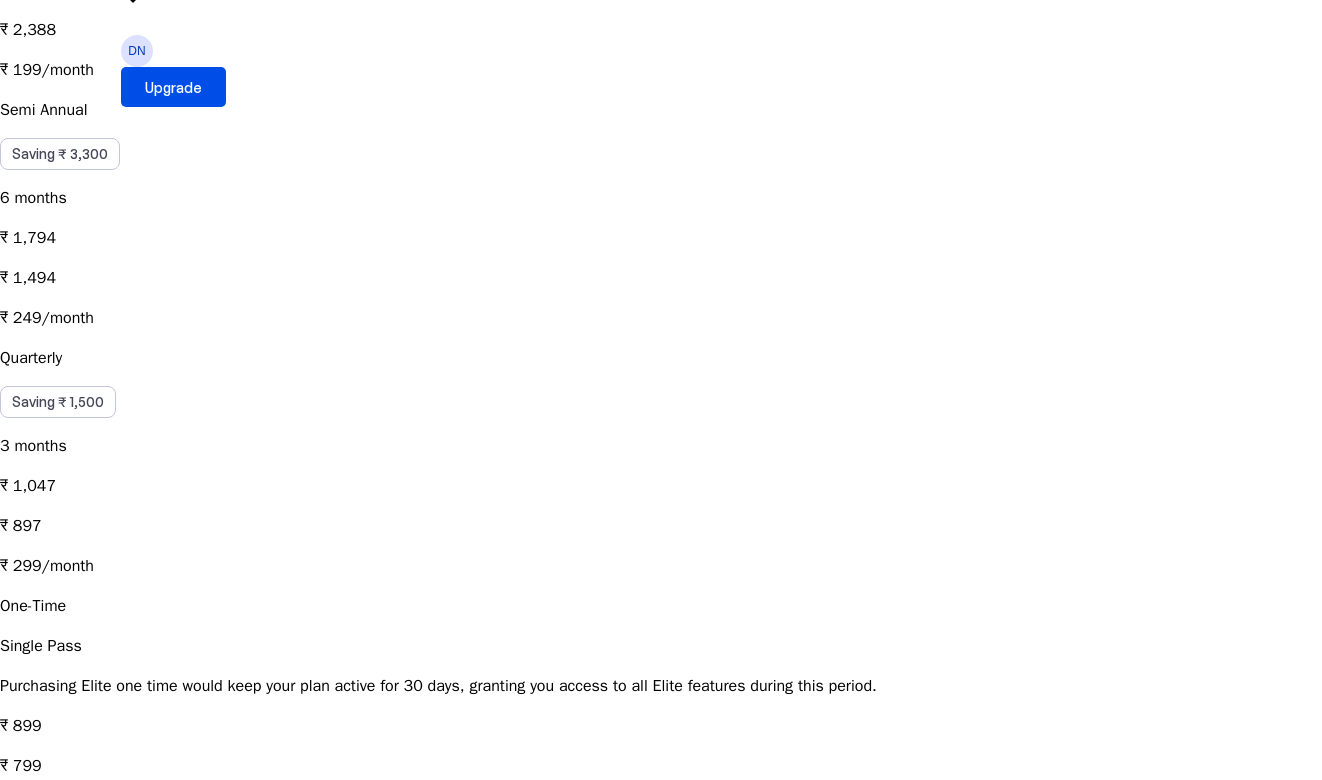 scroll, scrollTop: 540, scrollLeft: 0, axis: vertical 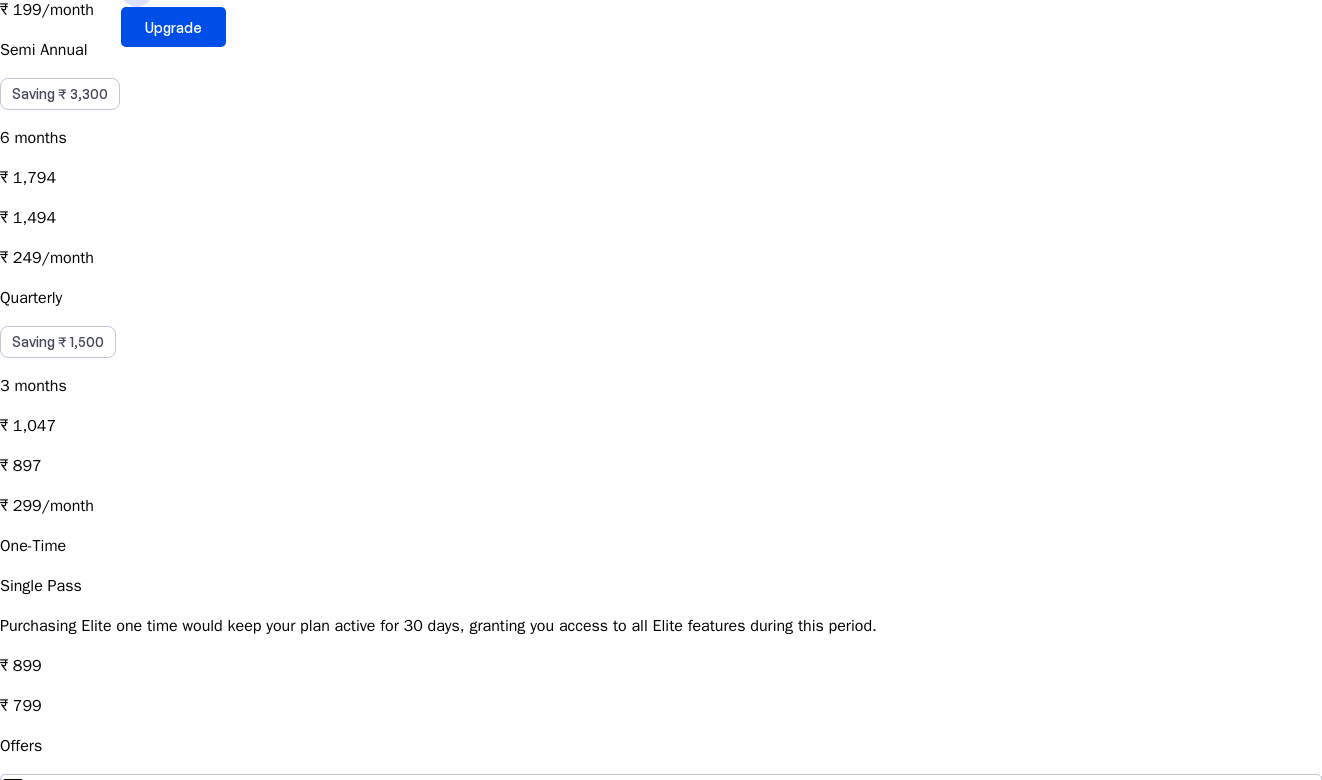 click on "local_activity Apply Coupon chevron_right" at bounding box center (661, 834) 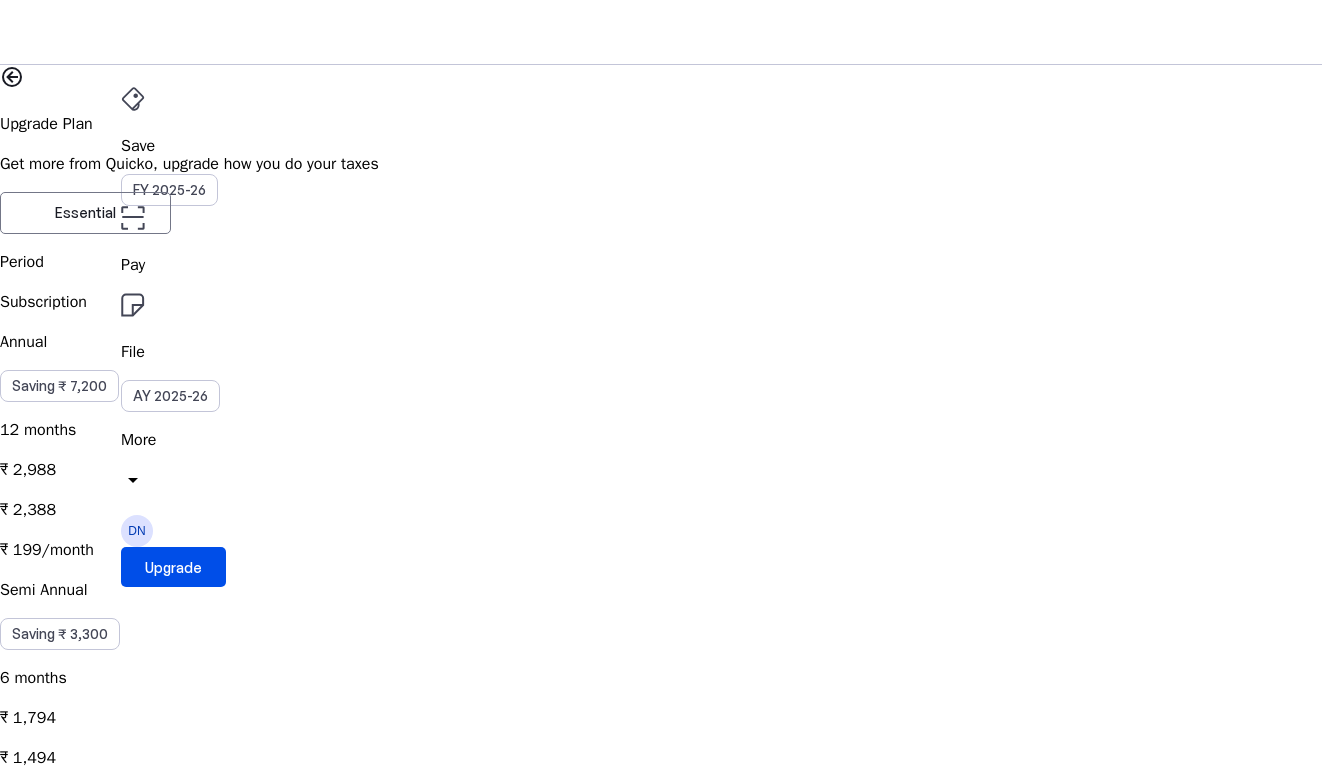 click on "Coupon Code" at bounding box center (106, 2523) 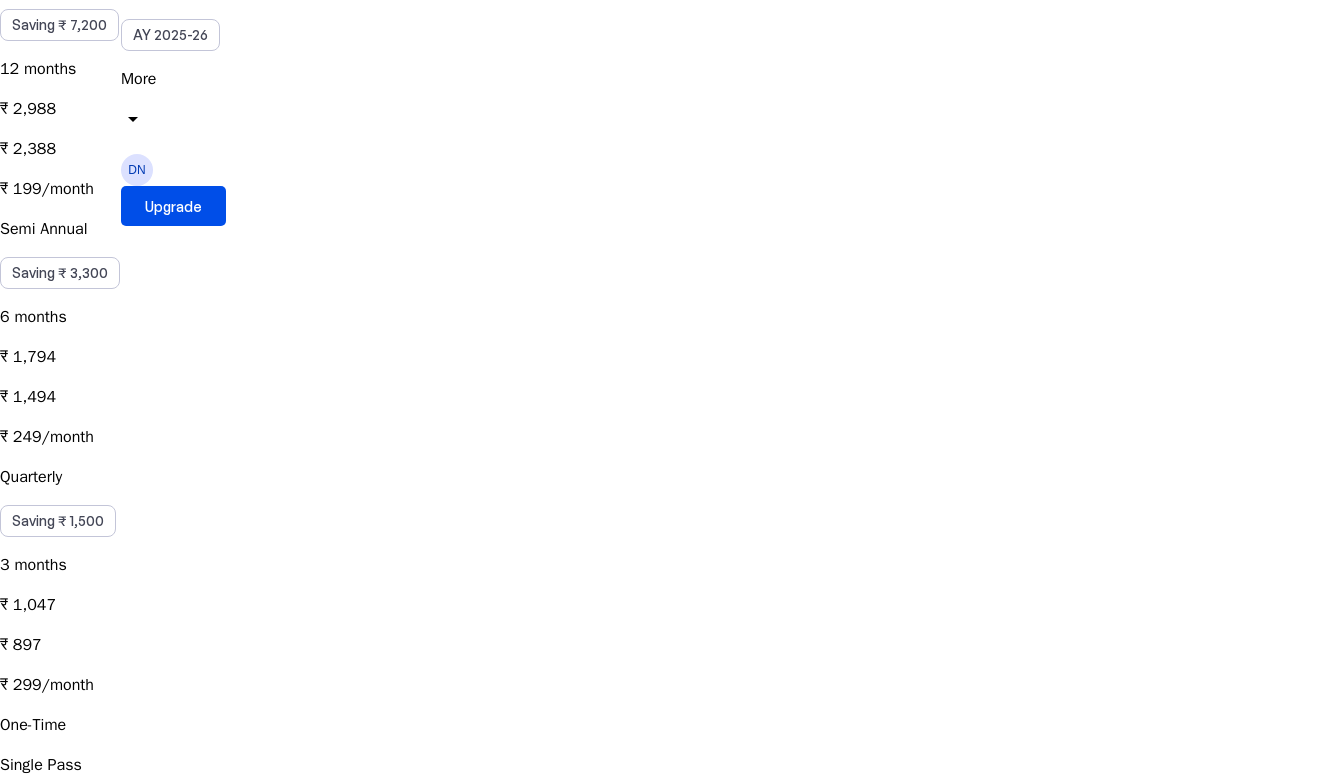 scroll, scrollTop: 0, scrollLeft: 0, axis: both 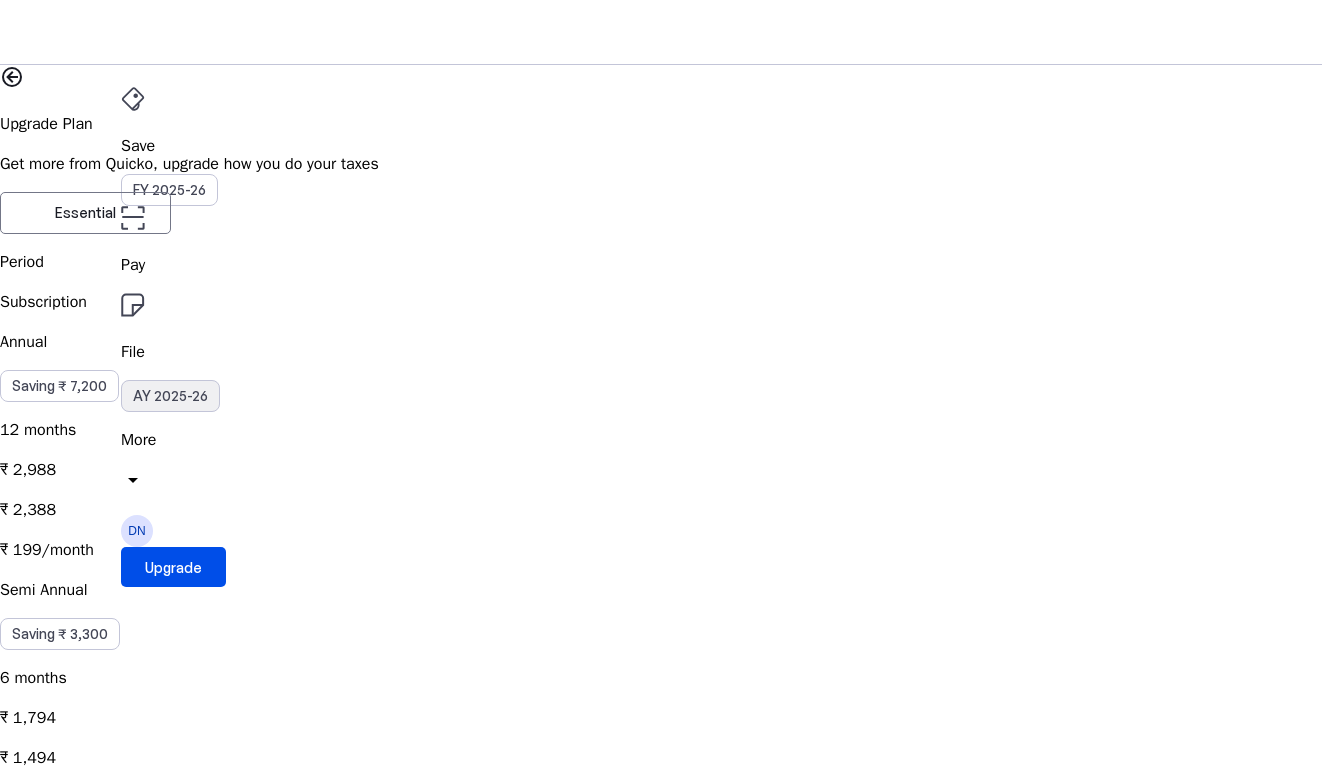 click on "AY 2025-26" at bounding box center [170, 396] 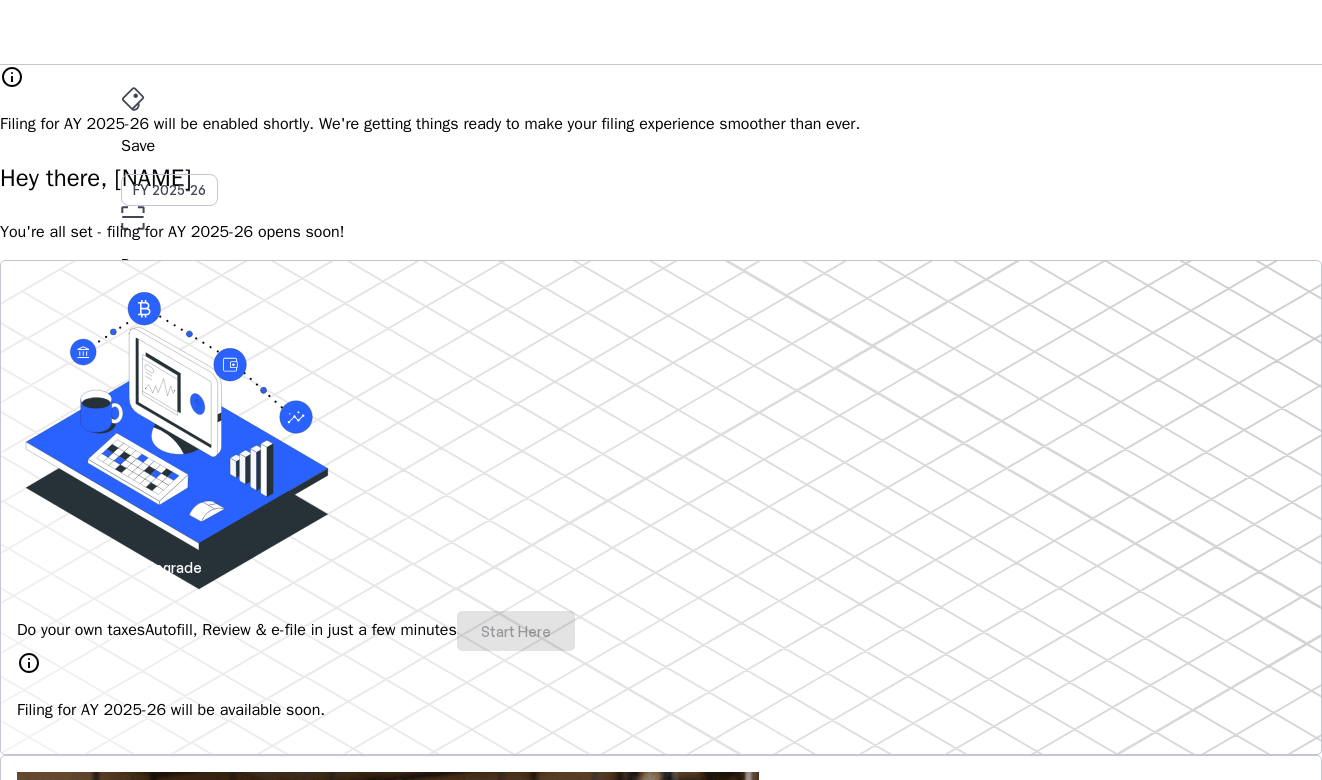 scroll, scrollTop: 852, scrollLeft: 0, axis: vertical 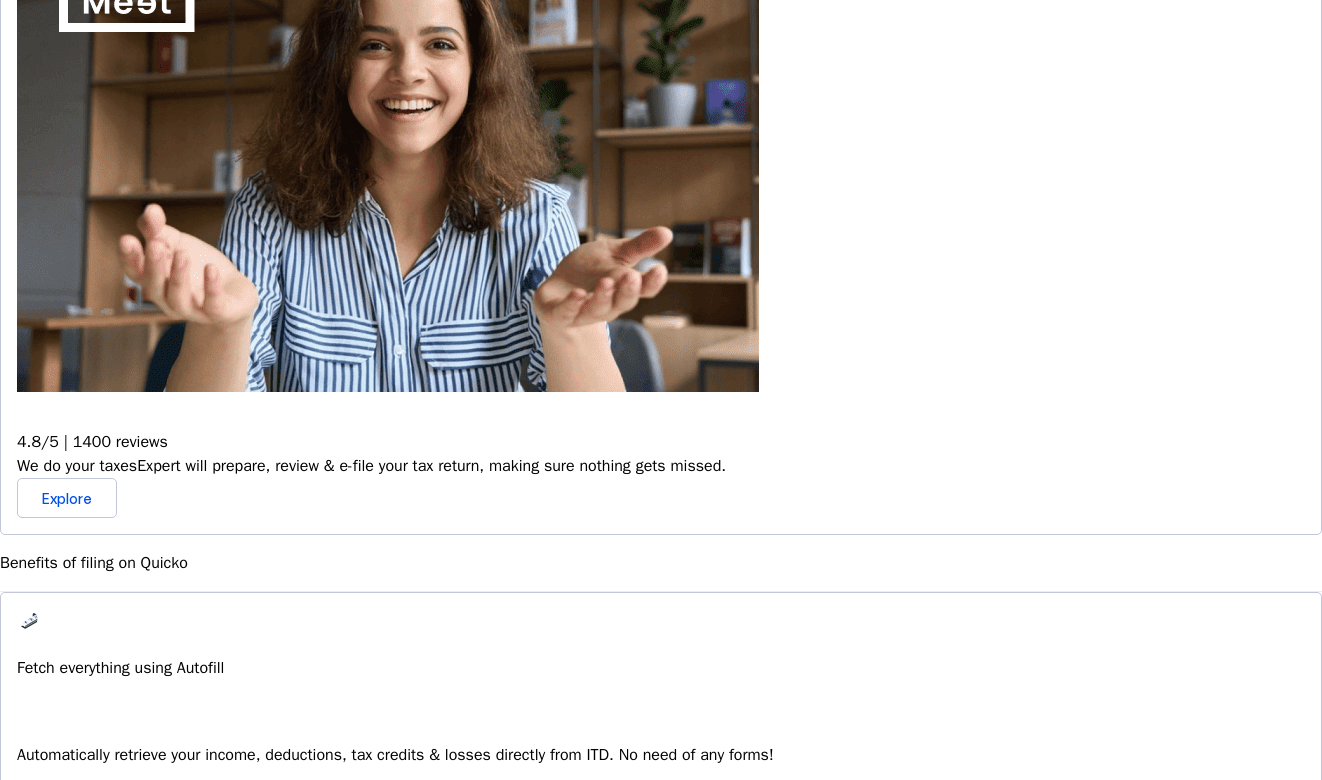 click on "Connect to multiple apps In just a few clicks, seamlessly fetch all your trades directly from your broker and ensure accurate reporting." at bounding box center (661, 696) 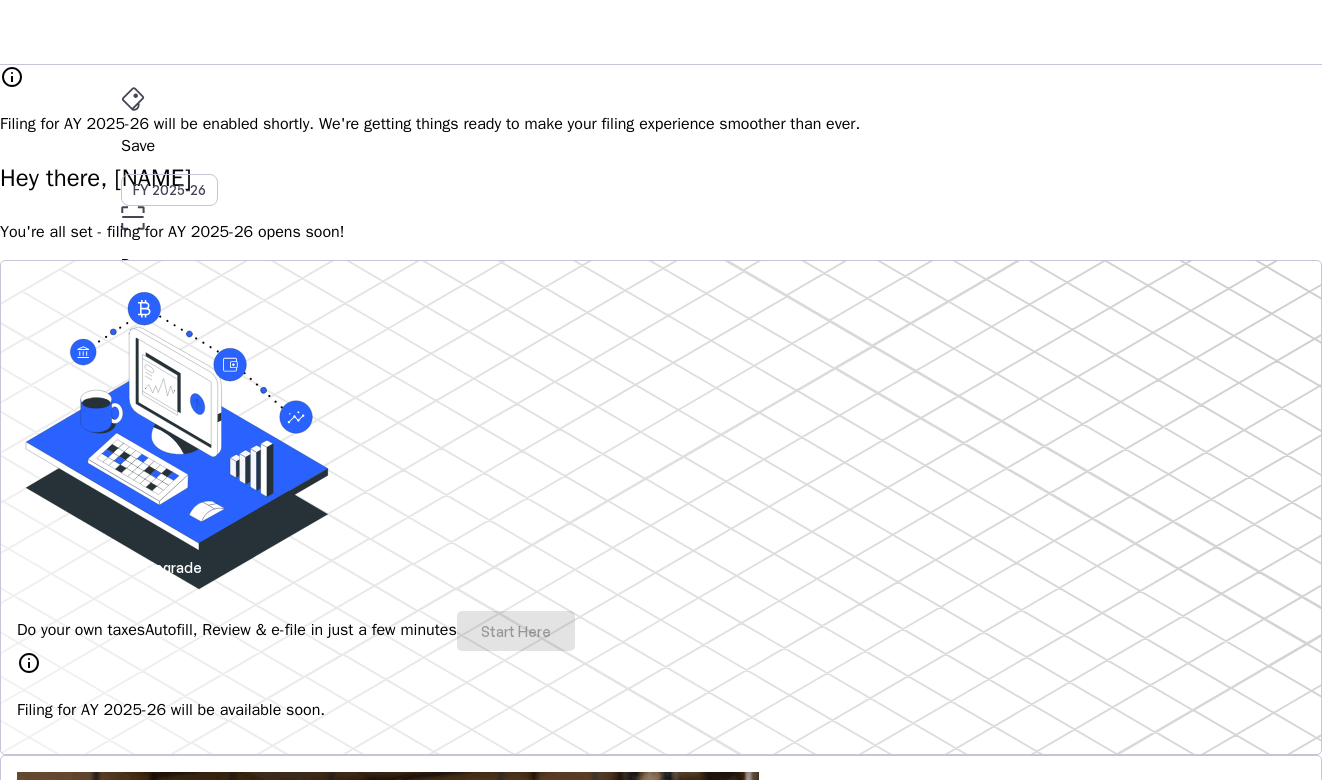 click on "More" at bounding box center [661, 440] 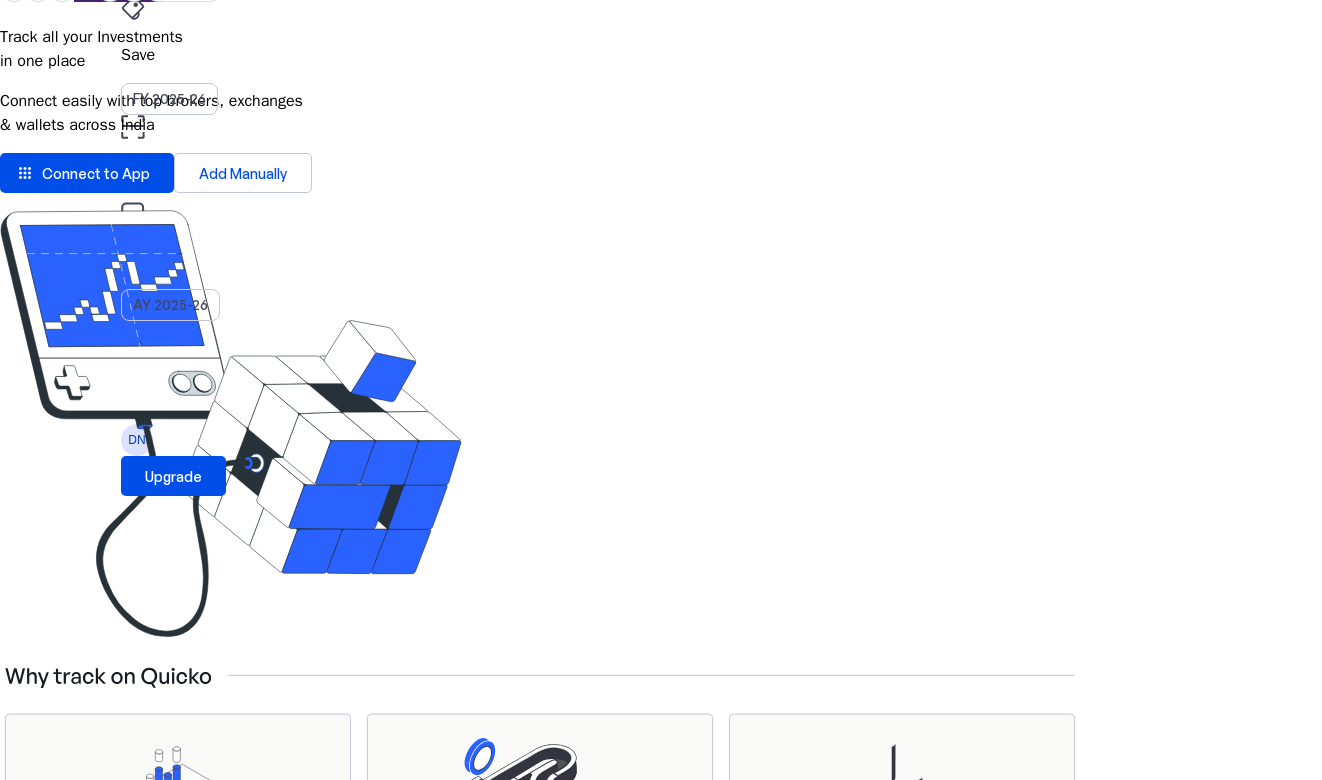 scroll, scrollTop: 64, scrollLeft: 0, axis: vertical 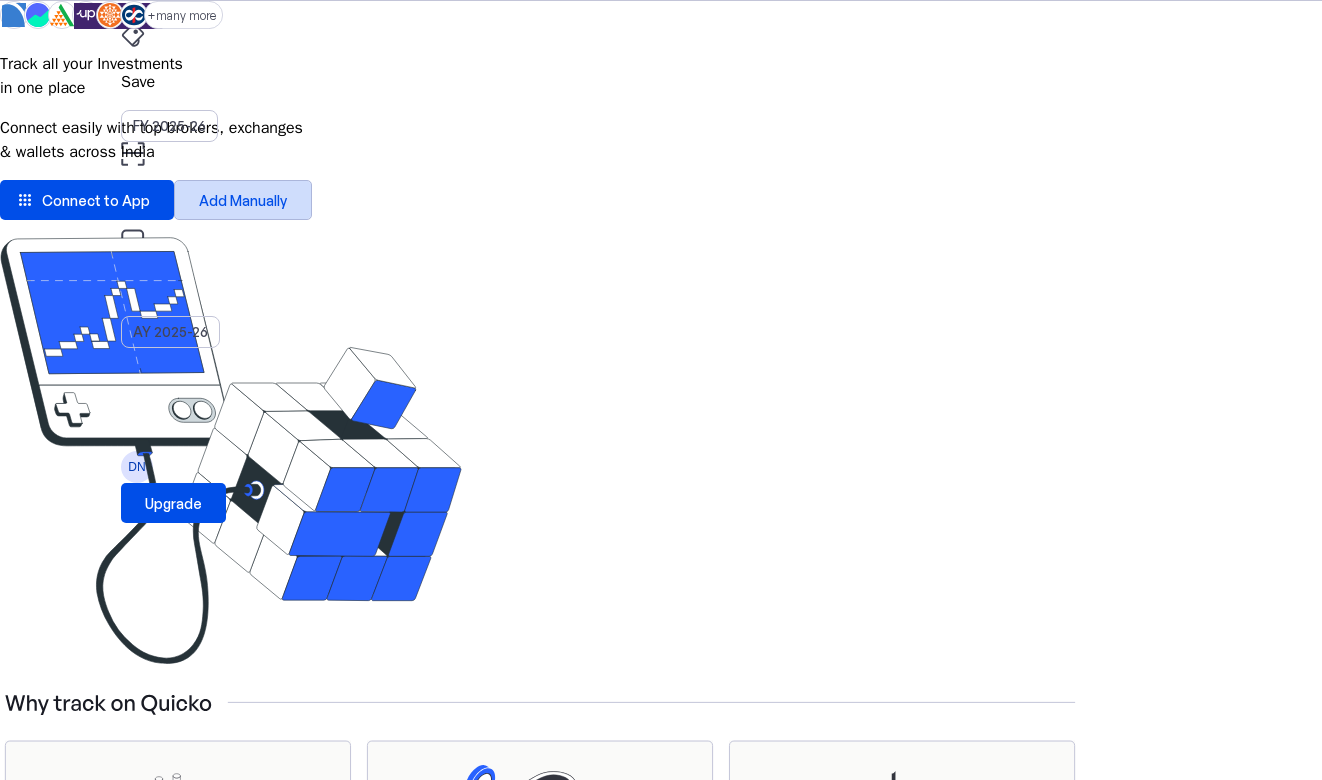 click at bounding box center [243, 200] 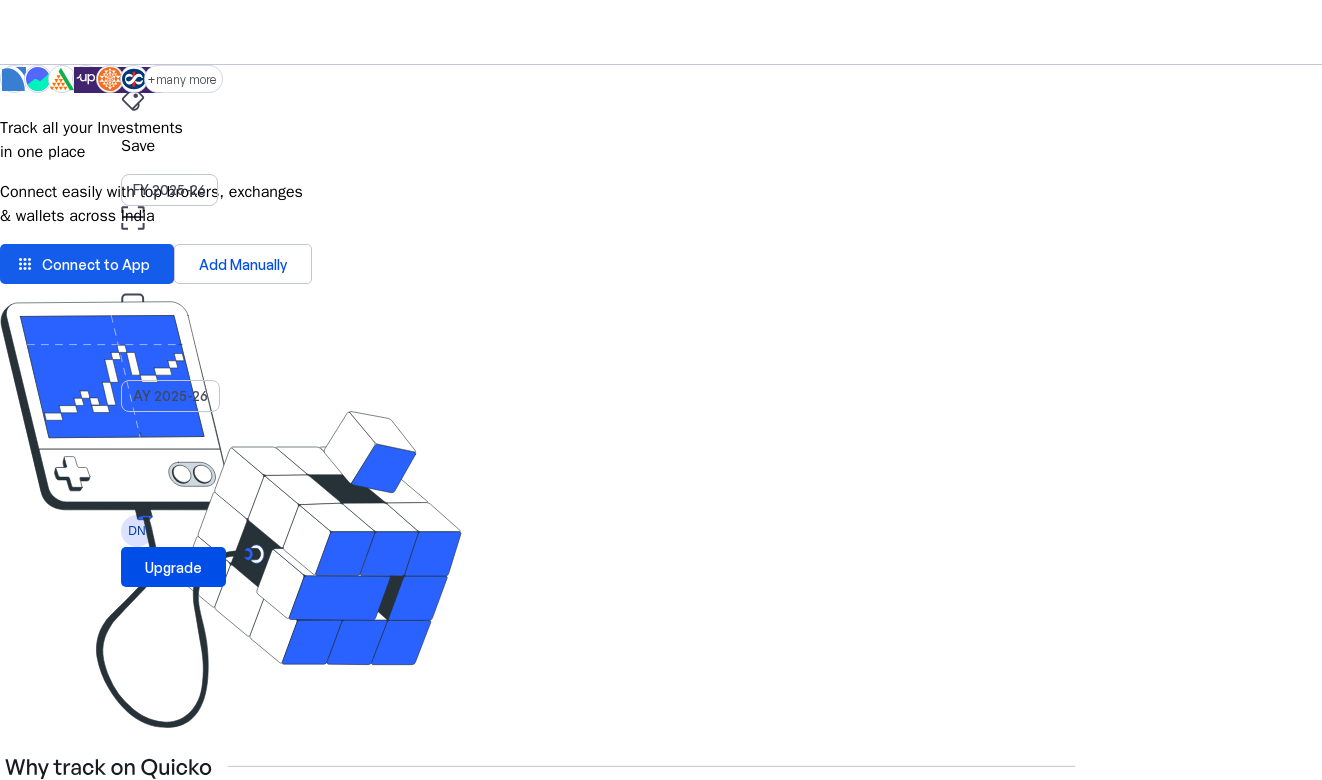 click on "Connect to App" at bounding box center [96, 264] 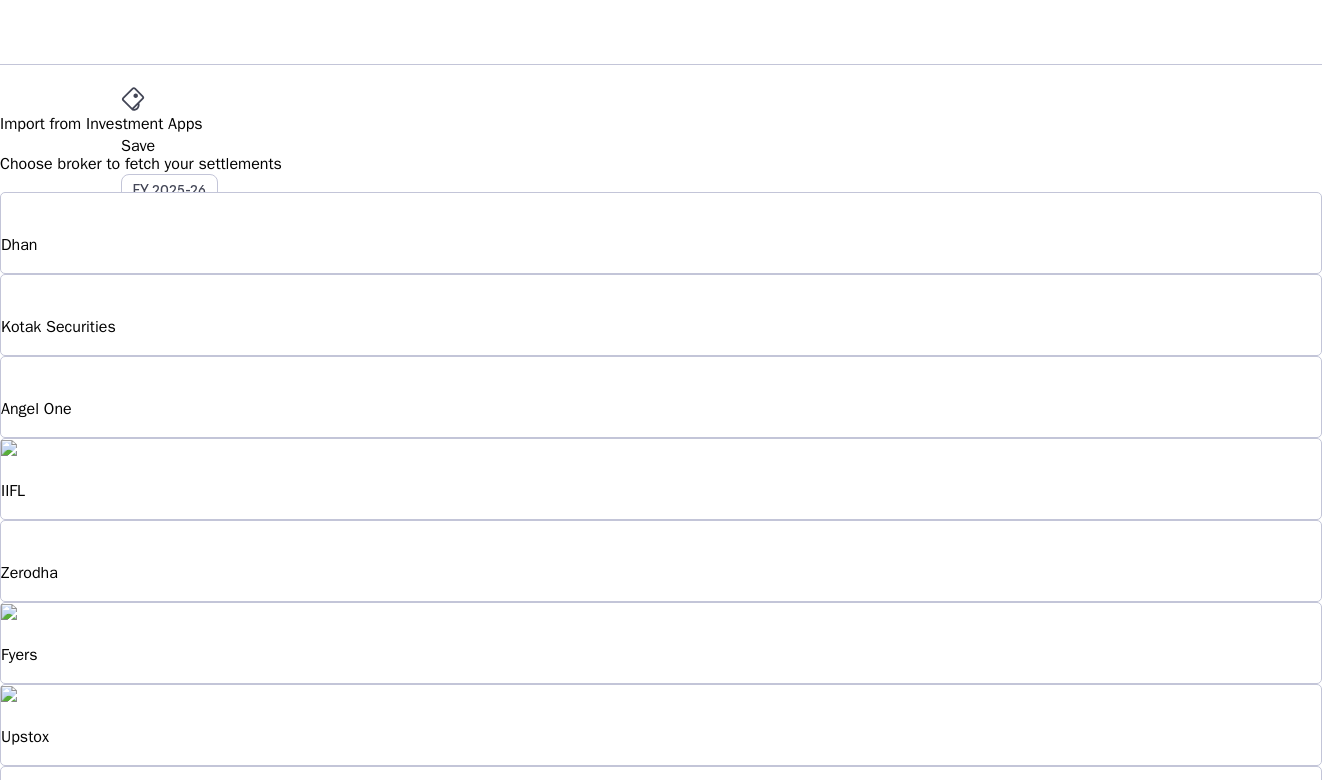 click on "Dhan" at bounding box center [661, 233] 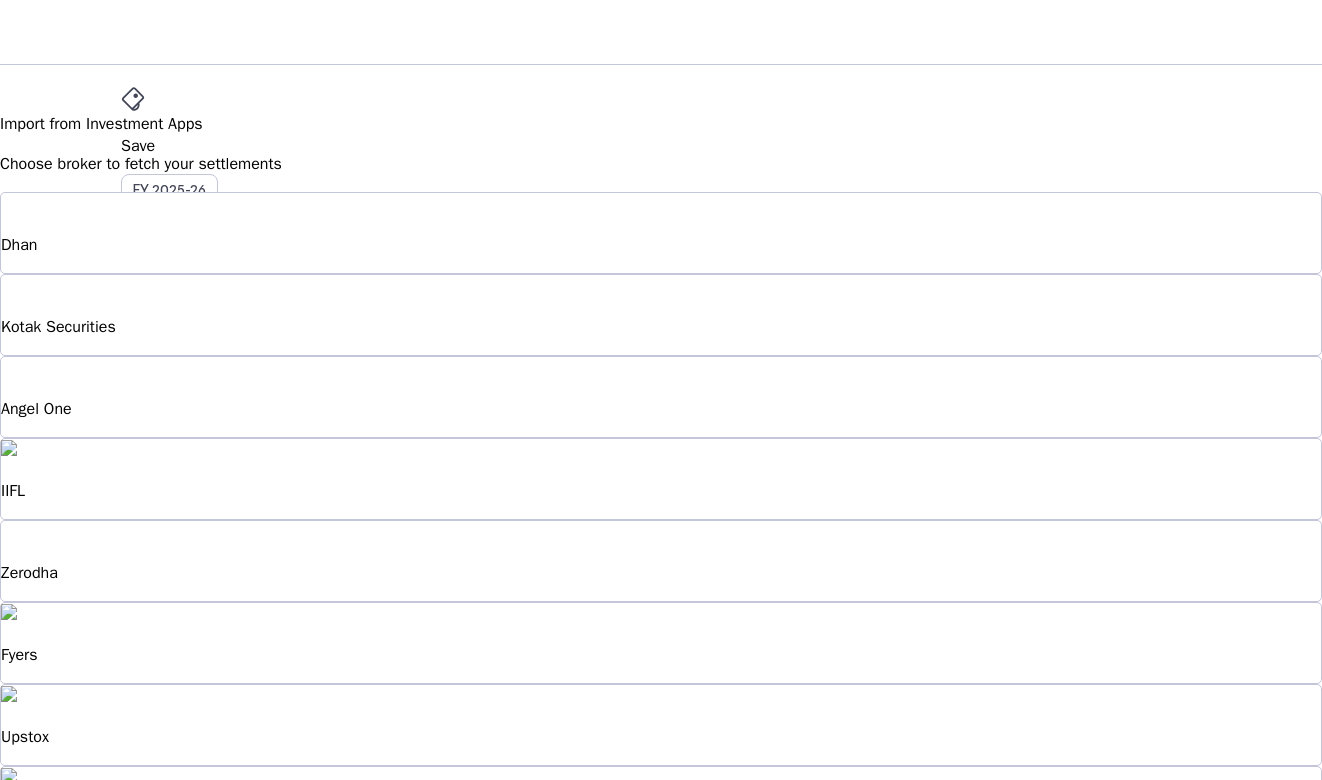 click on "Dhan" at bounding box center (661, 233) 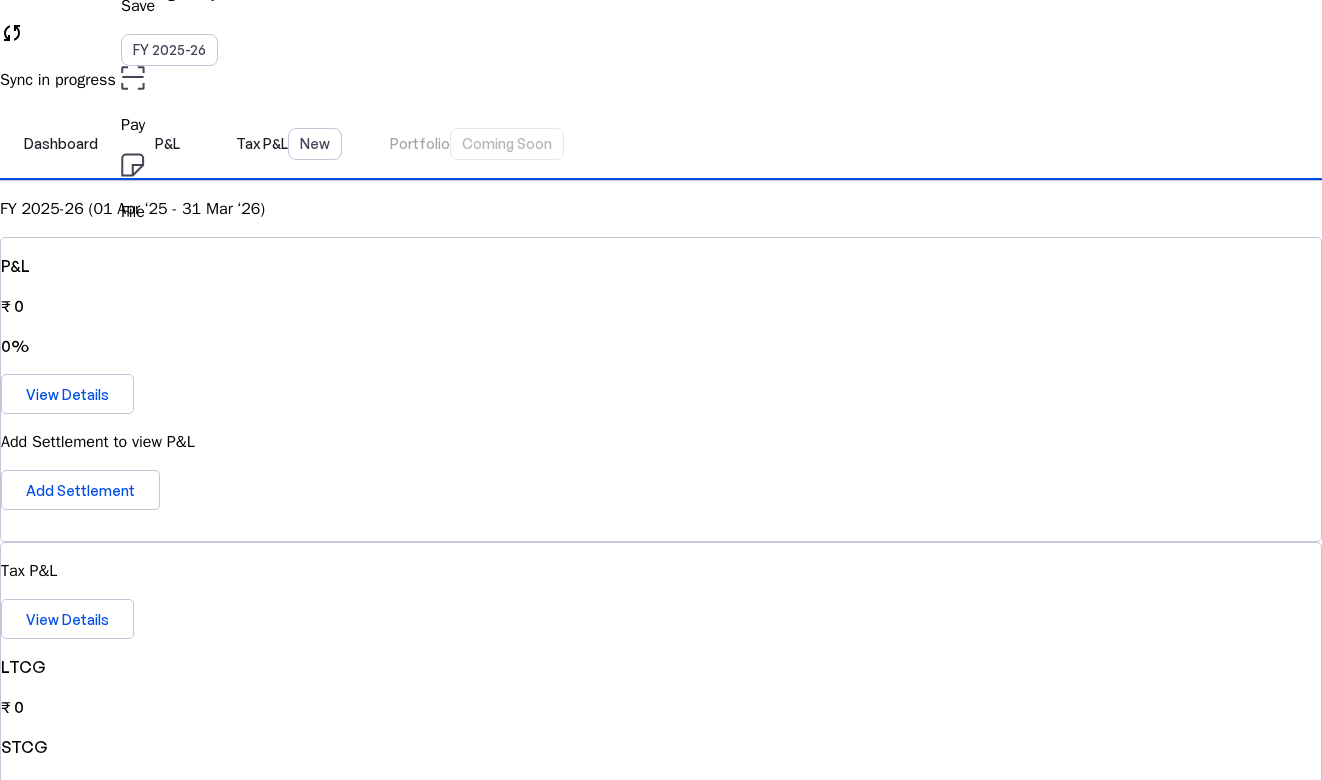 scroll, scrollTop: 0, scrollLeft: 0, axis: both 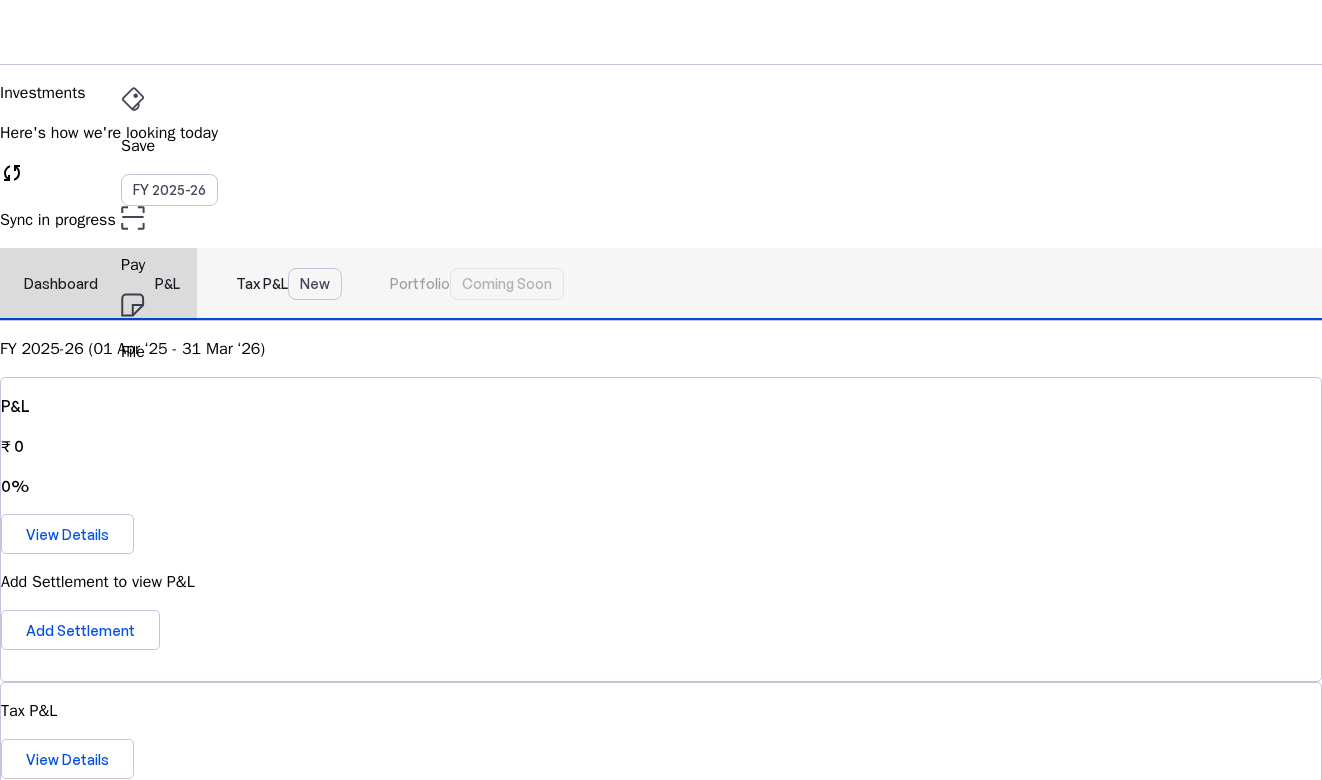 click on "P&L" at bounding box center [167, 284] 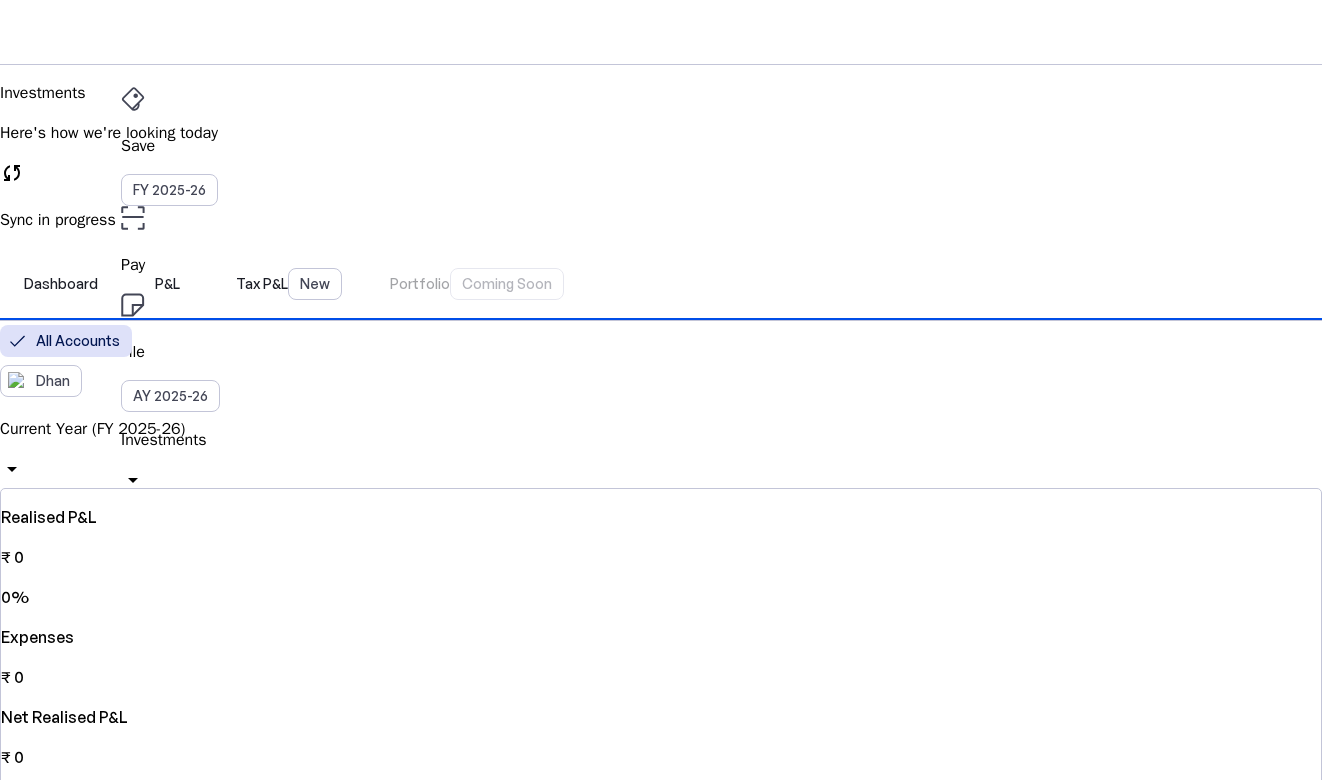 click on "Current Year (FY 2025-26)   arrow_drop_down" at bounding box center [661, 452] 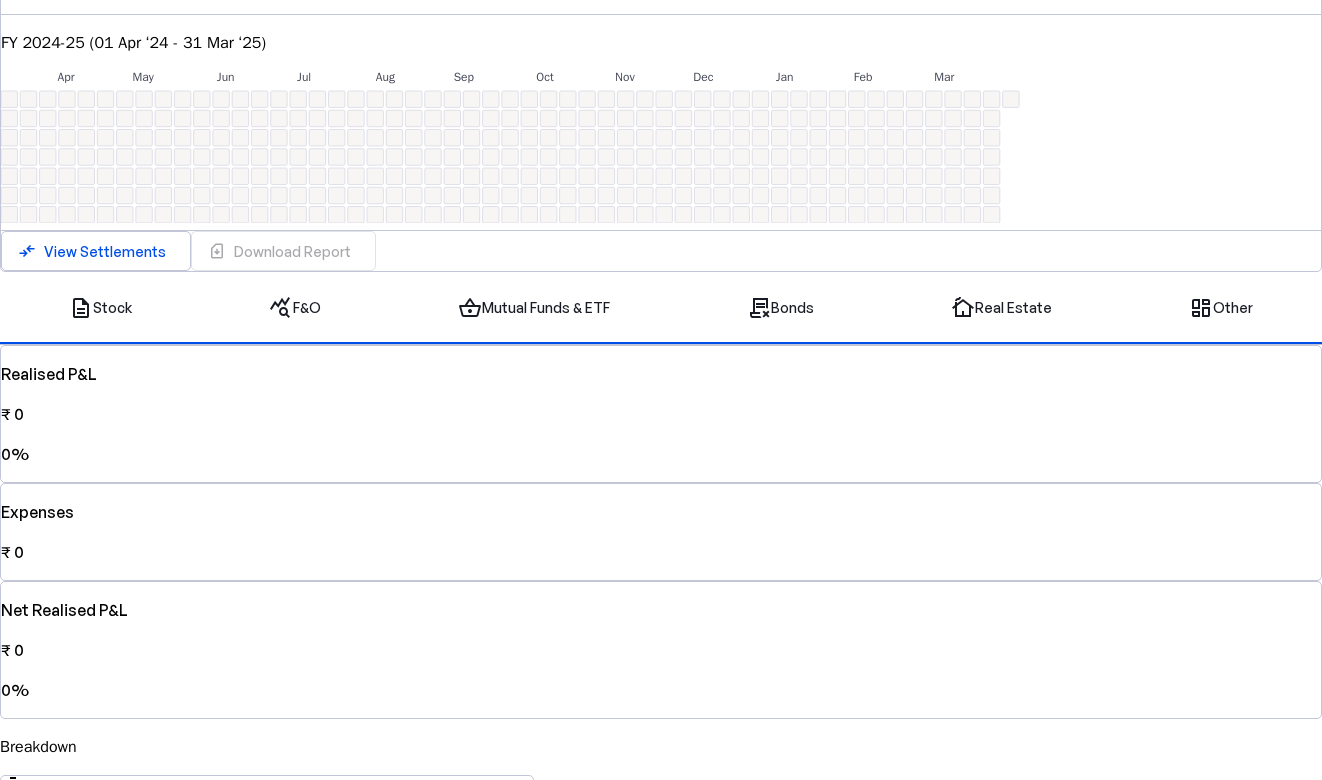 scroll, scrollTop: 0, scrollLeft: 0, axis: both 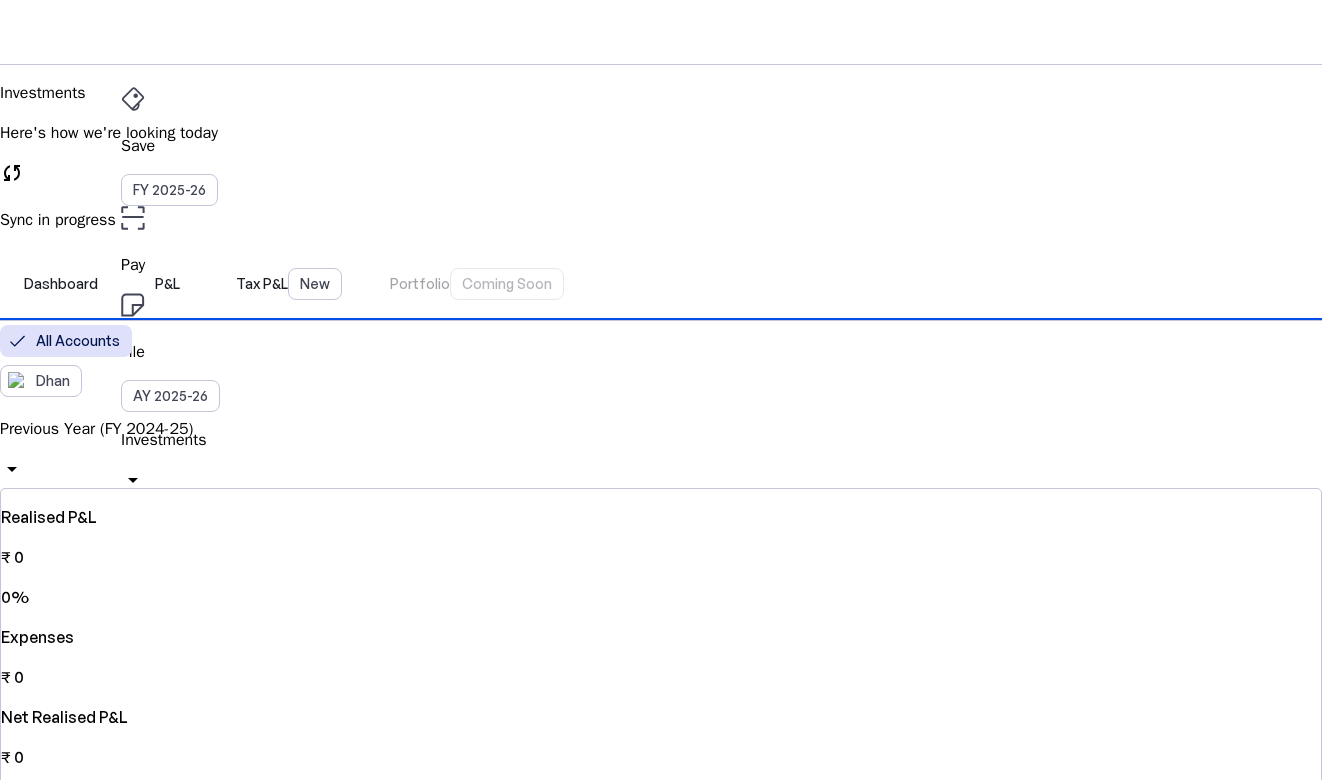 click on "Previous Year (FY 2024-25)" at bounding box center (661, 429) 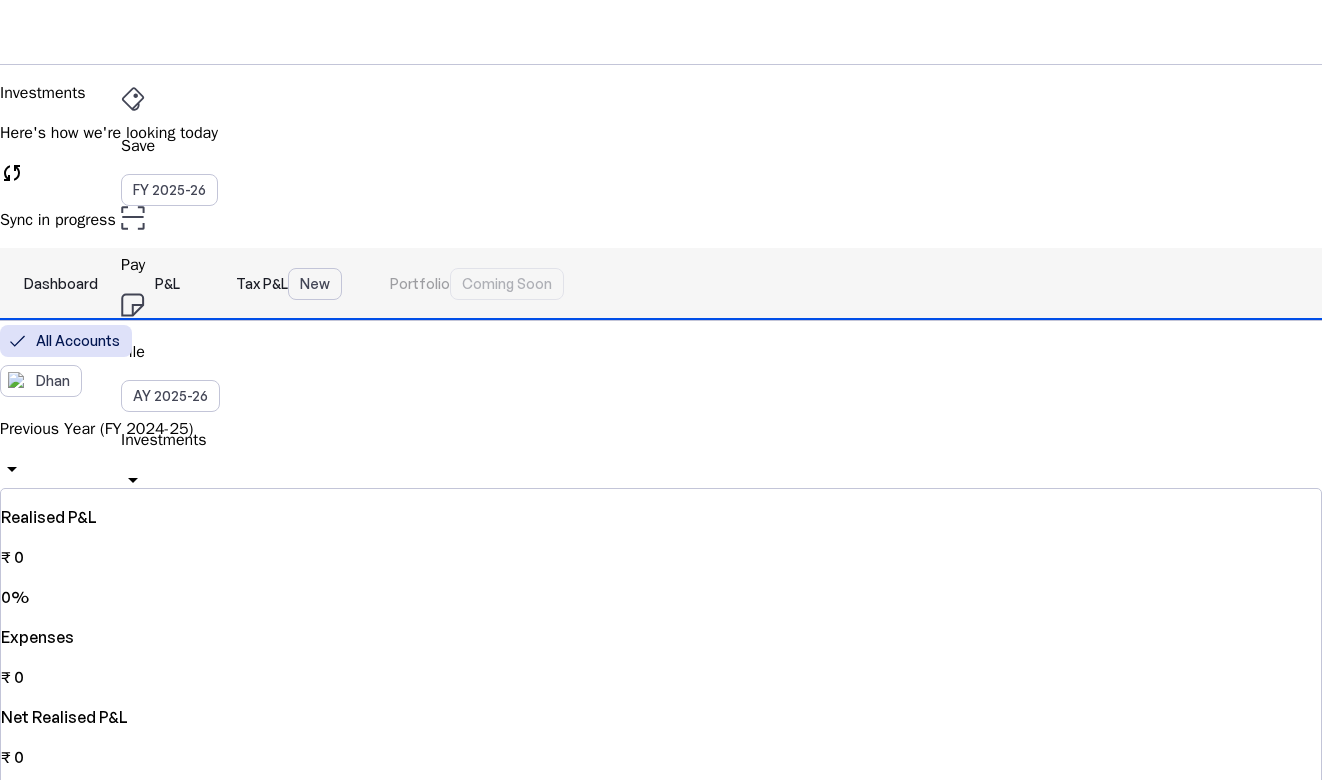 click on "Dashboard" at bounding box center (61, 284) 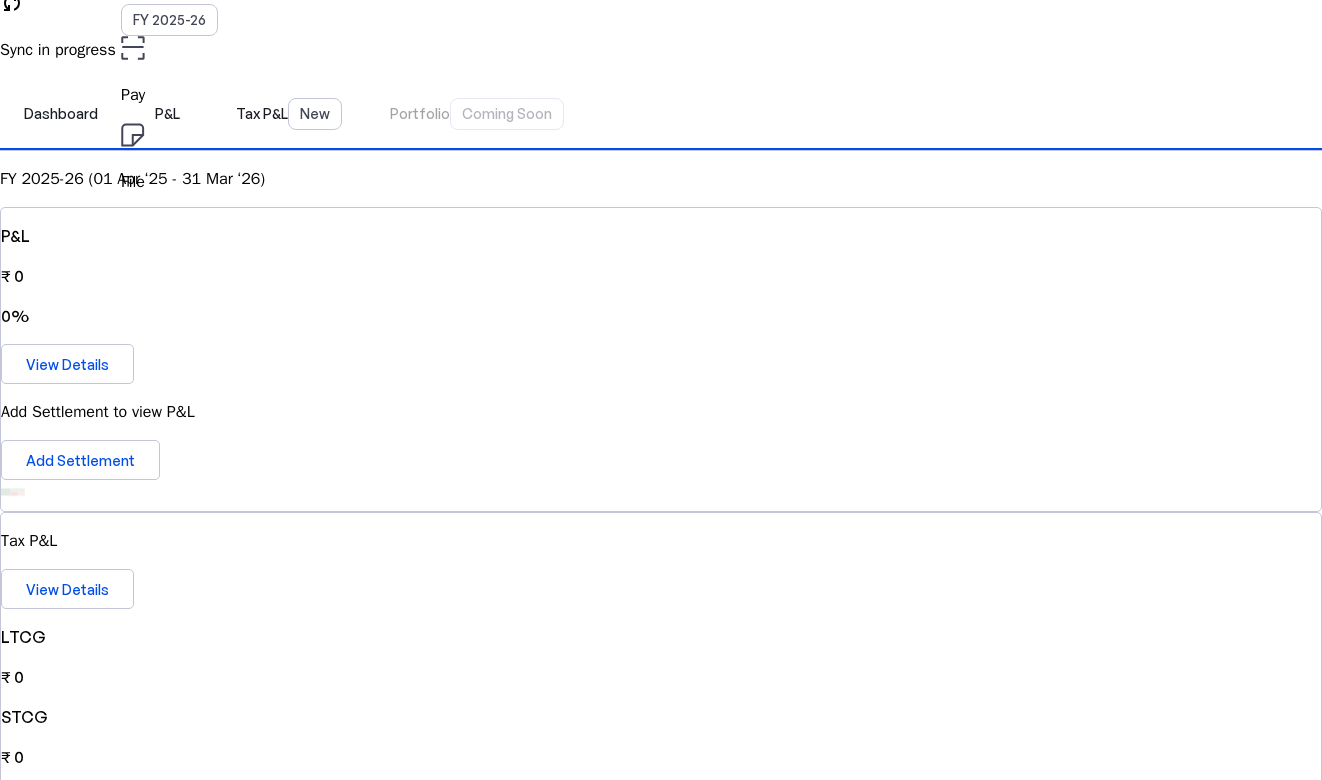 scroll, scrollTop: 258, scrollLeft: 0, axis: vertical 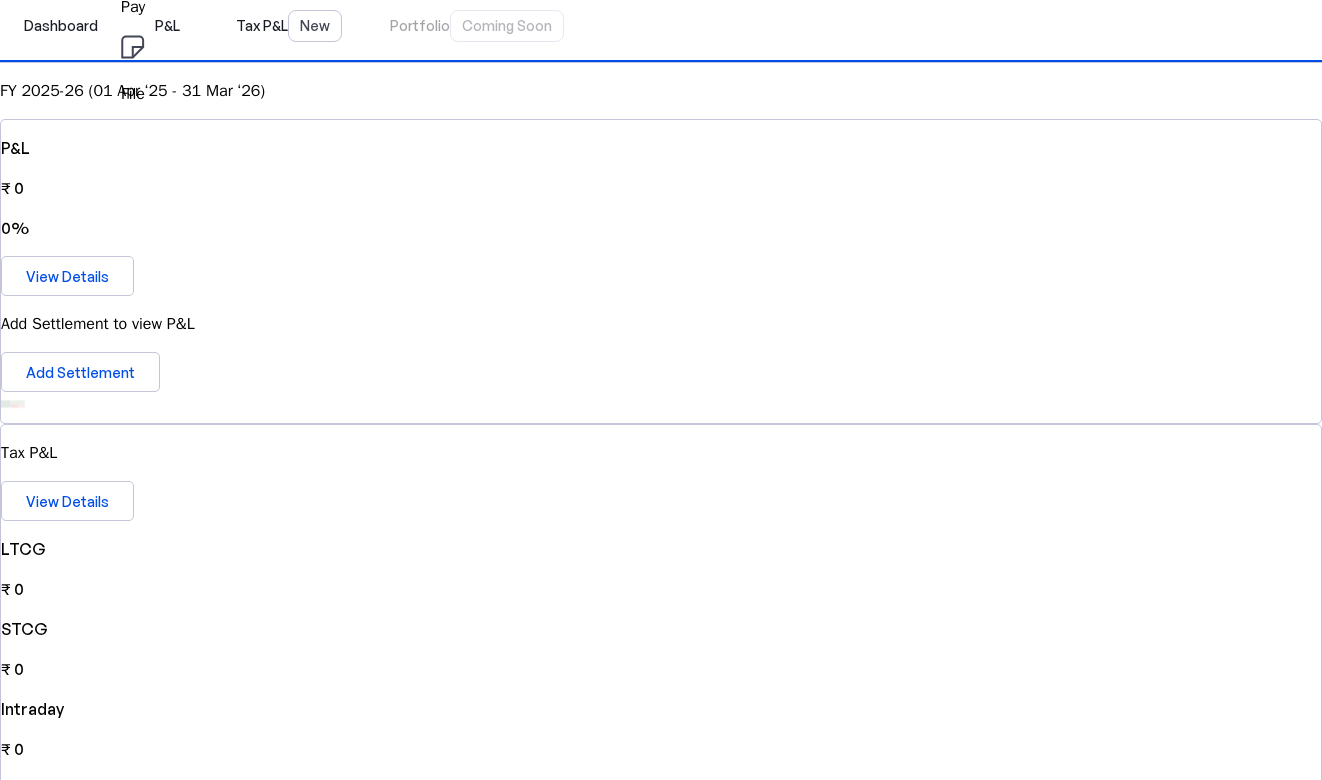 click at bounding box center [661, 1400] 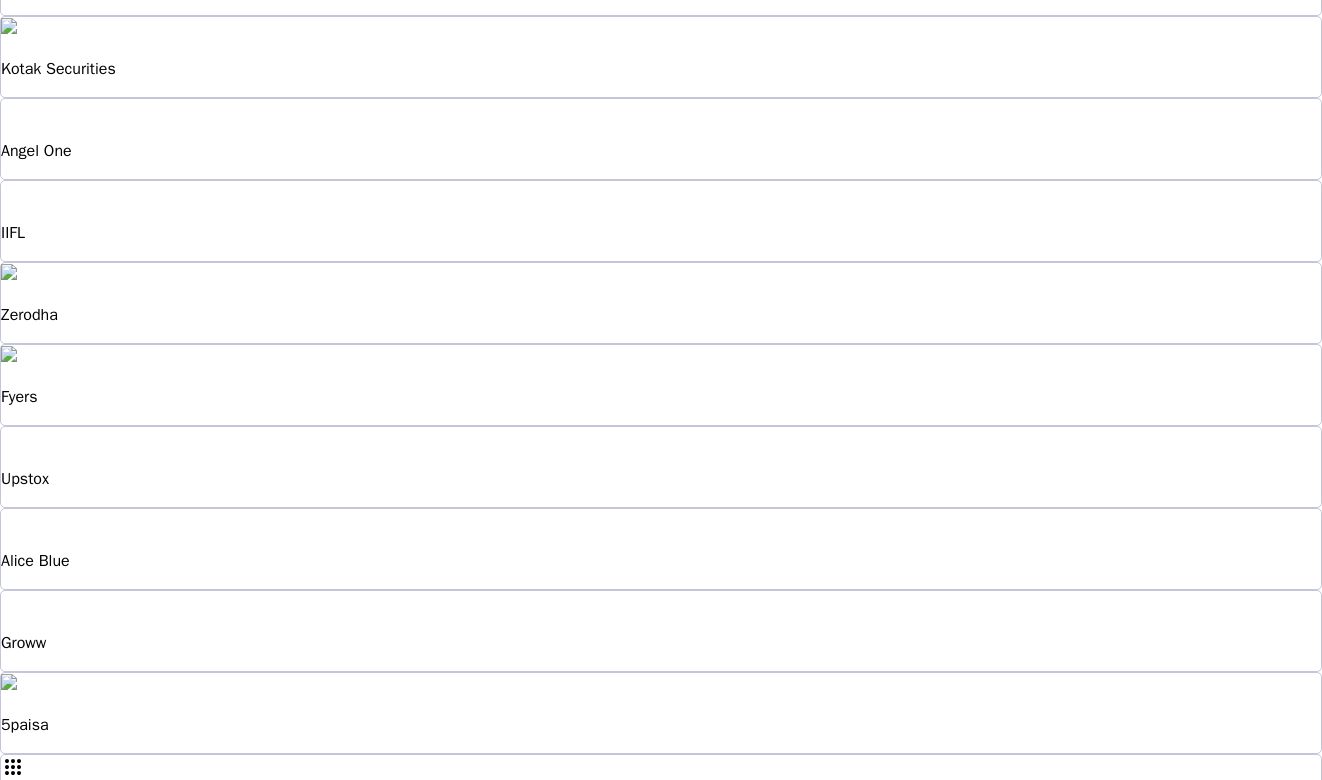 scroll, scrollTop: 0, scrollLeft: 0, axis: both 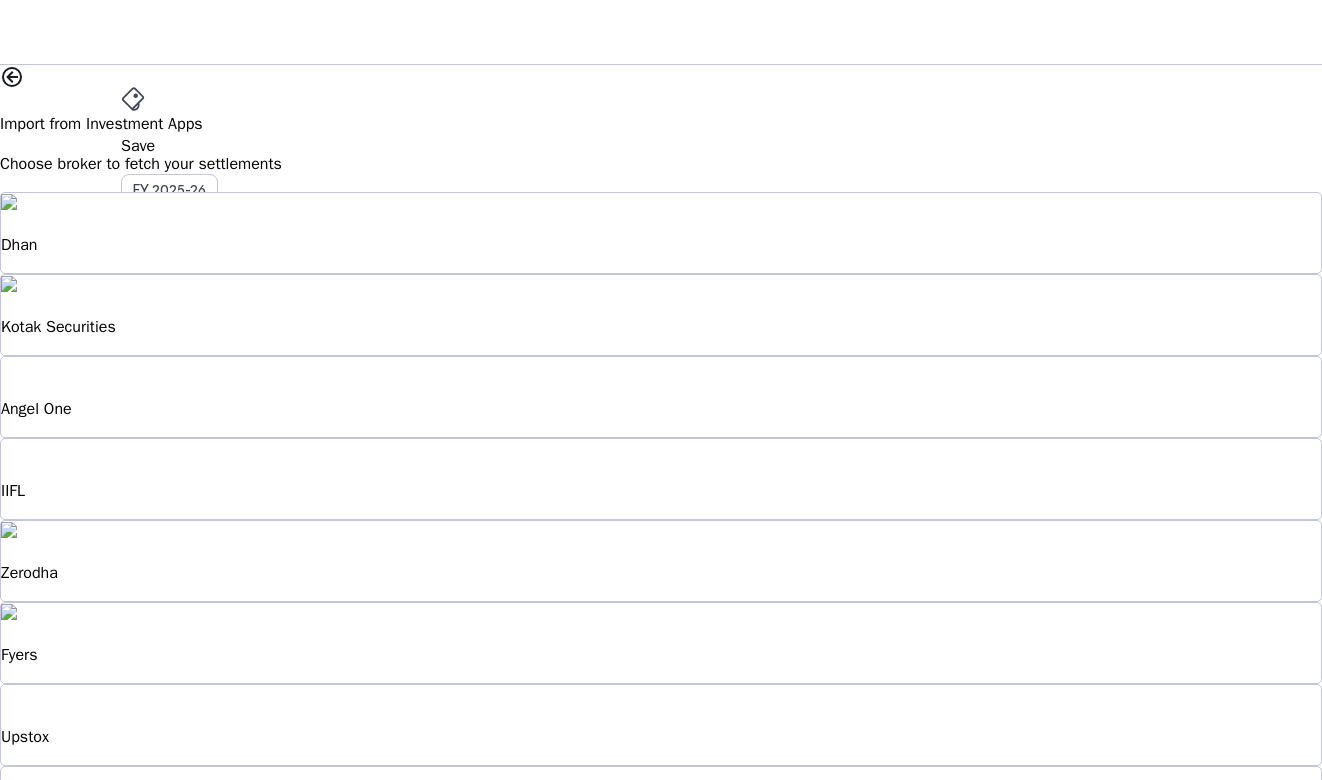 click on "Zerodha" at bounding box center (661, 561) 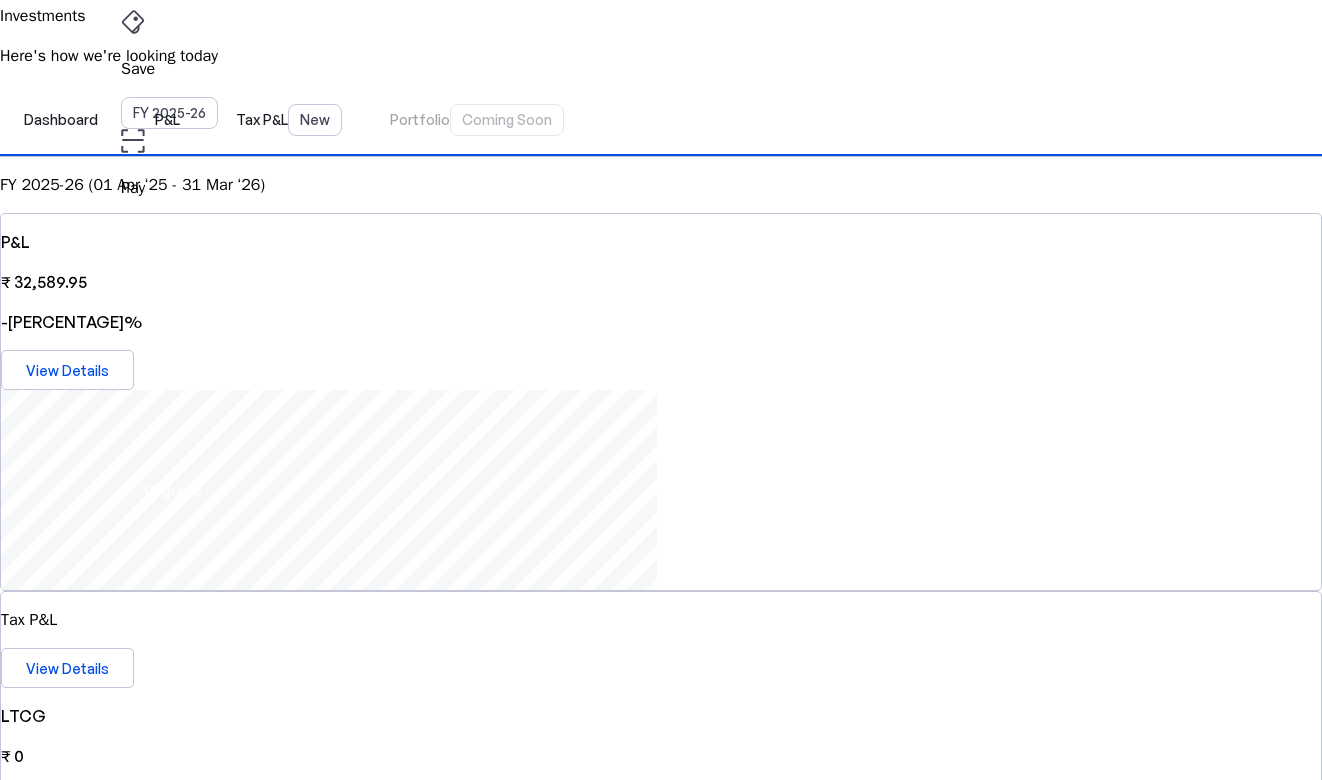 scroll, scrollTop: 0, scrollLeft: 0, axis: both 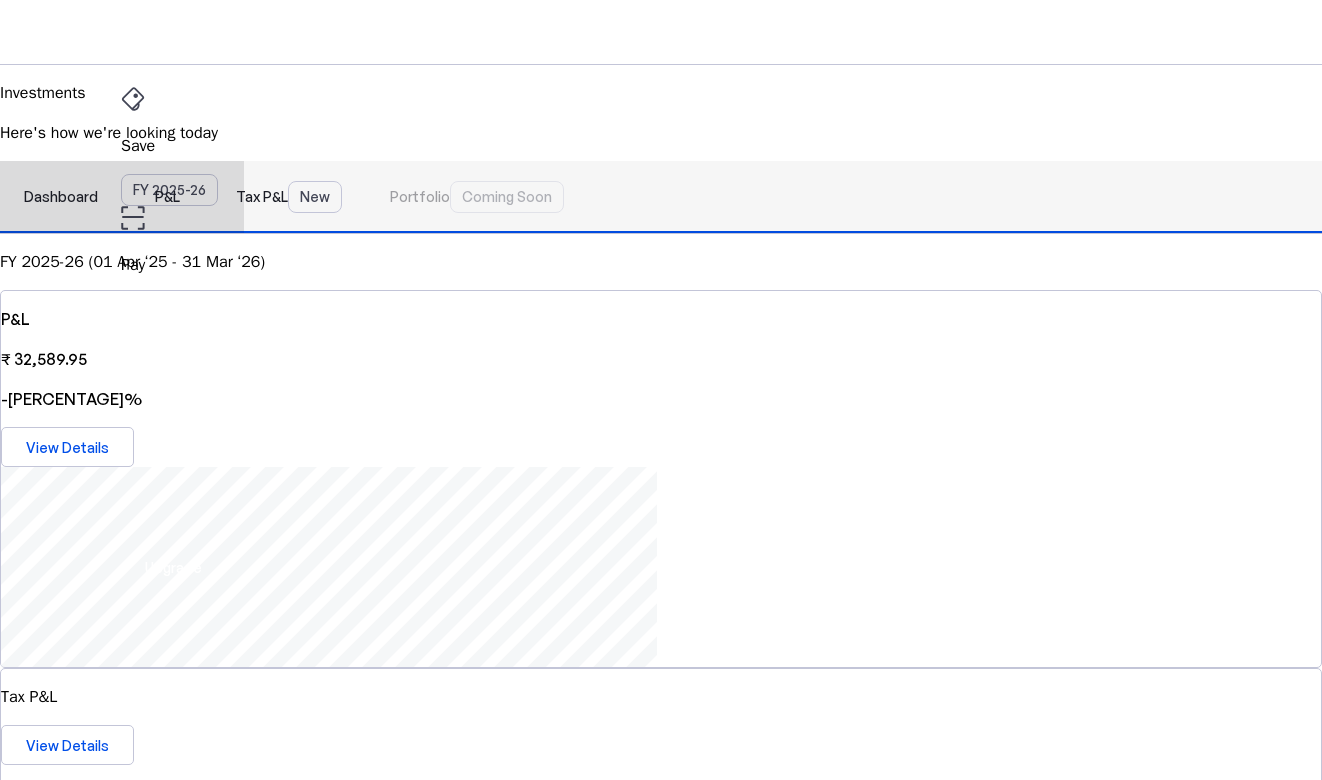 click on "P&L" at bounding box center (167, 197) 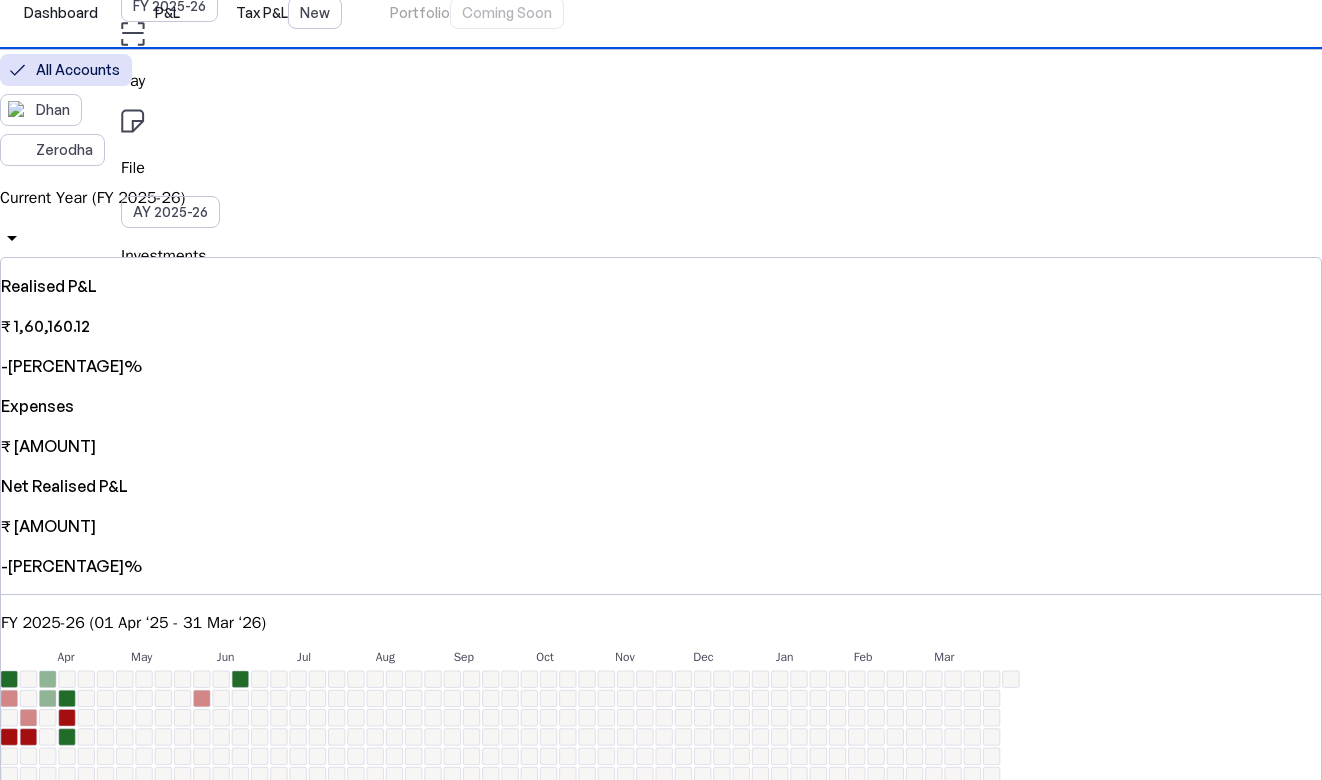 scroll, scrollTop: 0, scrollLeft: 0, axis: both 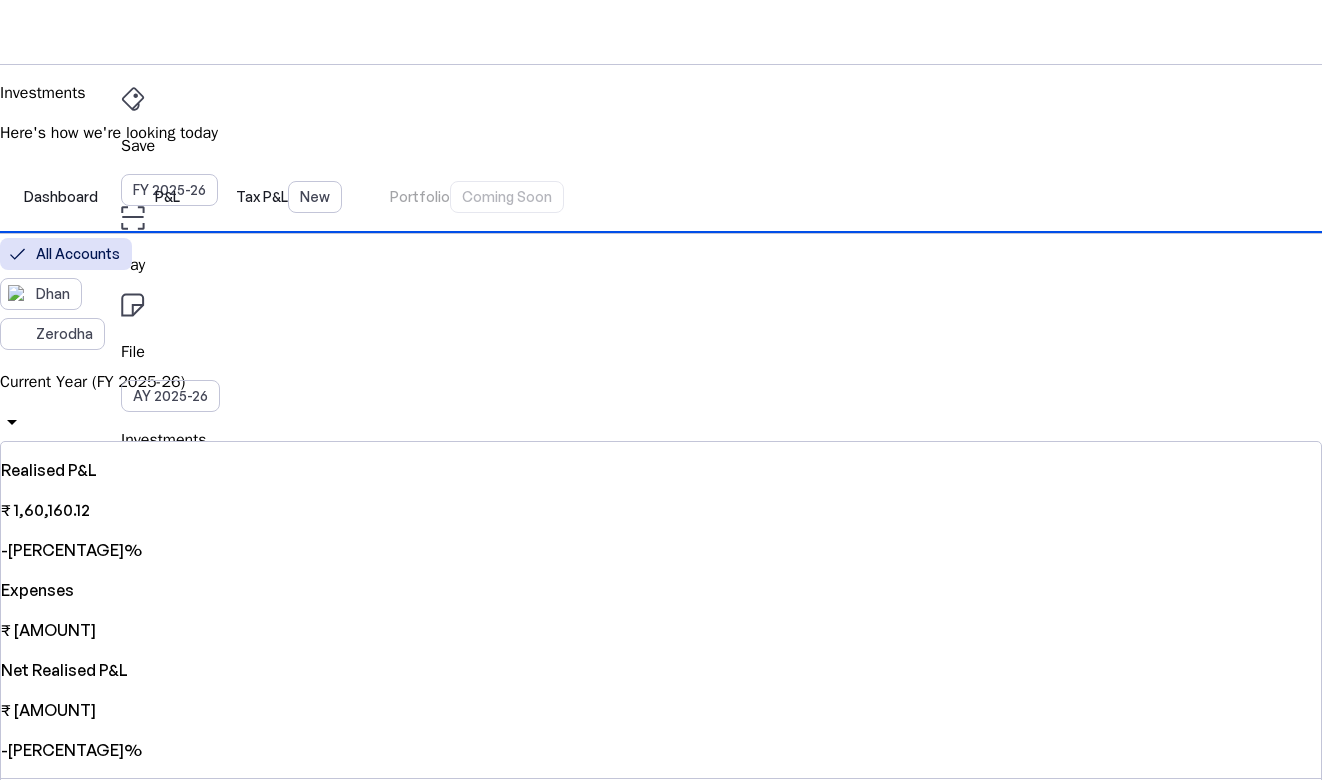 click on "Current Year (FY 2025-26)" at bounding box center [661, 382] 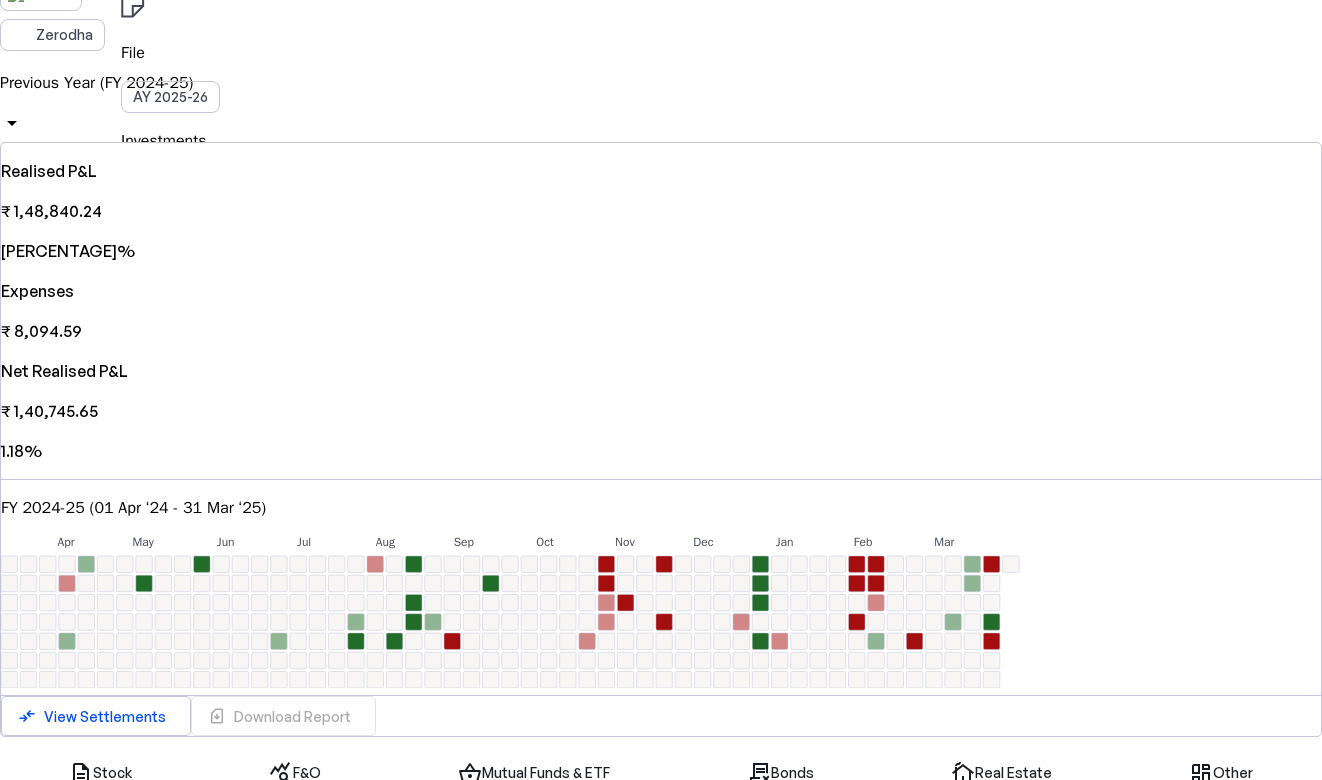 scroll, scrollTop: 253, scrollLeft: 0, axis: vertical 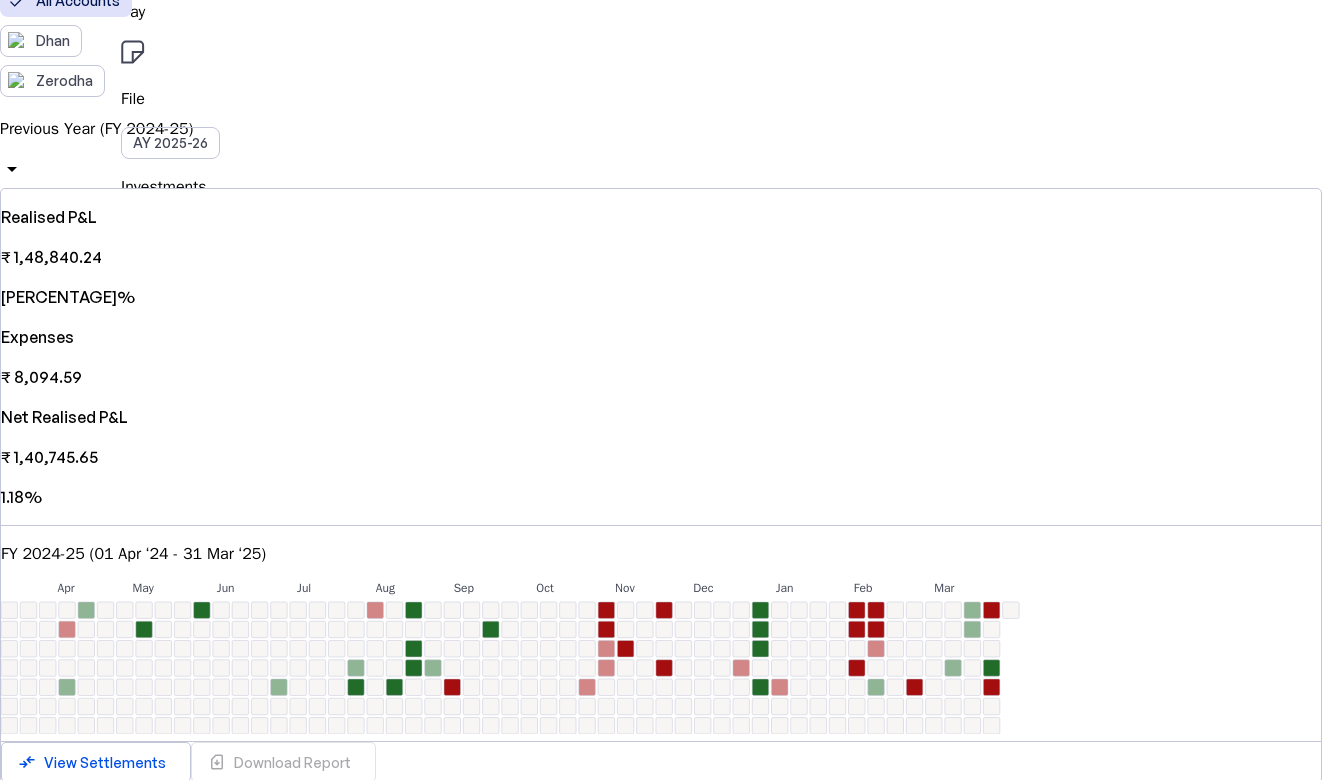 click on "query_stats  F&O" at bounding box center [295, 819] 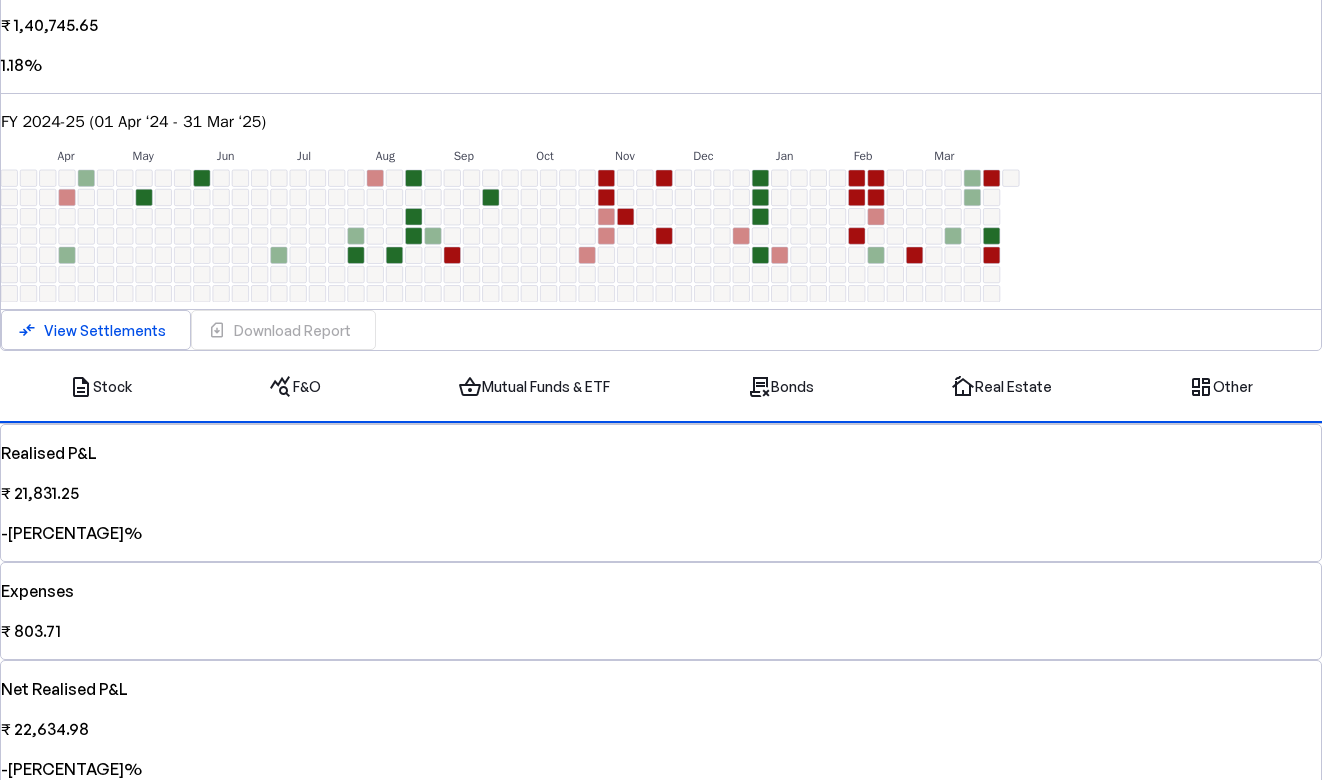 scroll, scrollTop: 711, scrollLeft: 0, axis: vertical 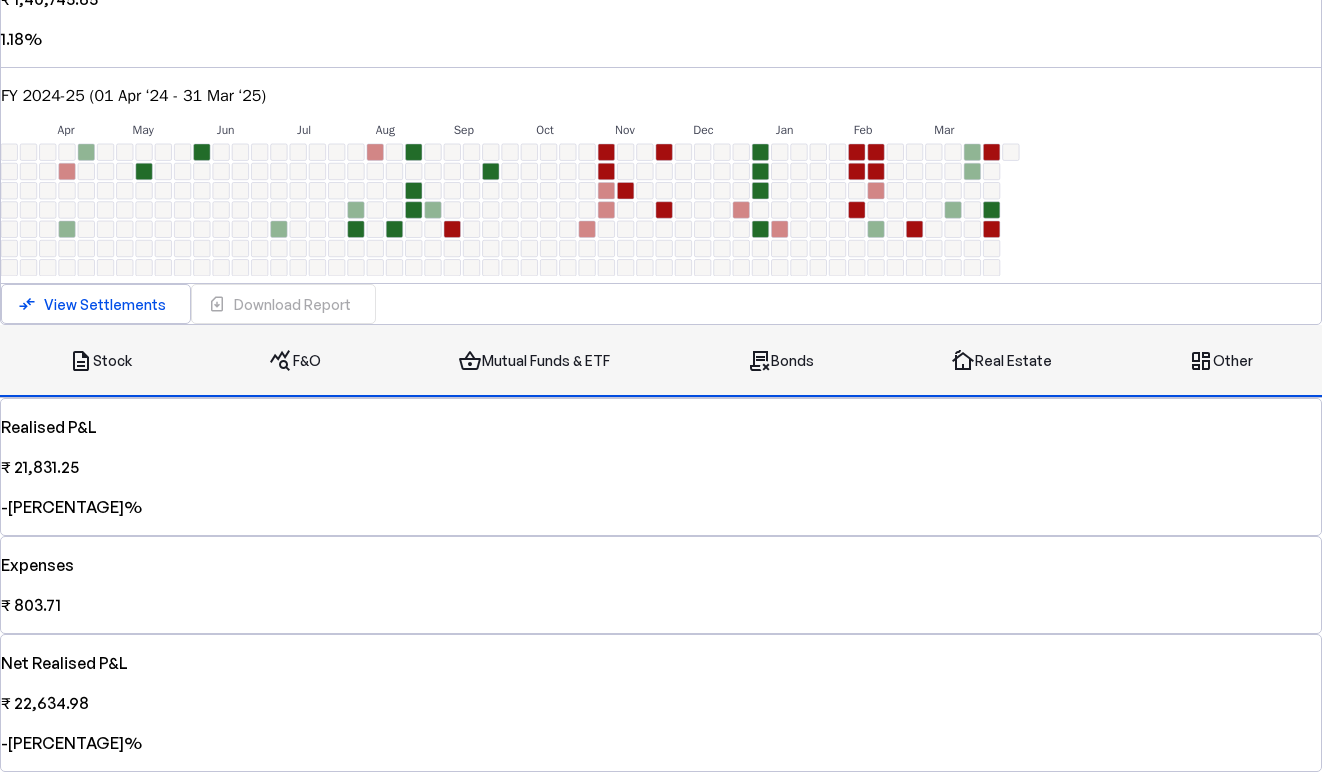 click on "shopping_basket  Mutual Funds & ETF" at bounding box center [534, 361] 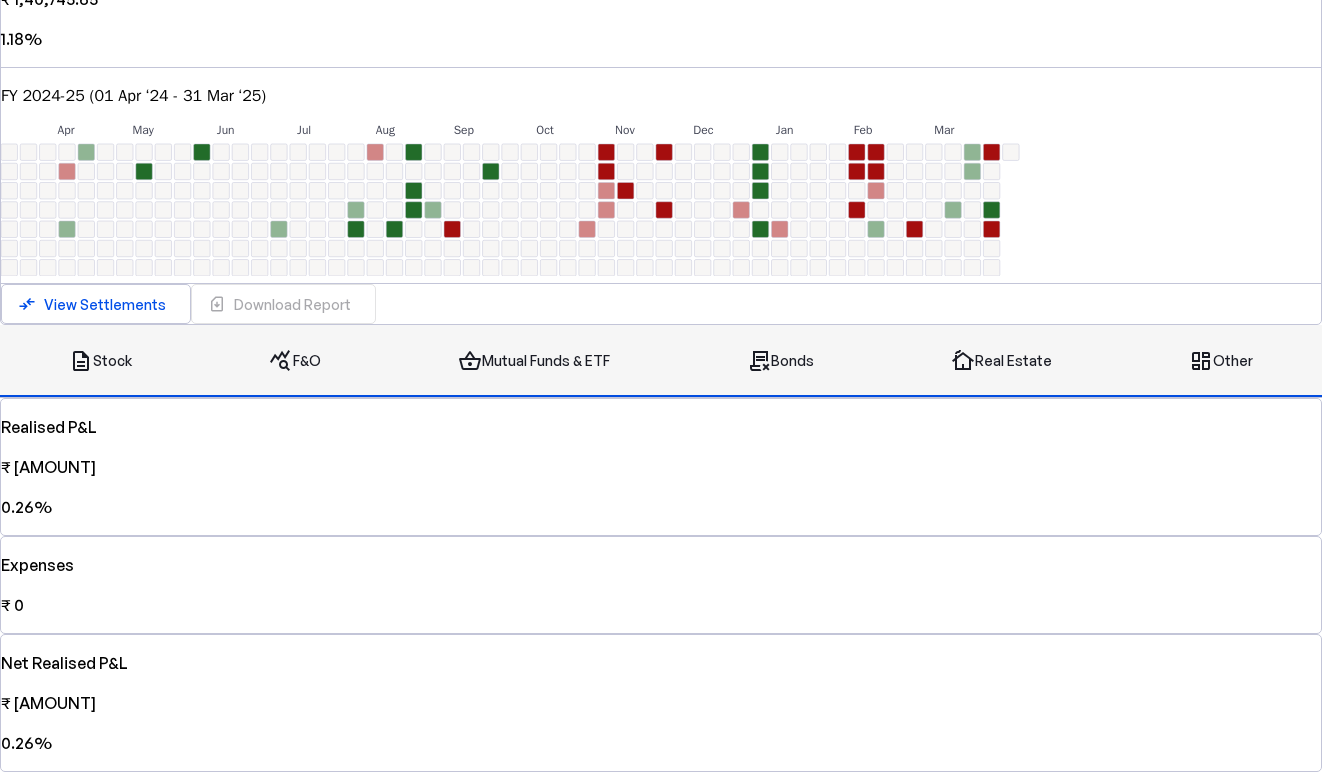 click on "contract_delete  Bonds" at bounding box center (780, 361) 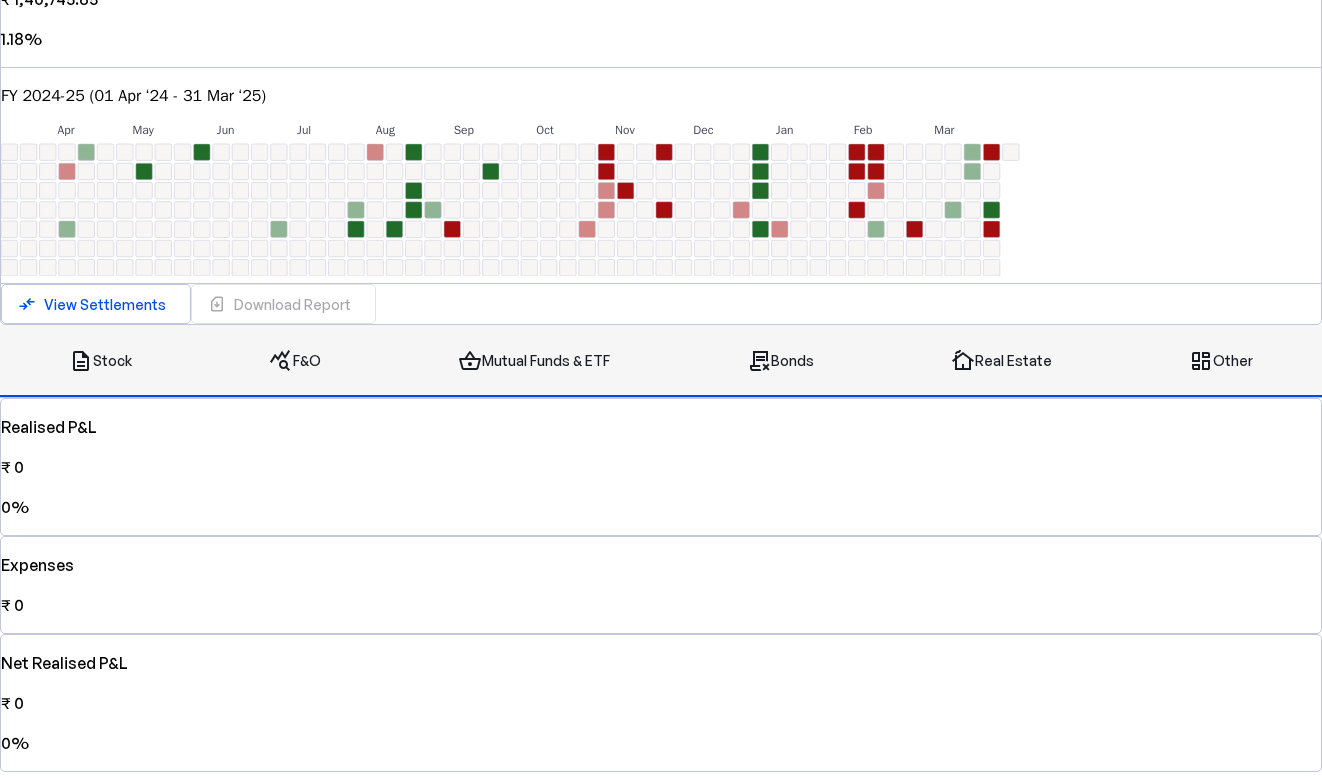 click on "cottage  Real Estate" at bounding box center [1002, 361] 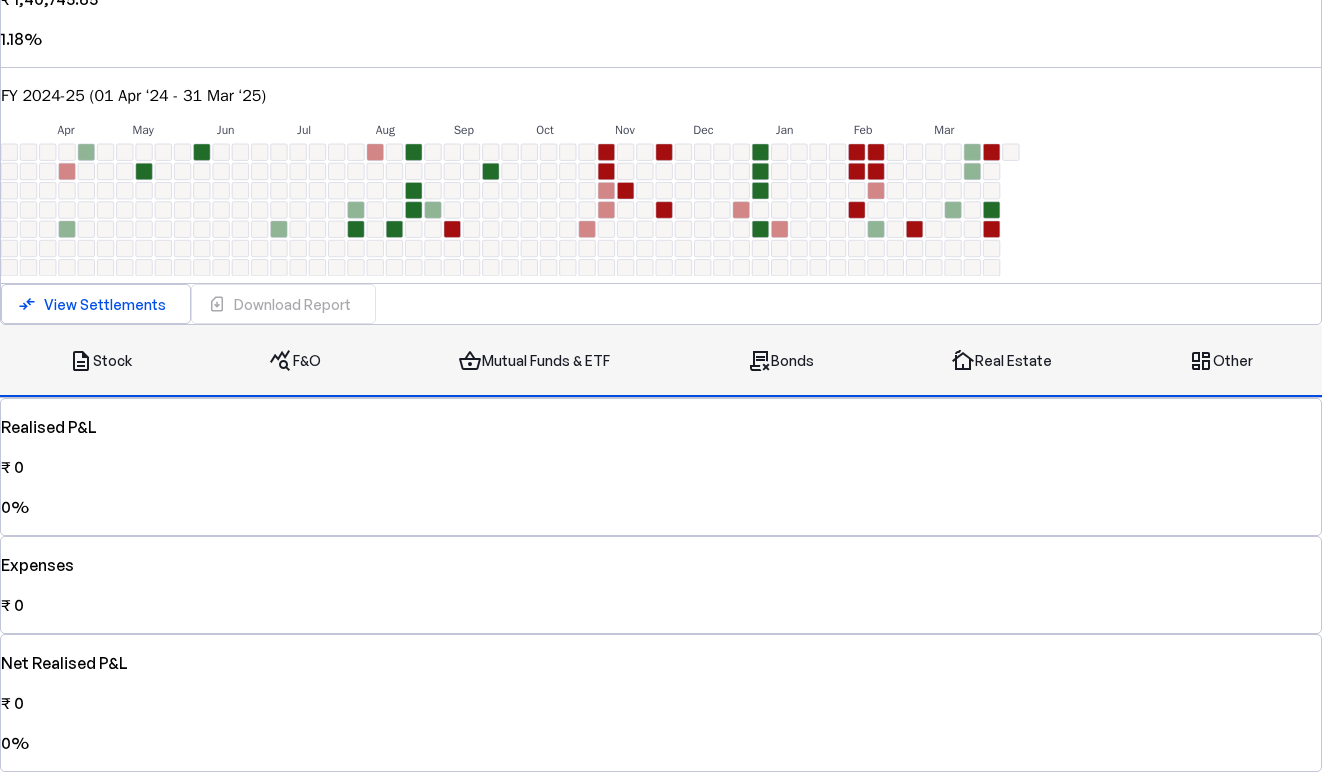click on "browse  Other" at bounding box center [1221, 361] 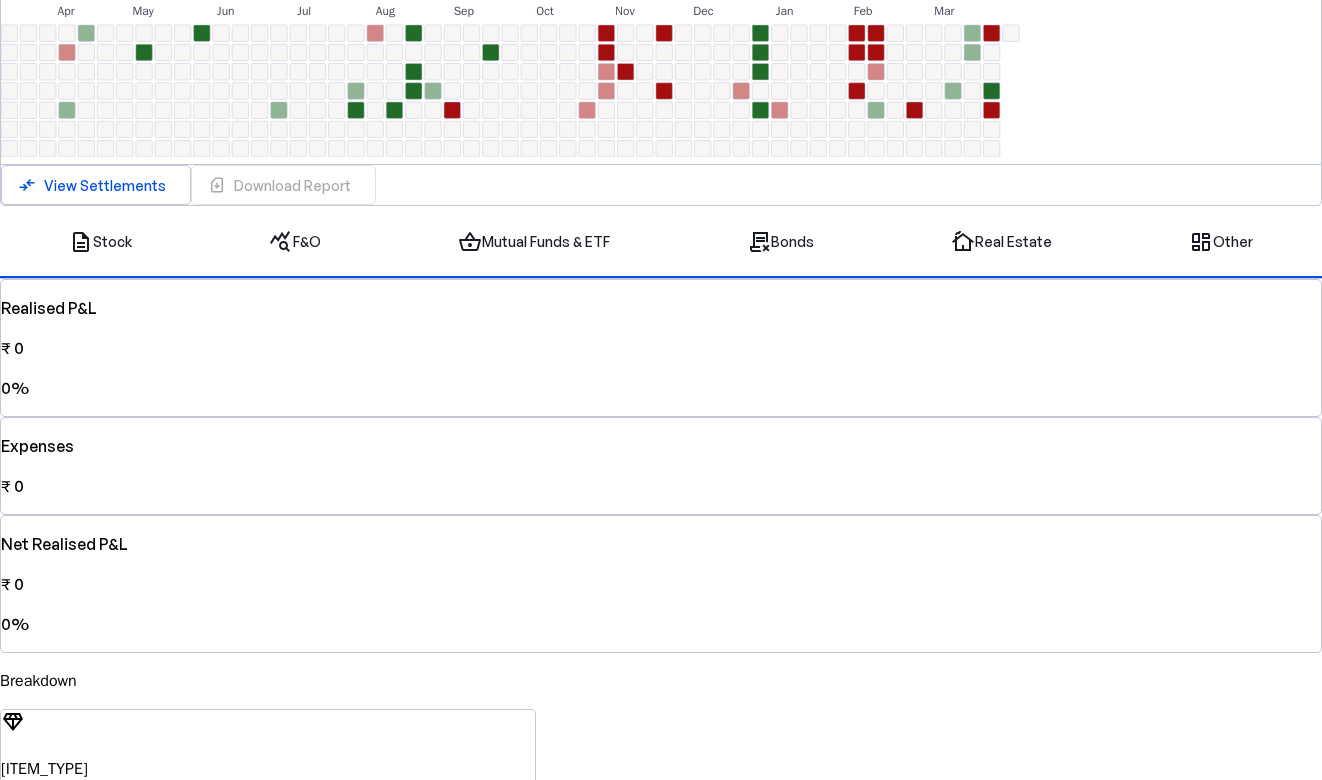 scroll, scrollTop: 0, scrollLeft: 0, axis: both 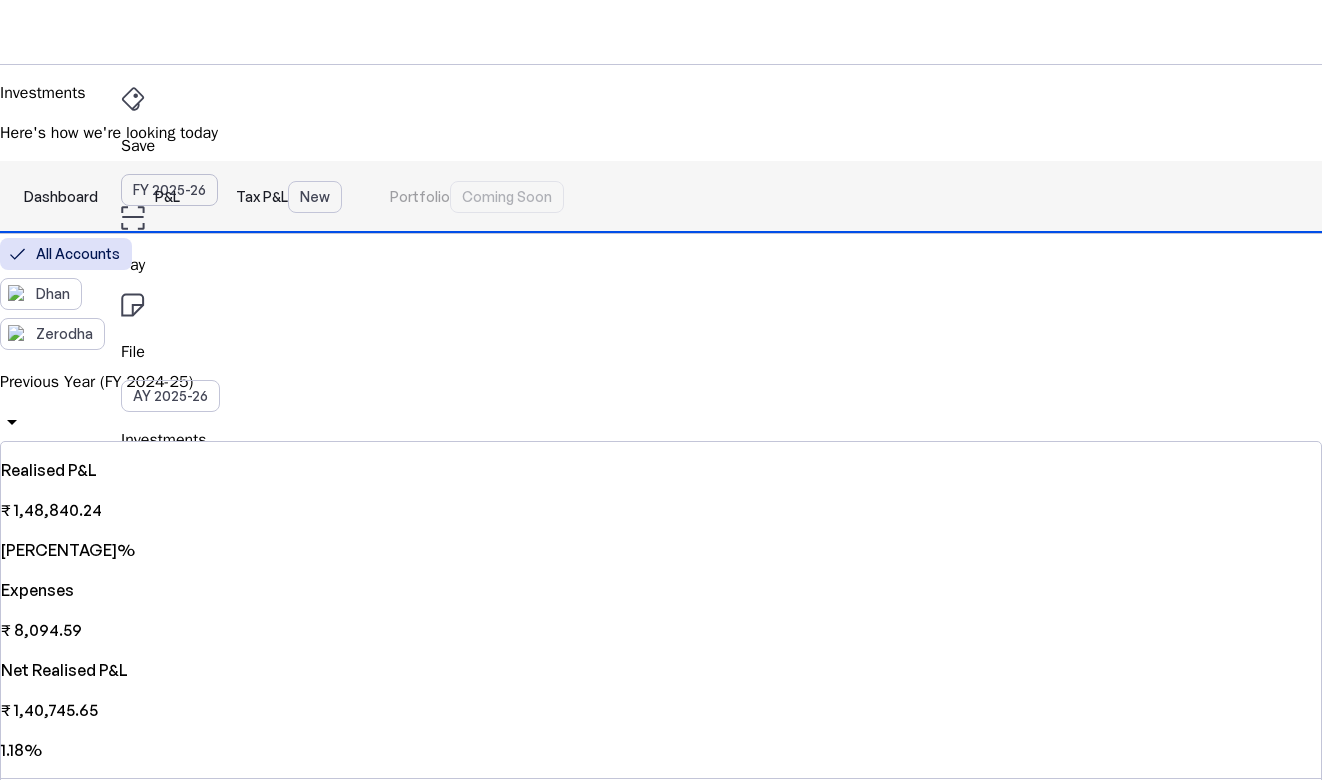 click on "Dashboard" at bounding box center (61, 197) 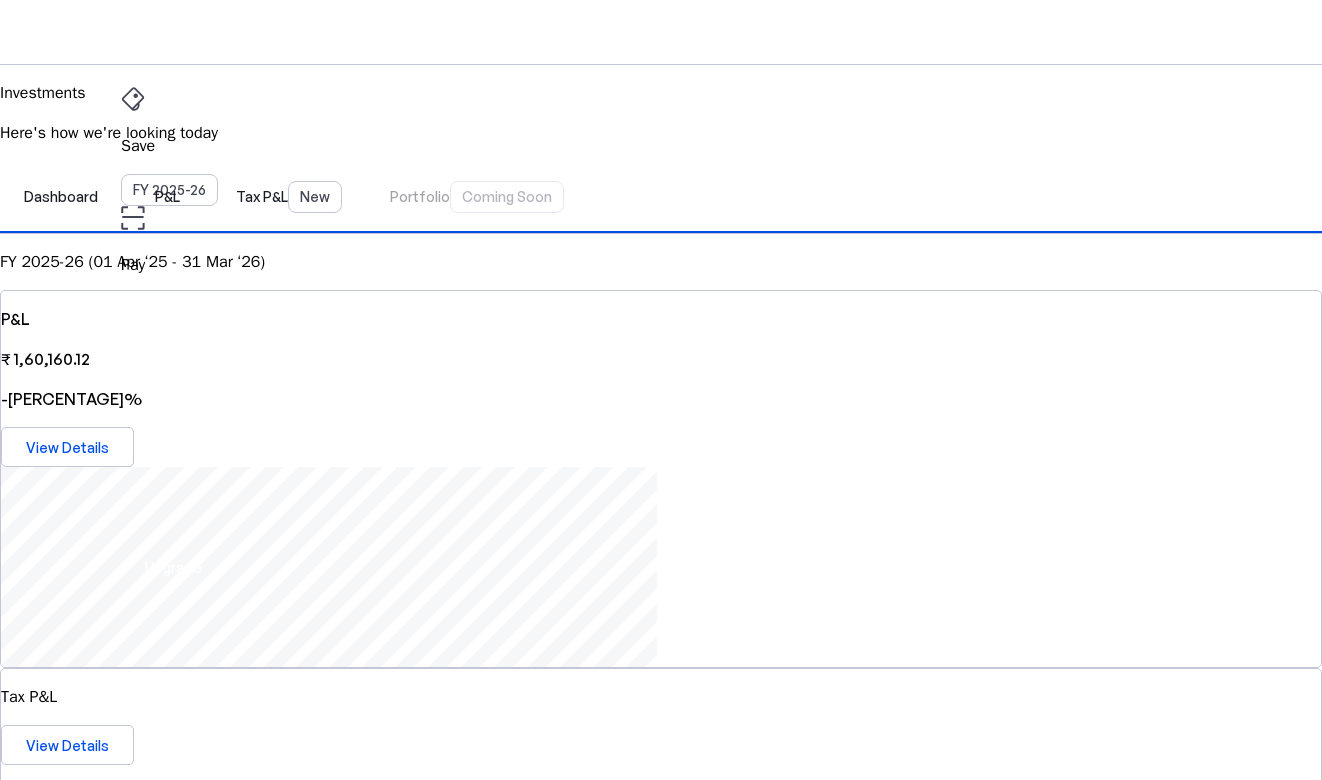 click on "add" at bounding box center (594, 2649) 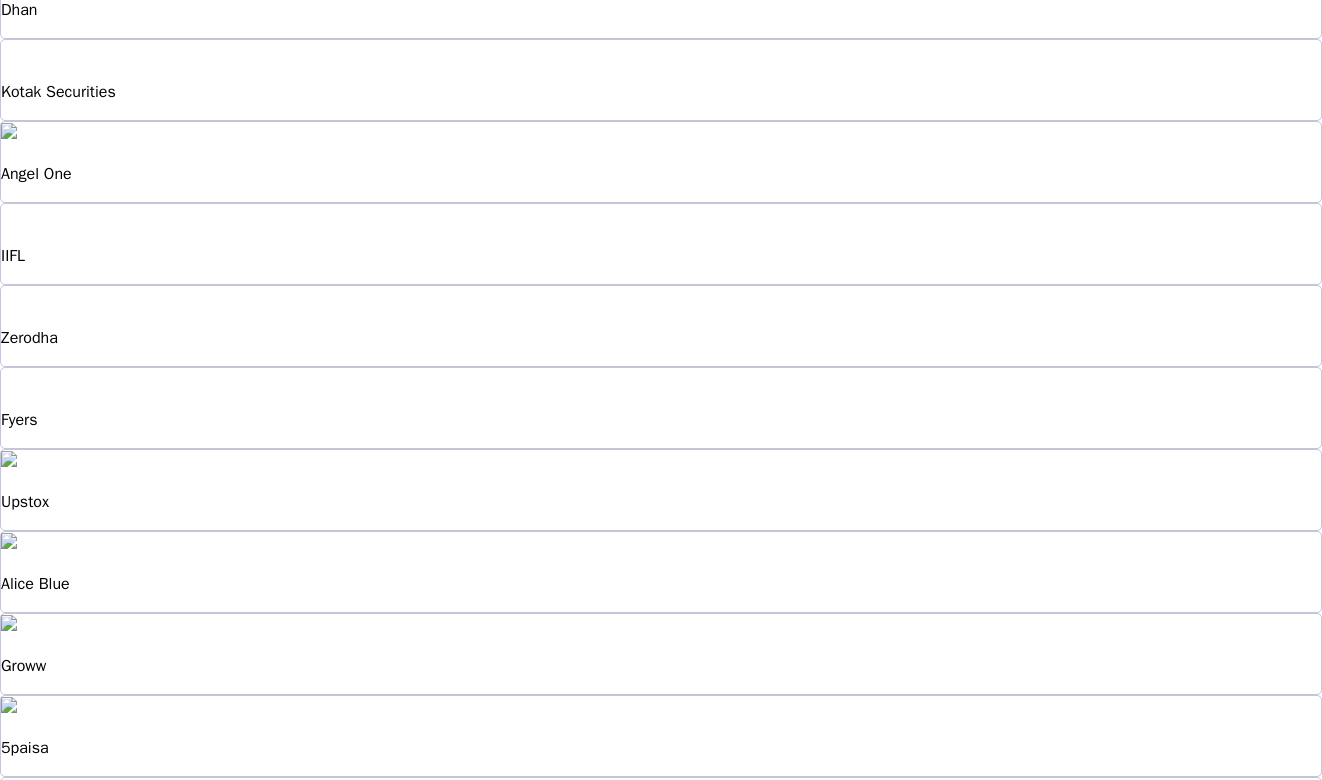 scroll, scrollTop: 395, scrollLeft: 0, axis: vertical 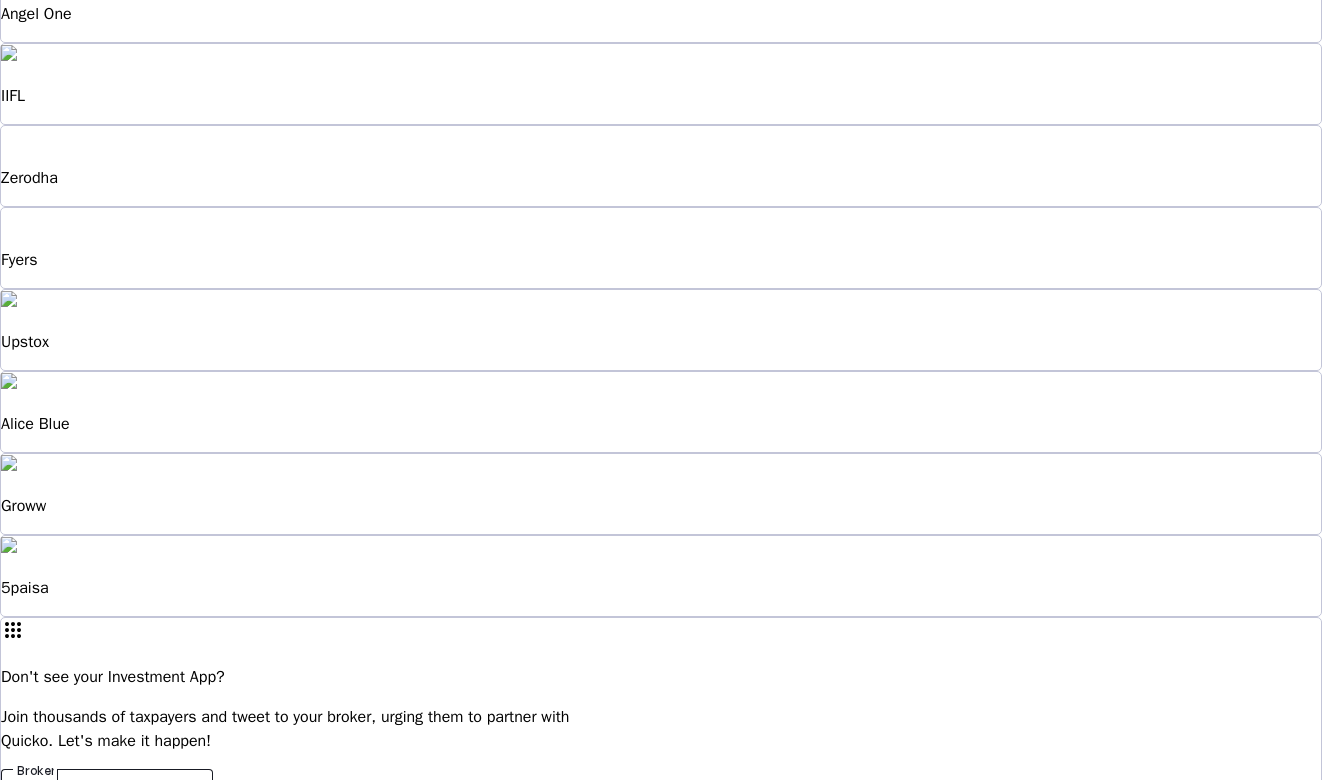 click on "Lemonn" at bounding box center (107, 825) 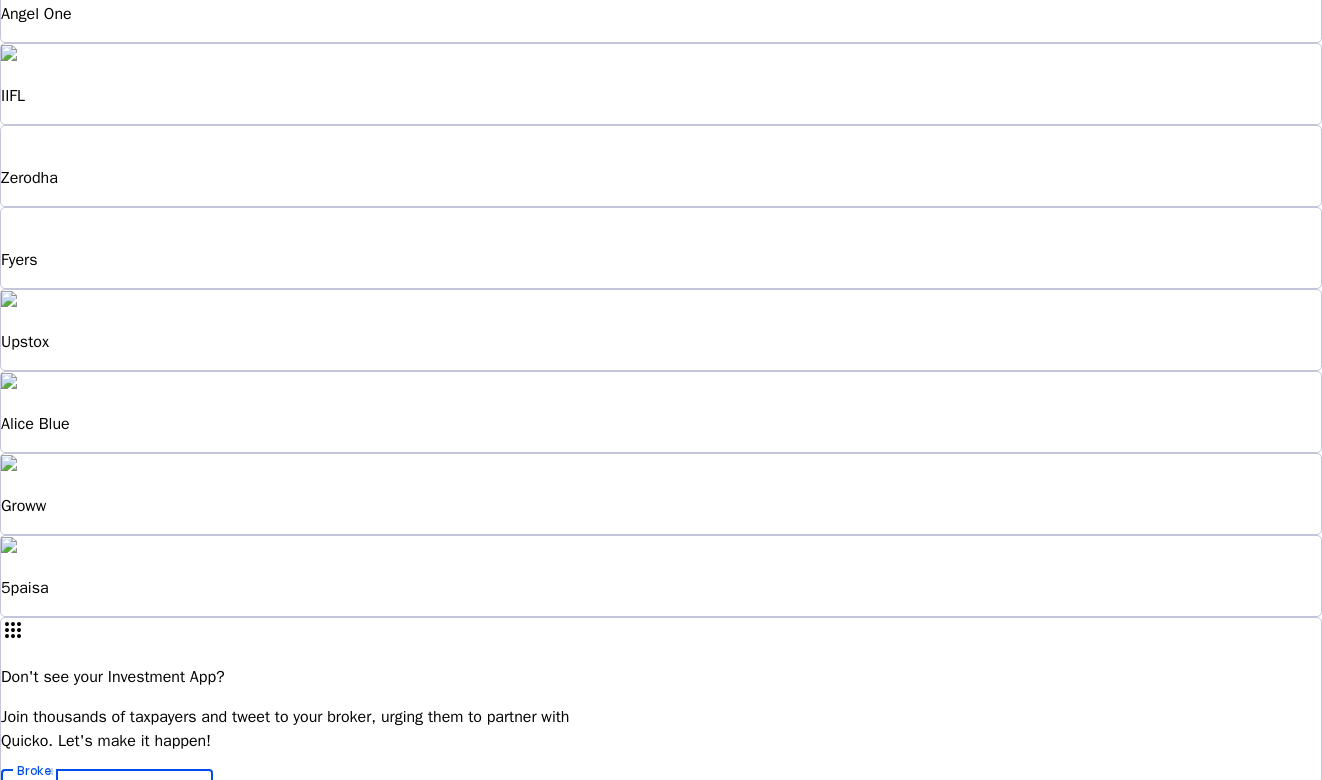 scroll, scrollTop: 173, scrollLeft: 0, axis: vertical 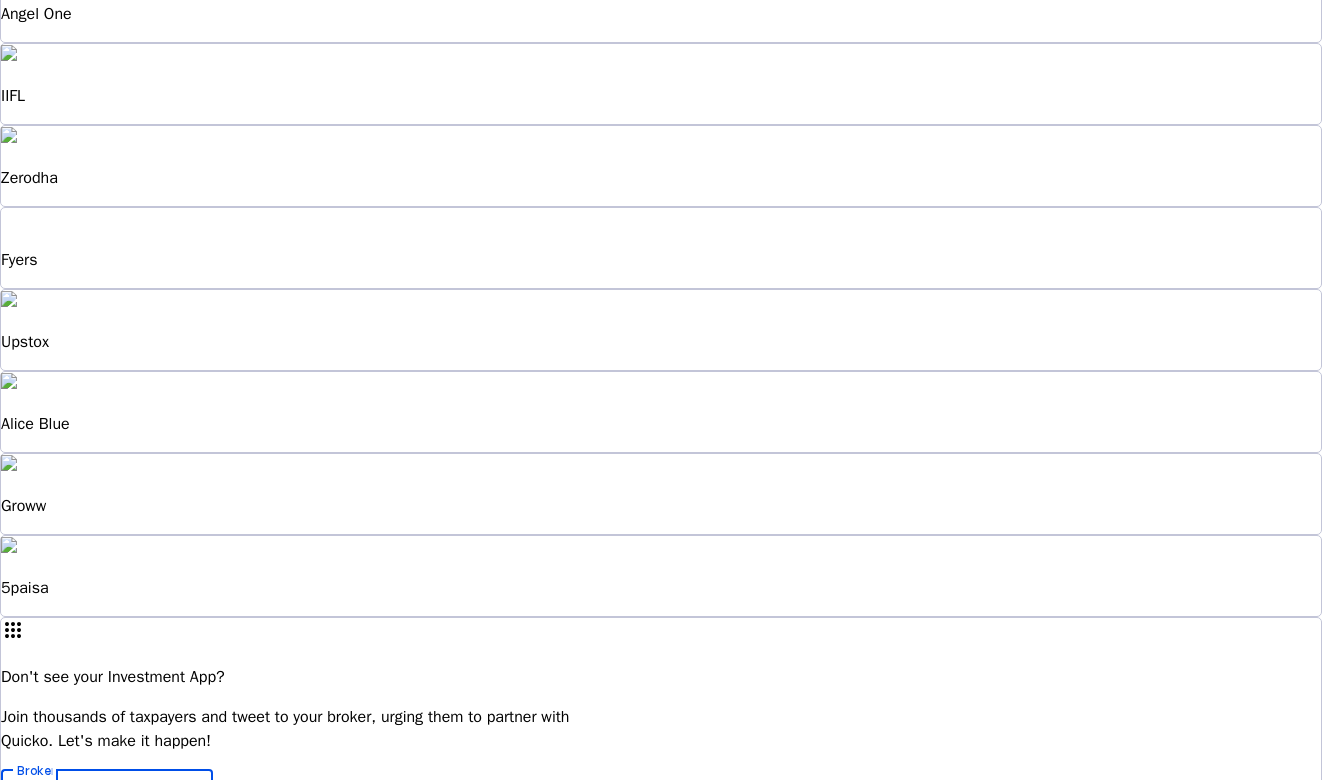 click at bounding box center [661, 1218] 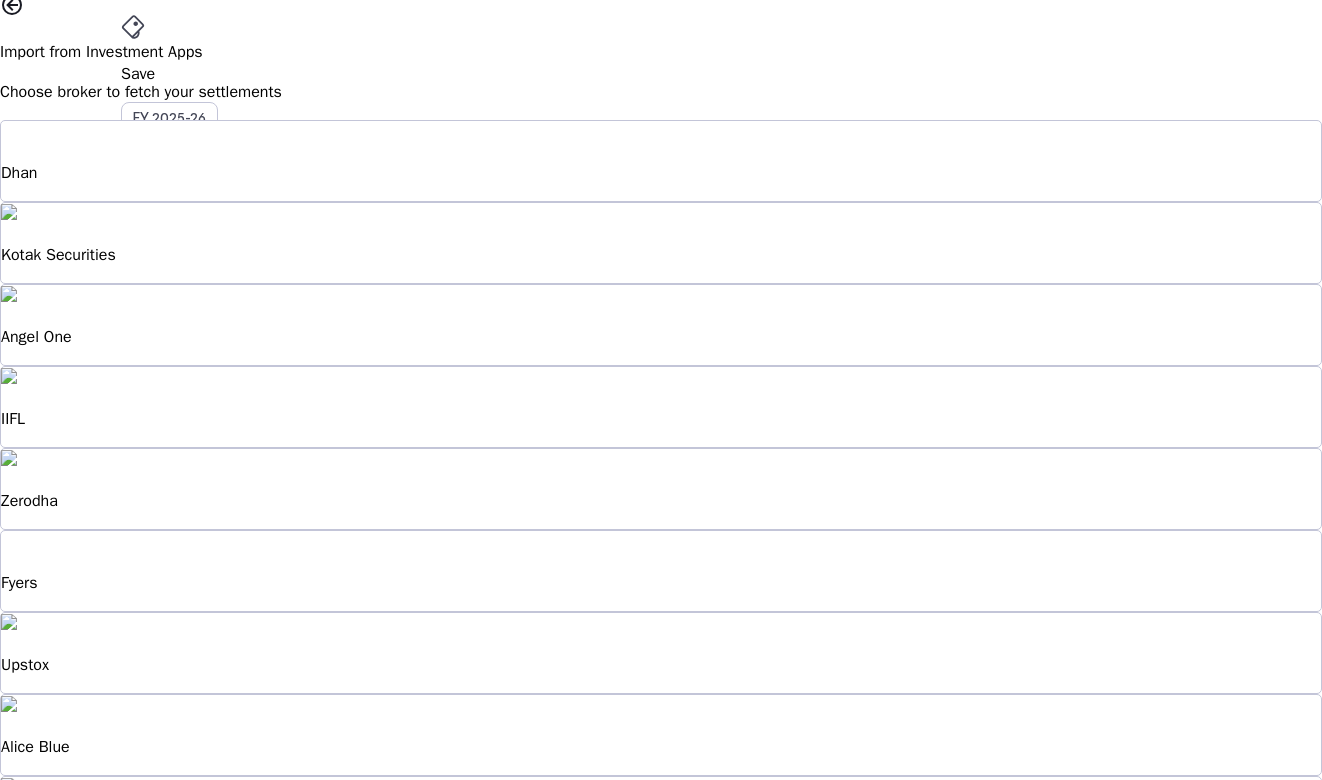 scroll, scrollTop: 0, scrollLeft: 0, axis: both 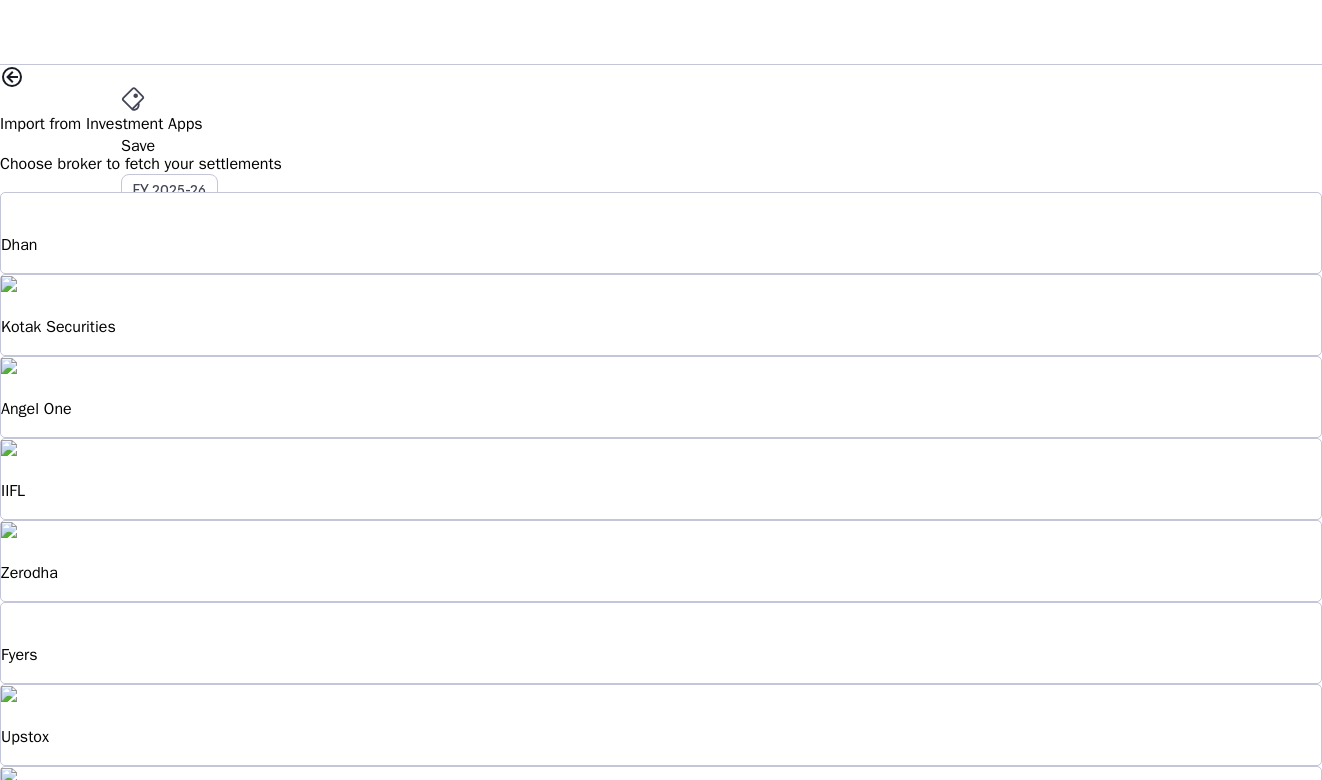 click at bounding box center [12, 77] 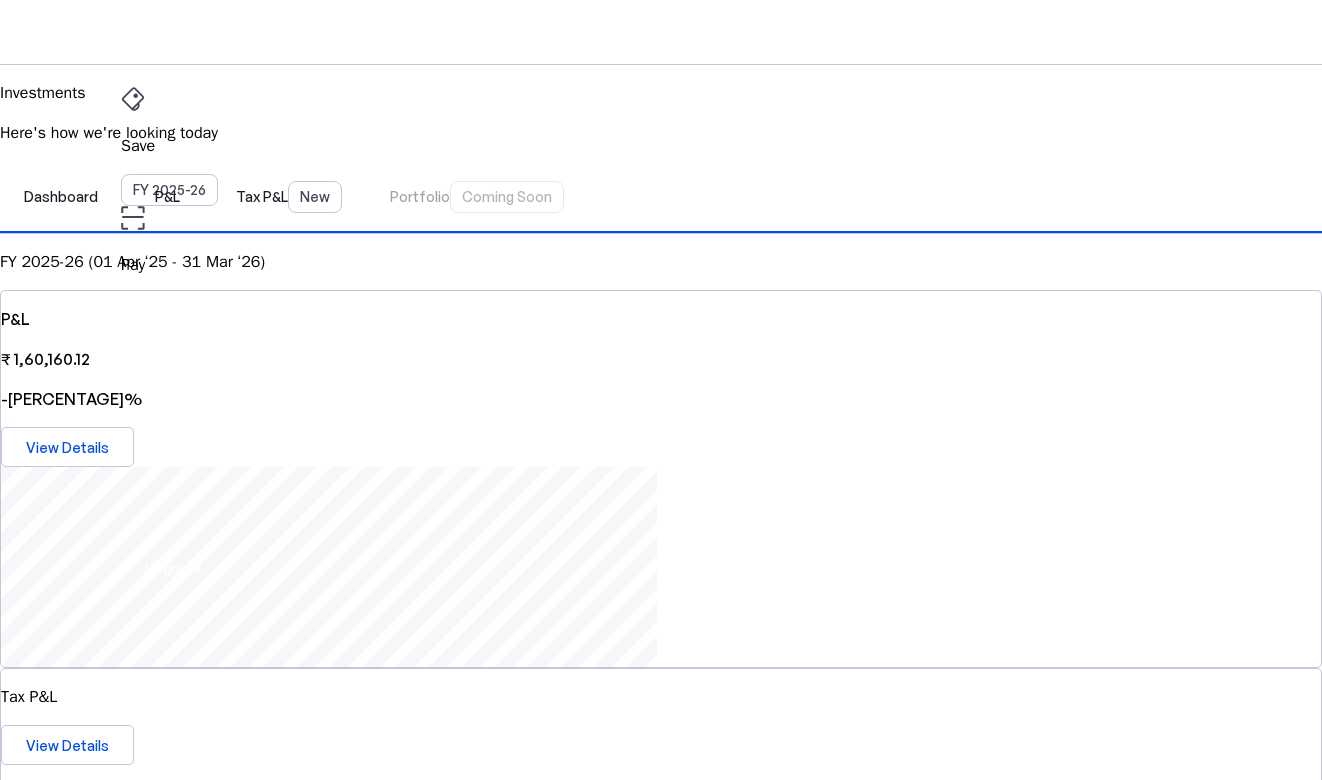 click on "Dashboard   P&L   Tax P&L  New  Portfolio  Coming Soon" at bounding box center (661, 197) 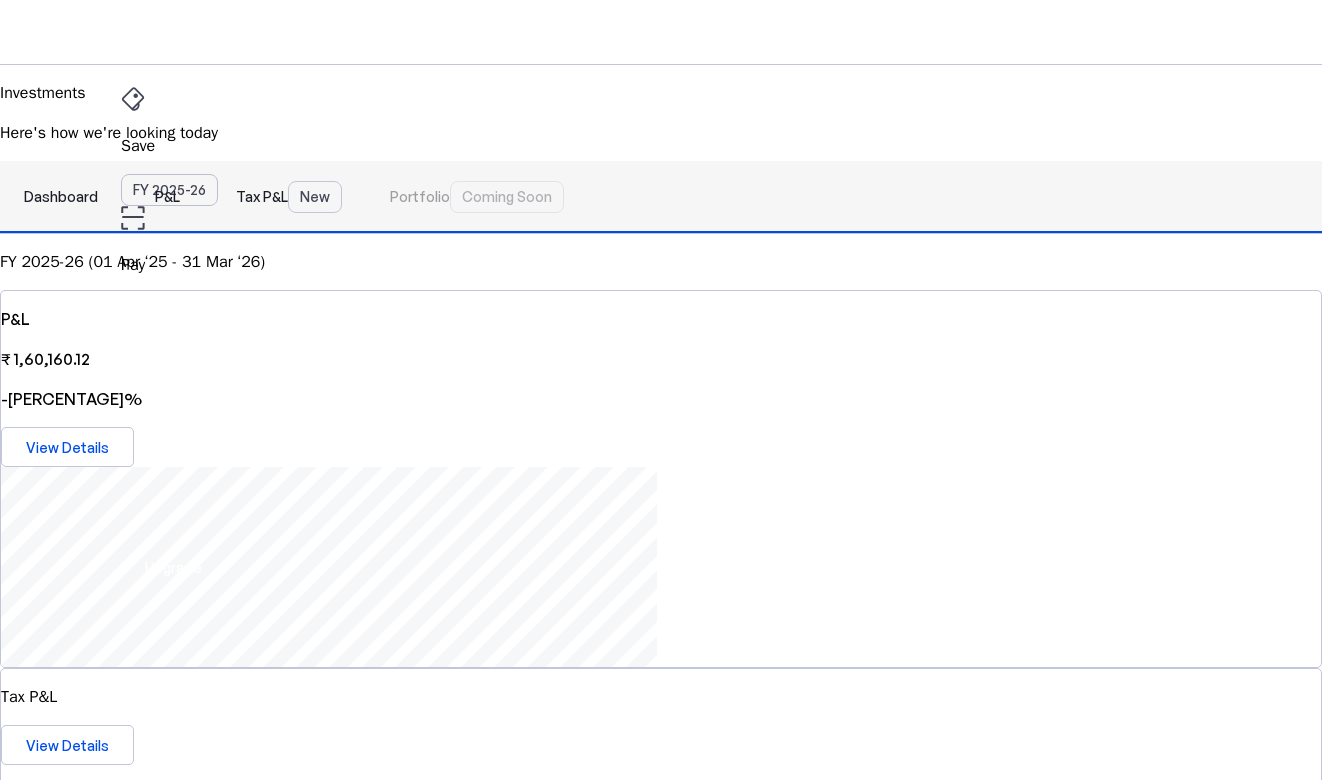 click on "Tax P&L  New" at bounding box center [289, 197] 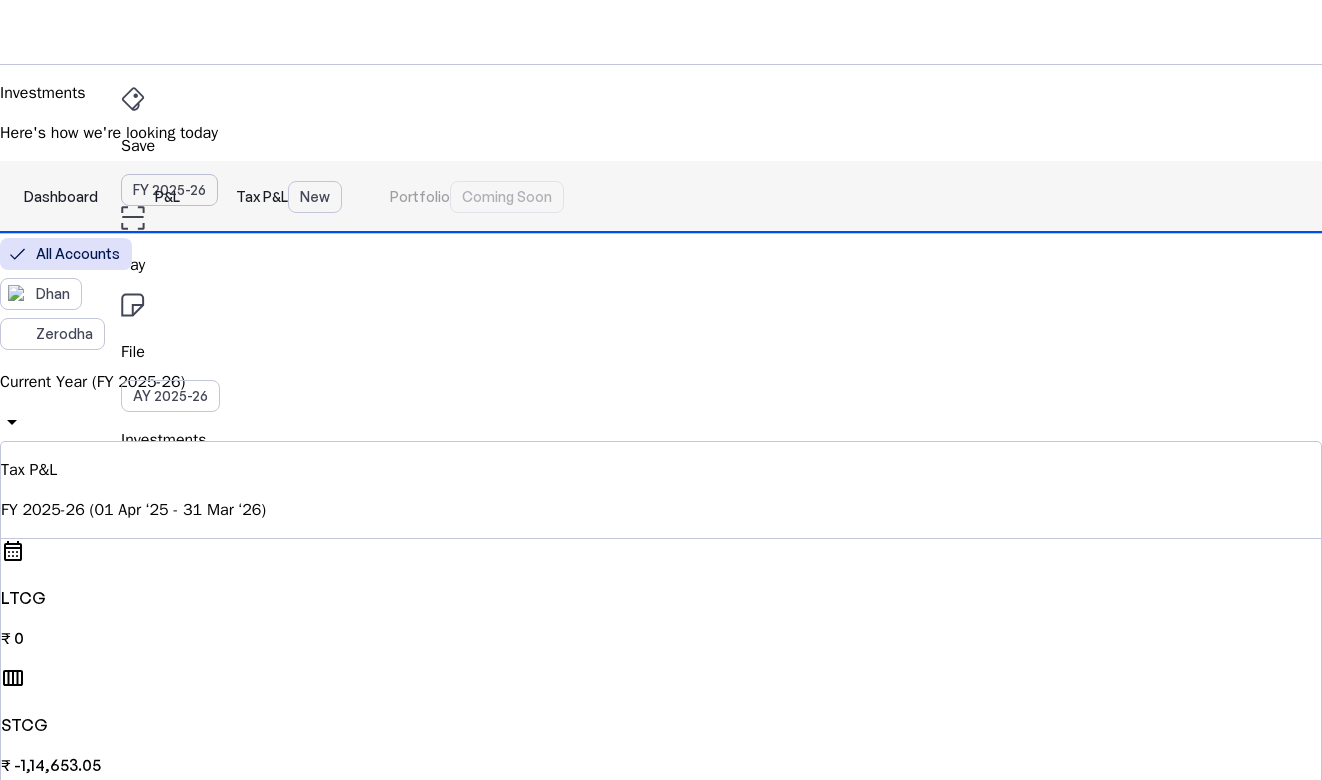 click on "P&L" at bounding box center (167, 197) 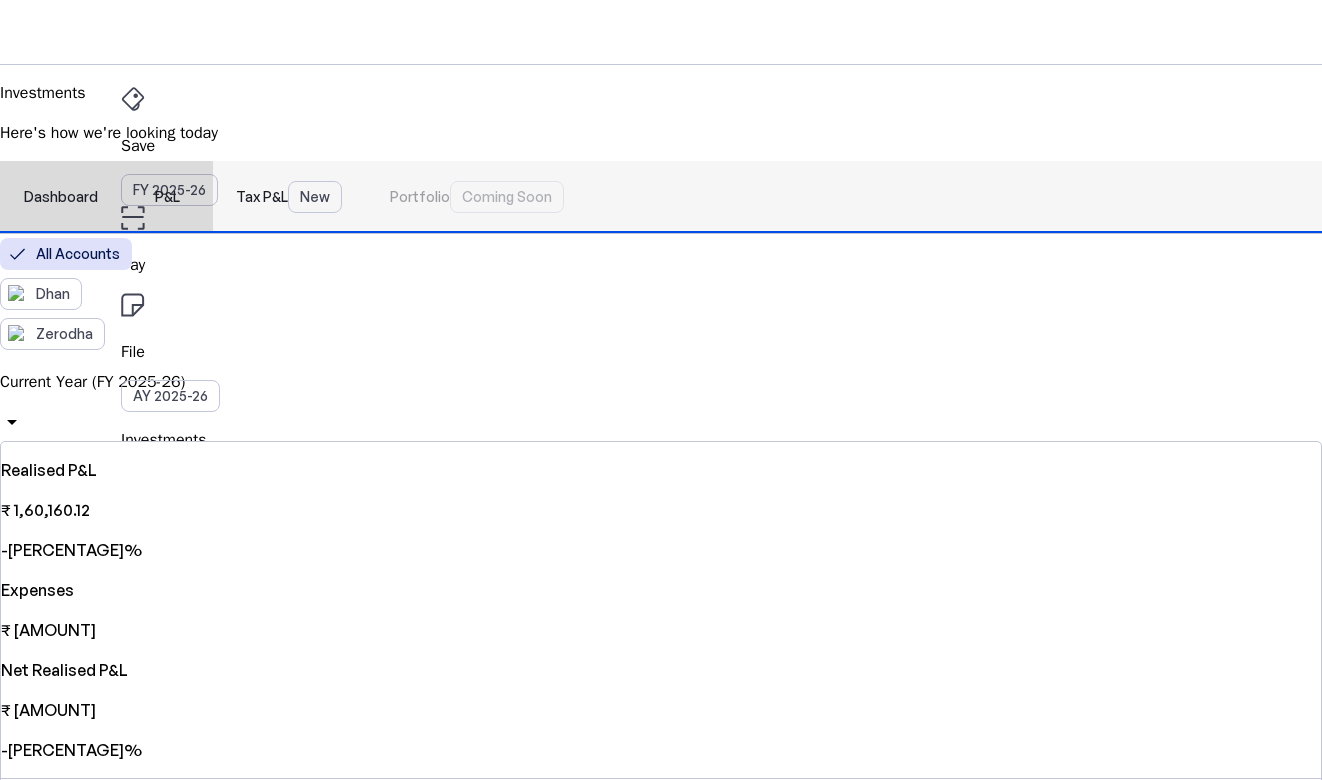 click on "Dashboard" at bounding box center [61, 197] 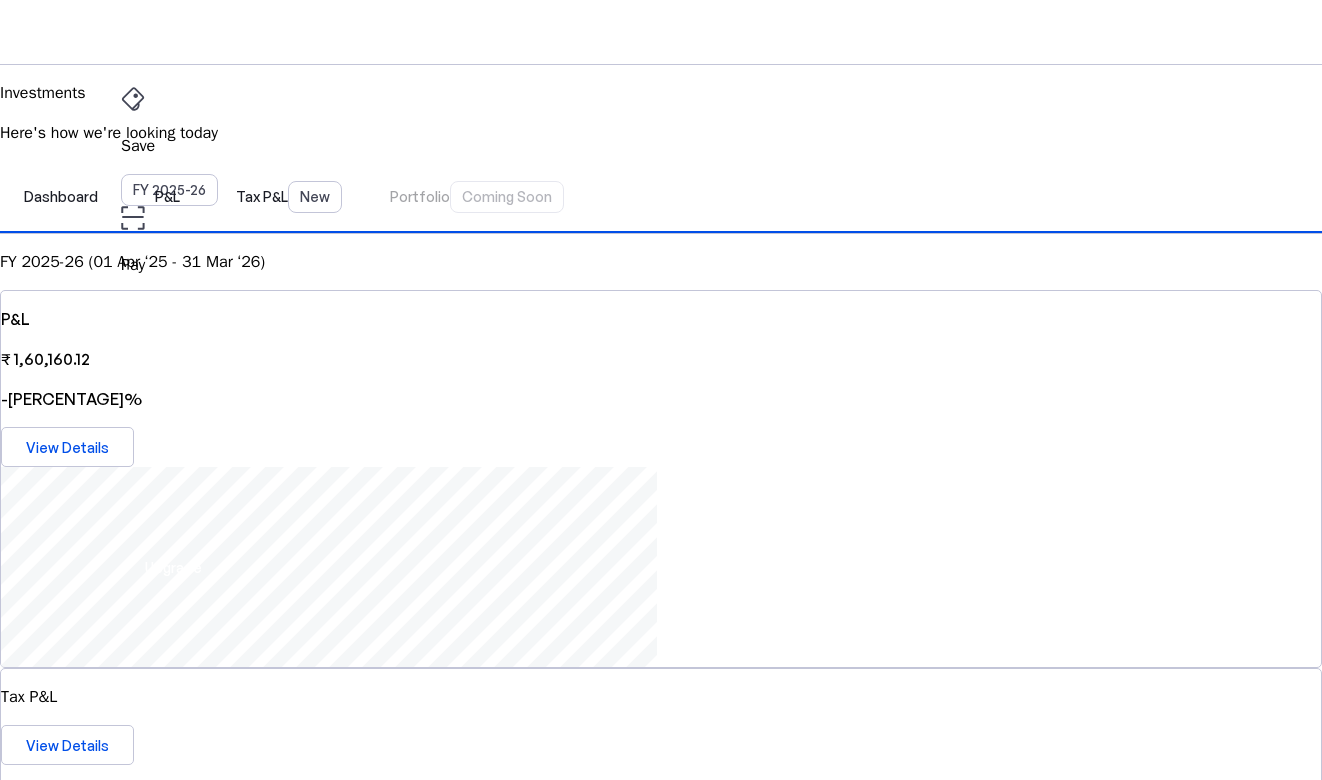 click on "Investments" at bounding box center [661, 440] 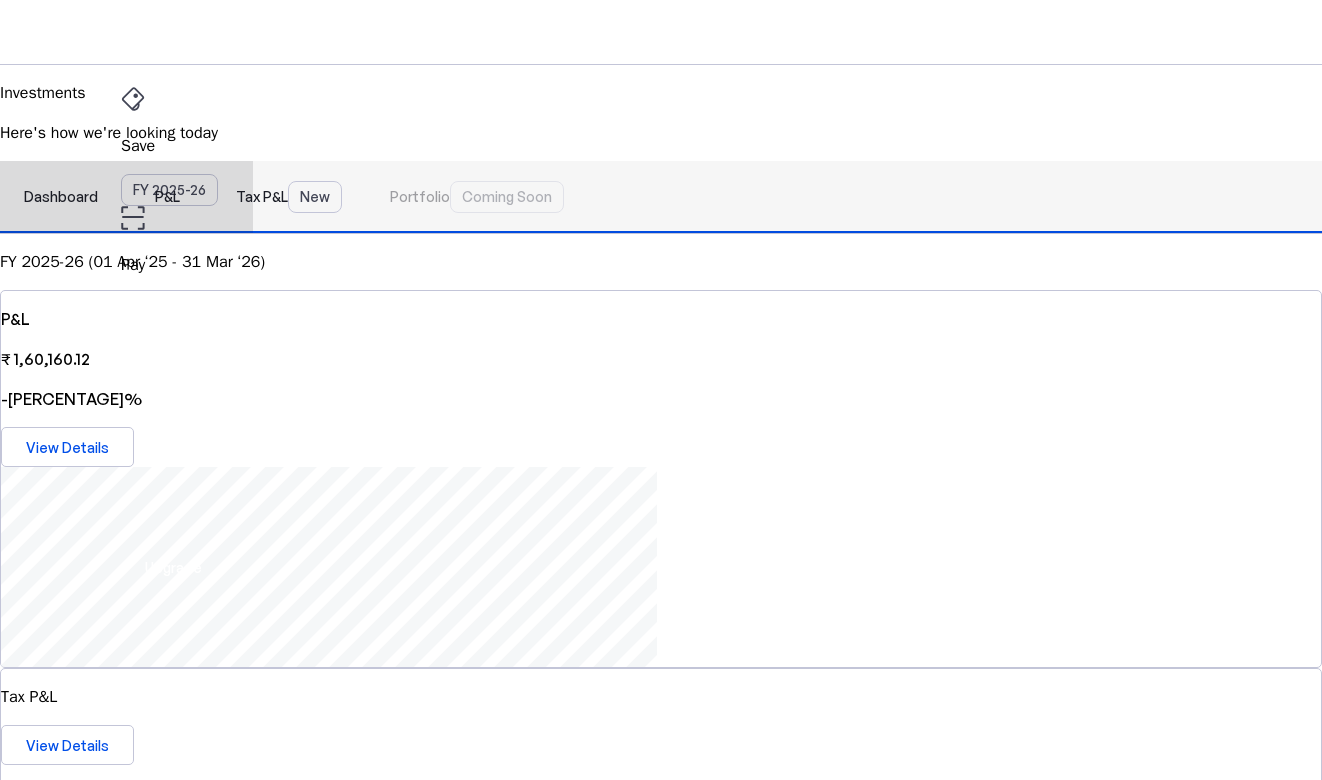 click on "Tax P&L  New" at bounding box center (289, 197) 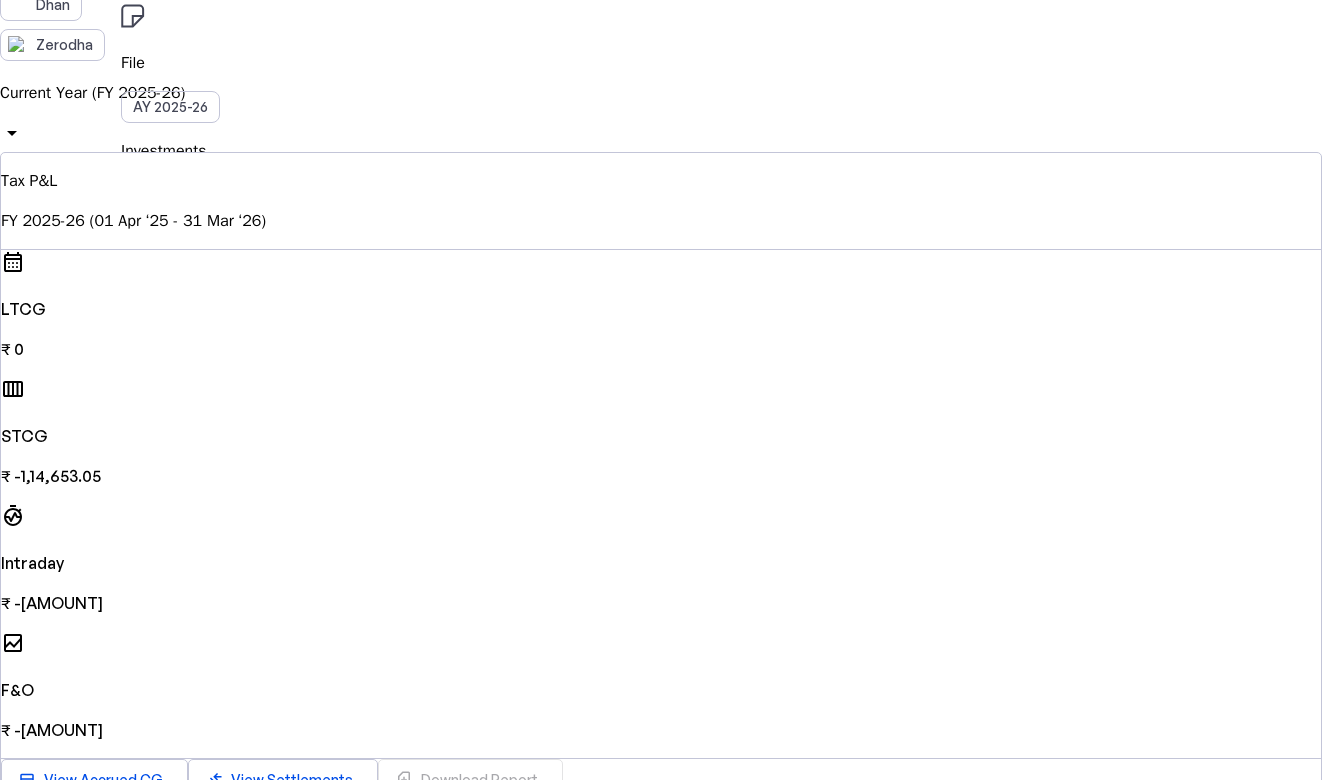 scroll, scrollTop: 265, scrollLeft: 0, axis: vertical 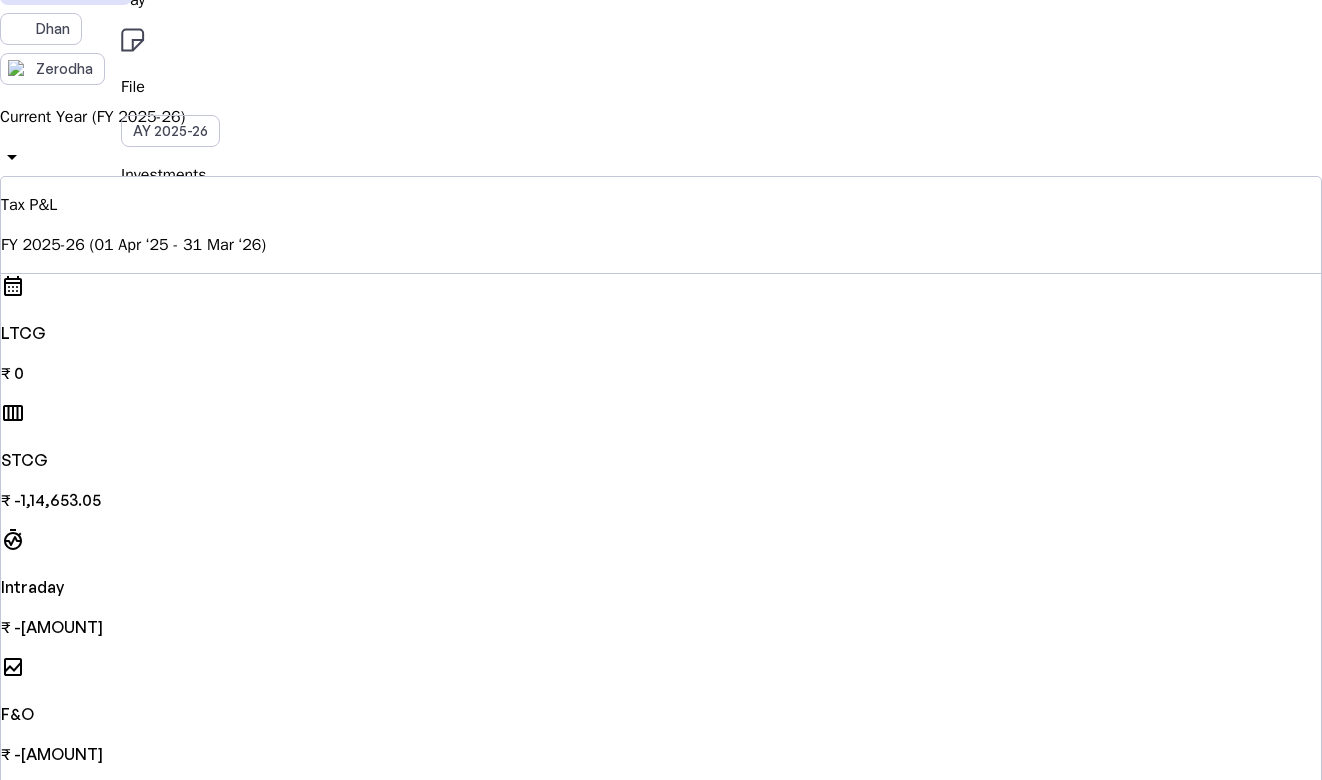 click on "Current Year (FY 2025-26)" at bounding box center [661, 117] 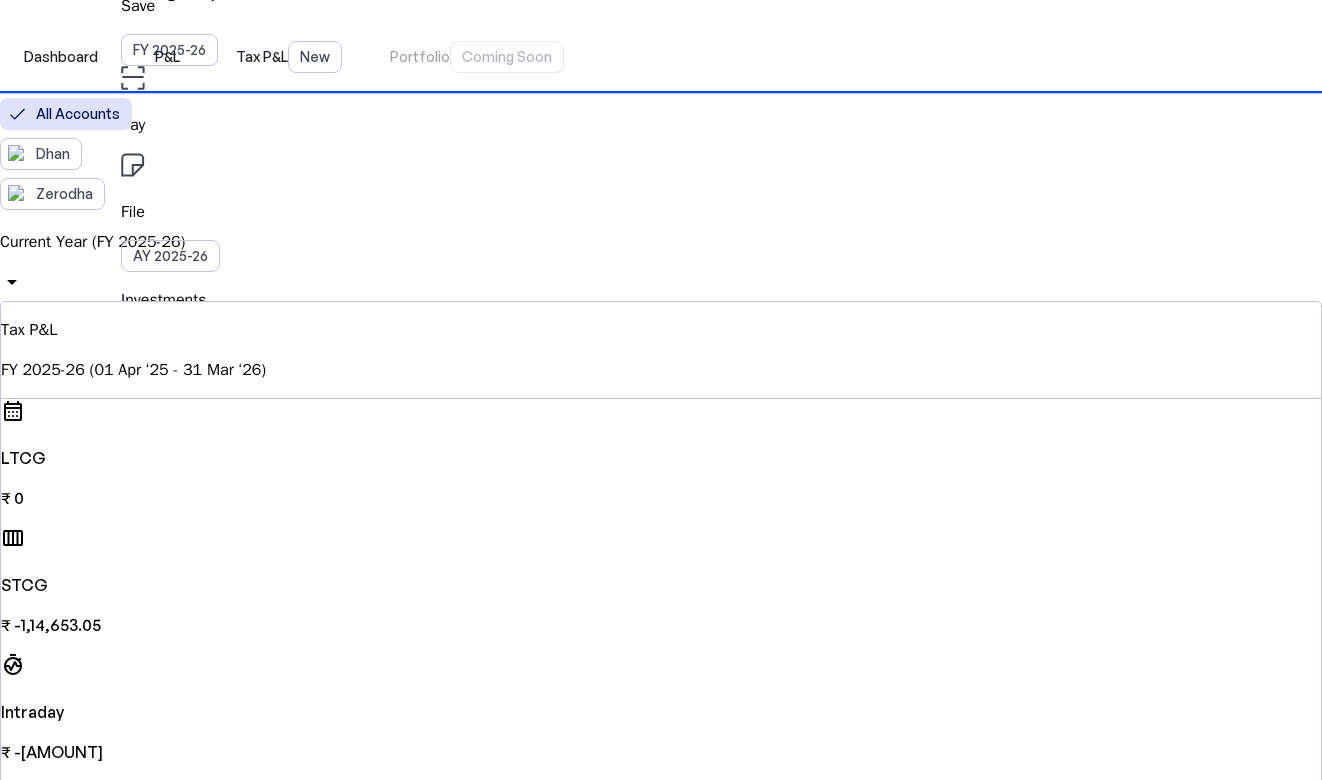 scroll, scrollTop: 178, scrollLeft: 0, axis: vertical 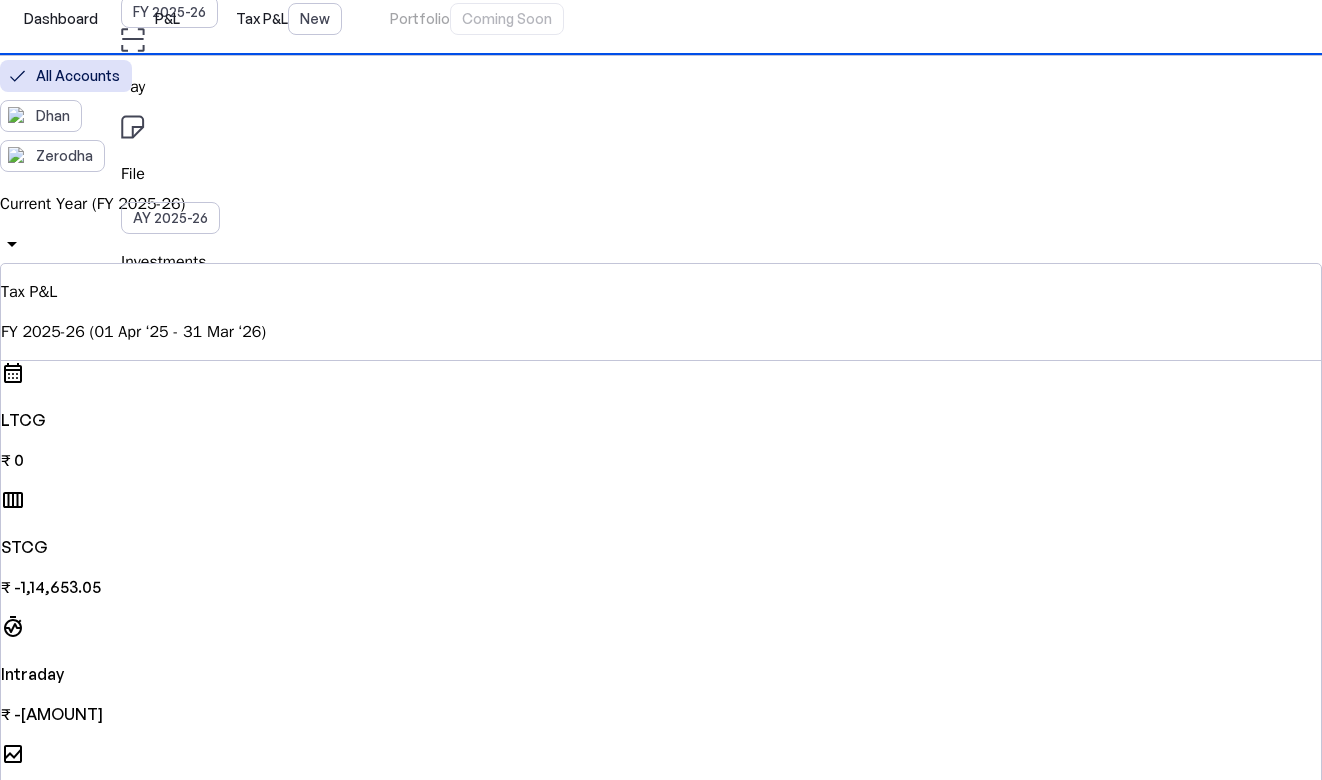 click on "Current Year (FY 2025-26)" at bounding box center [661, 204] 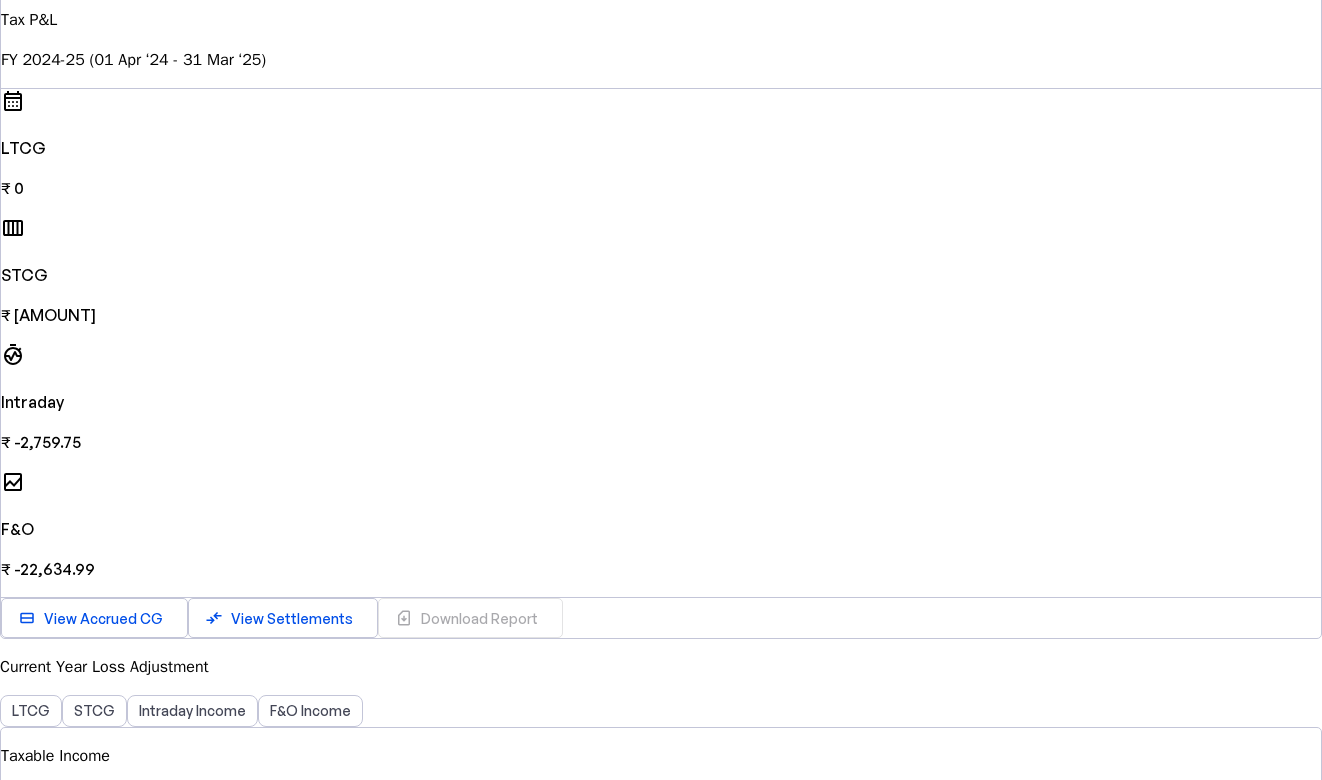 scroll, scrollTop: 0, scrollLeft: 0, axis: both 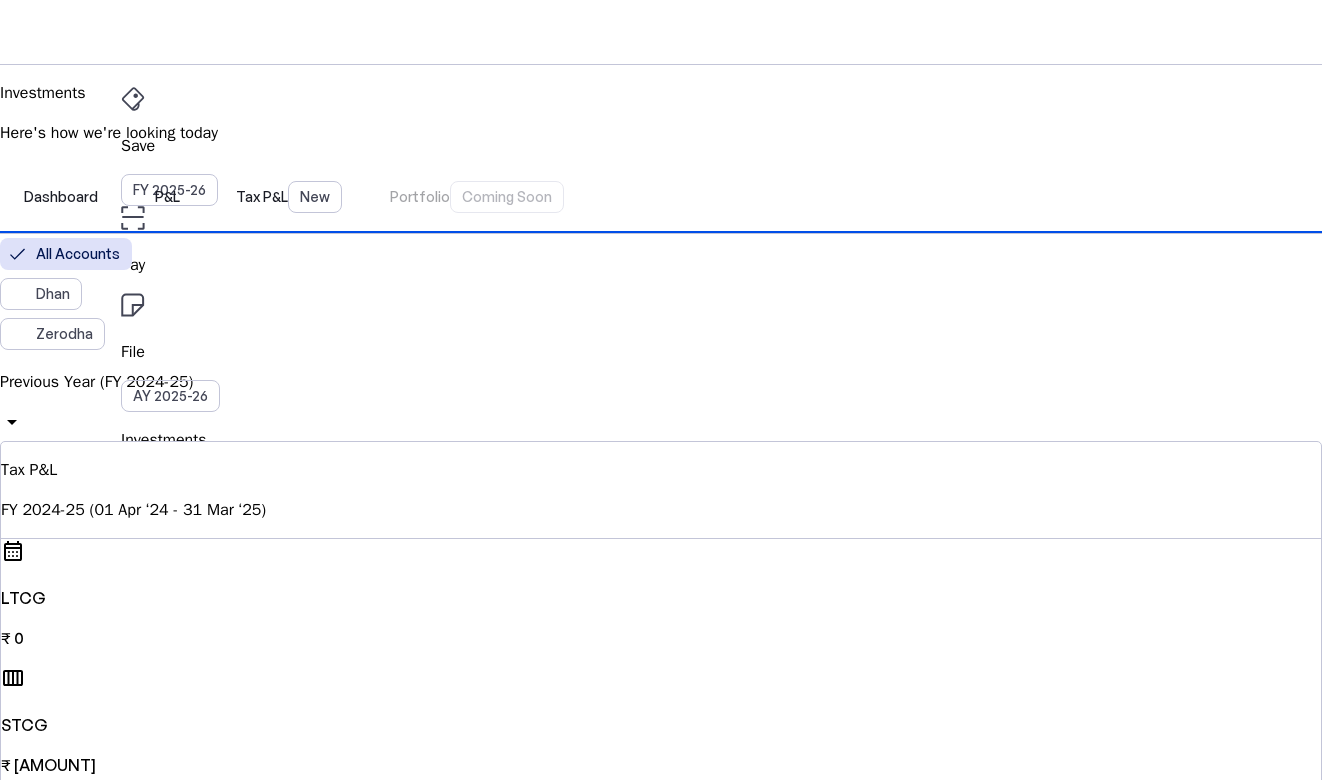 click on "Dashboard   P&L   Tax P&L  New  Portfolio  Coming Soon" at bounding box center (661, 197) 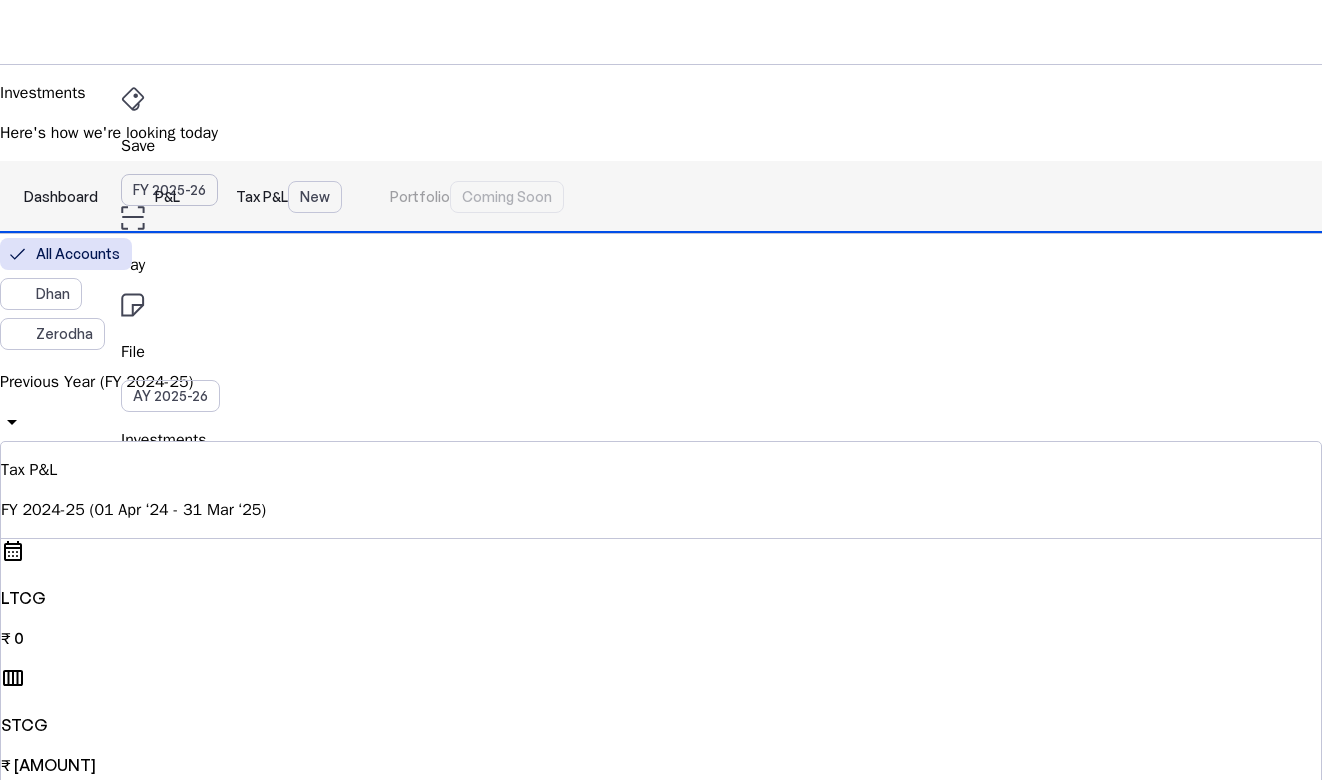 click on "P&L" at bounding box center [167, 197] 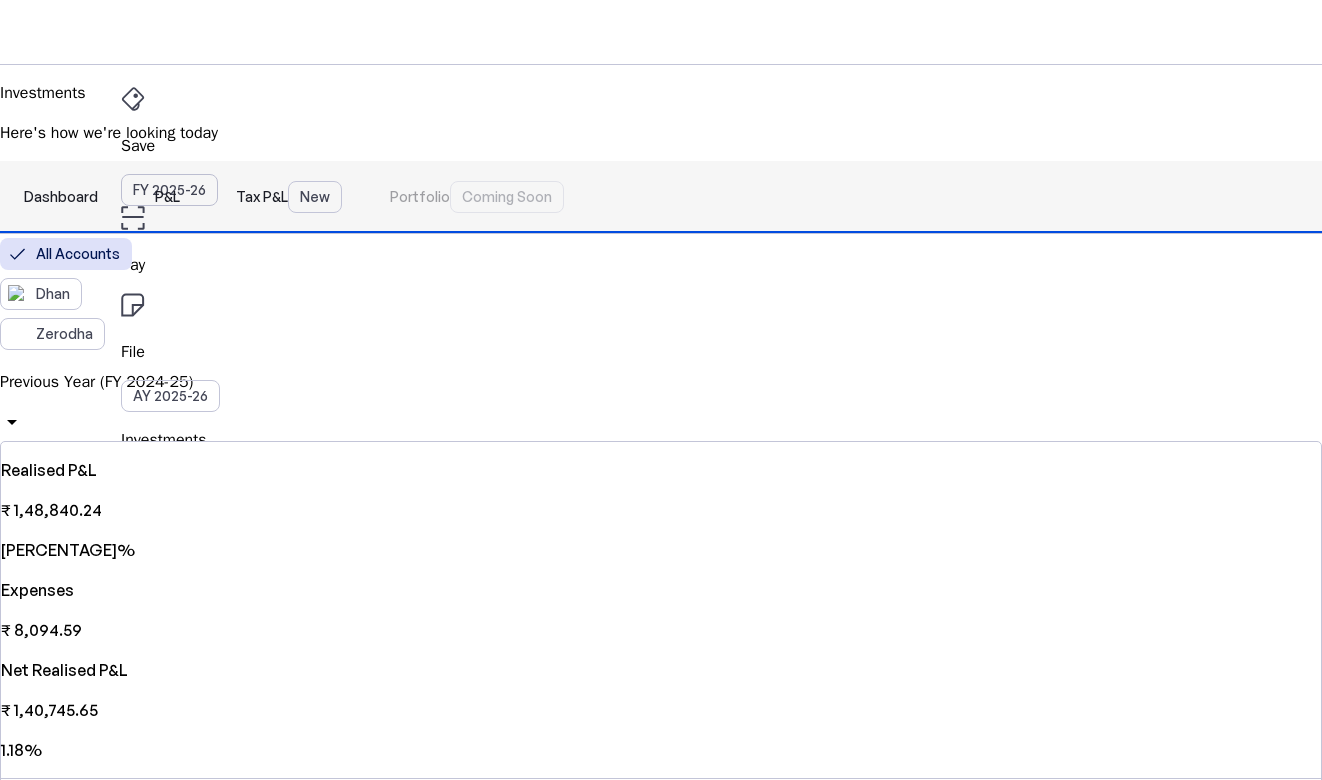 click on "Tax P&L  New" at bounding box center [289, 197] 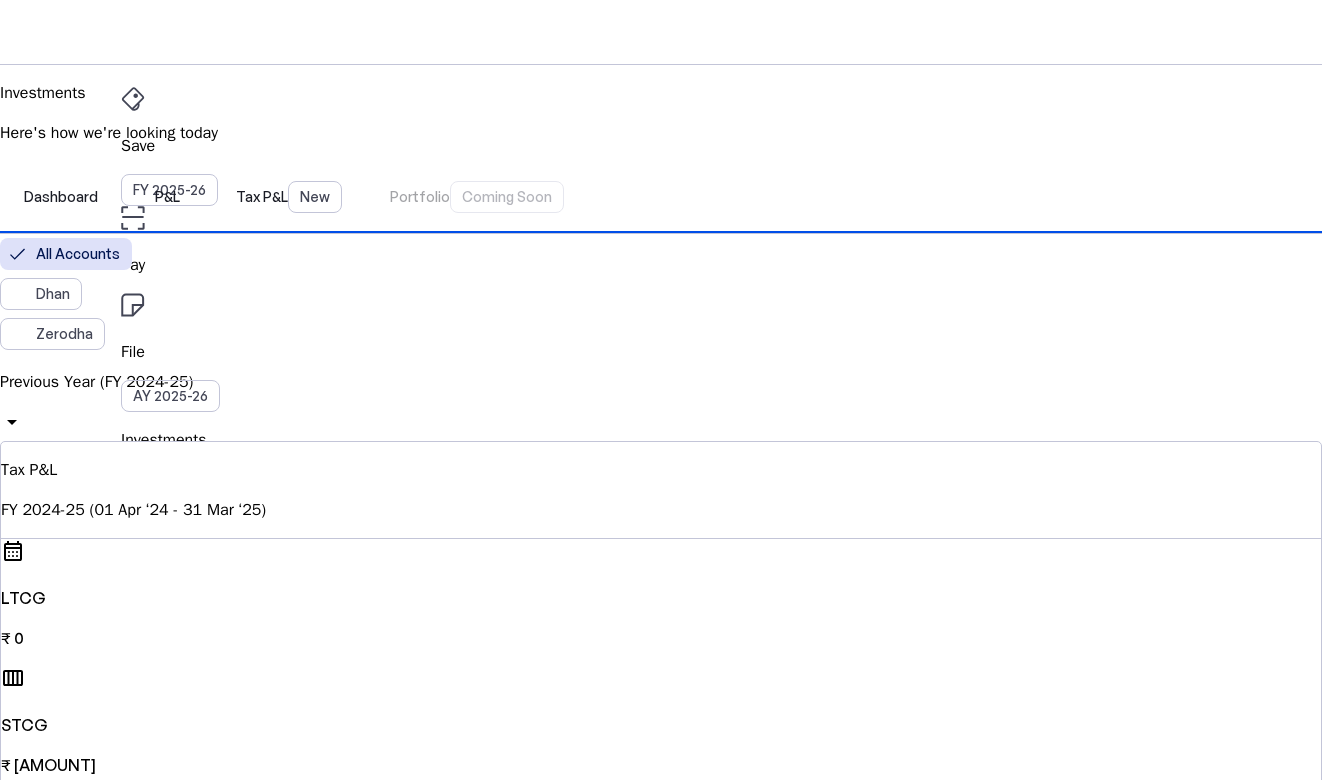 click on "Dashboard   P&L   Tax P&L  New  Portfolio  Coming Soon" at bounding box center (661, 197) 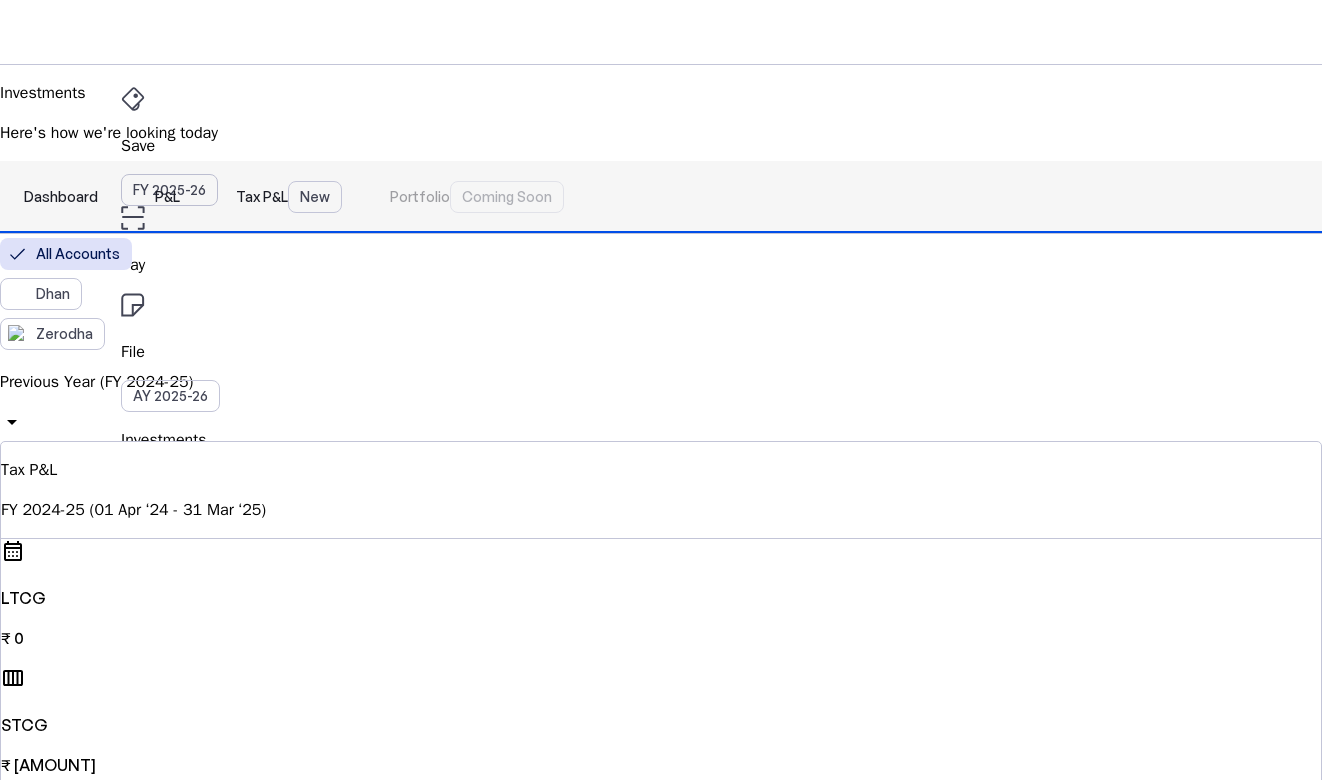 click on "Dashboard" at bounding box center [61, 197] 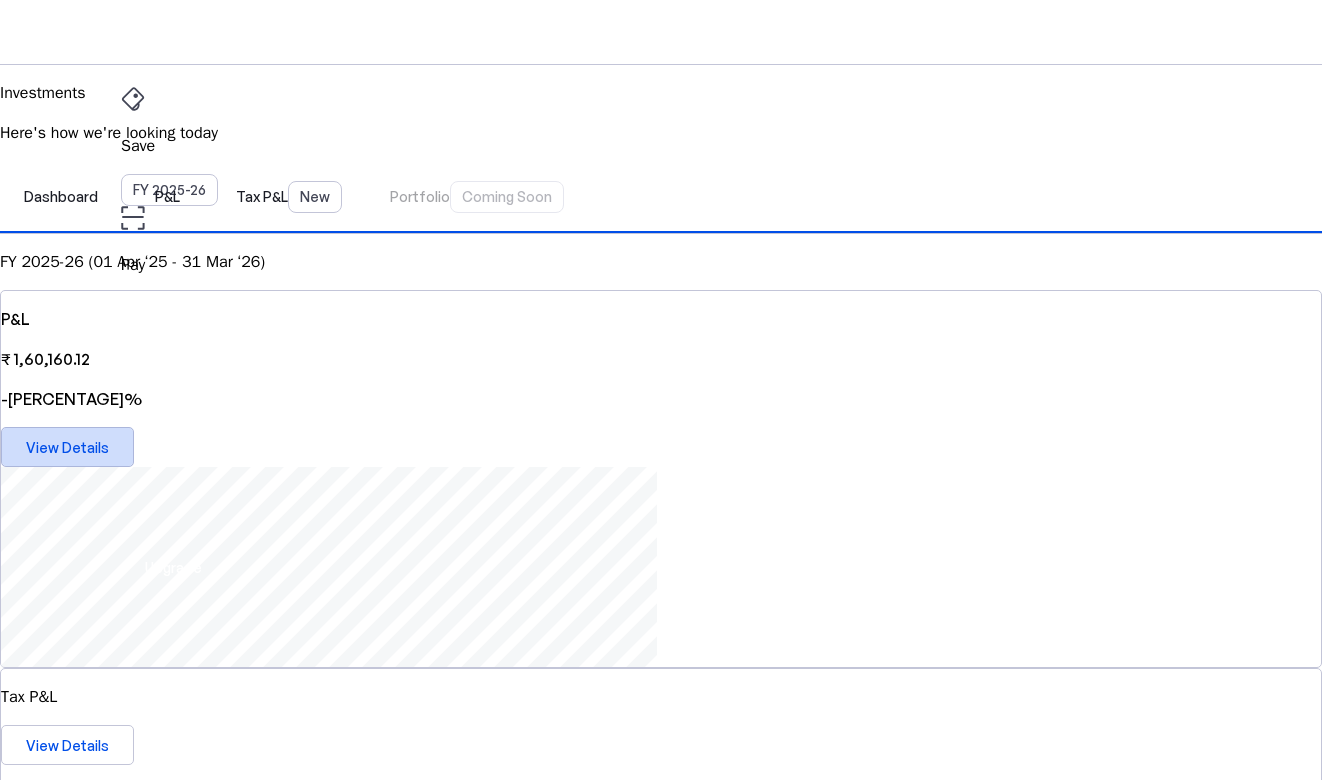 click at bounding box center [67, 447] 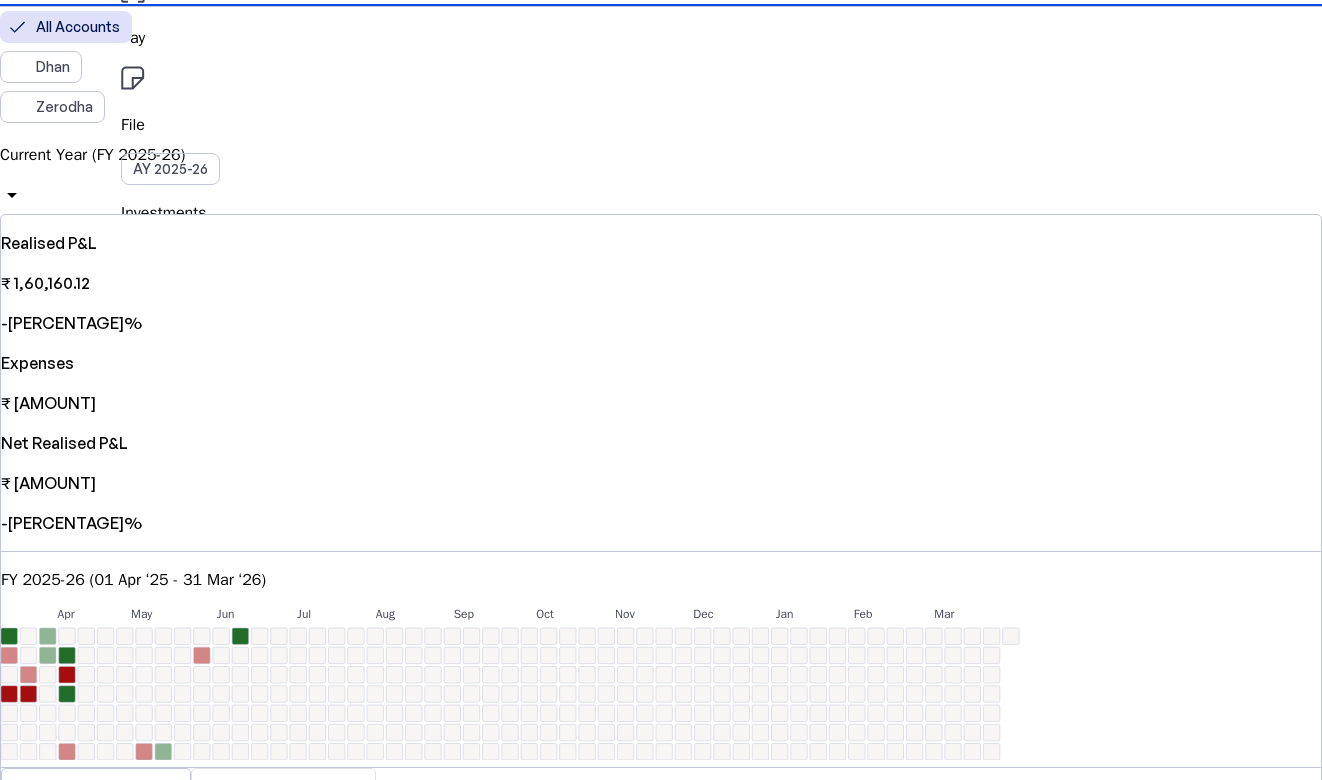 scroll, scrollTop: 142, scrollLeft: 0, axis: vertical 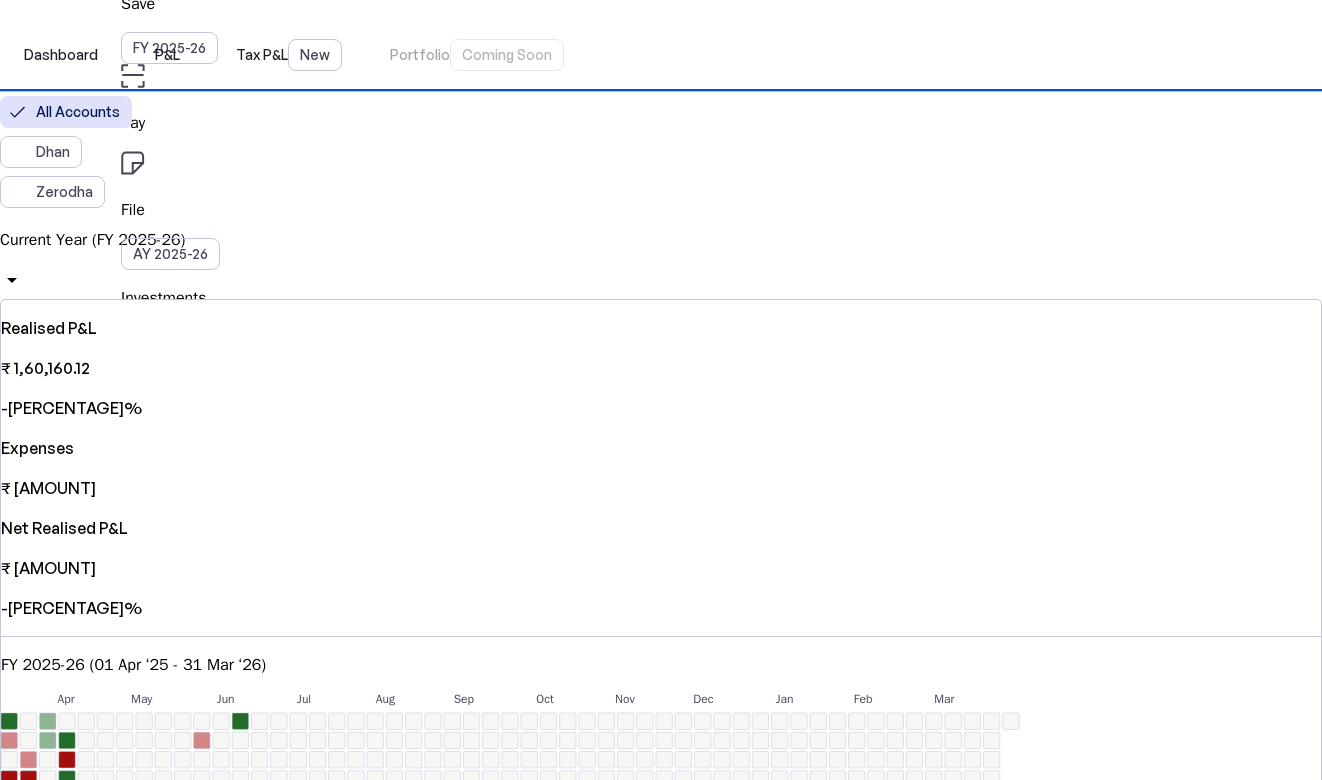 click on "Current Year (FY 2025-26)" at bounding box center (661, 240) 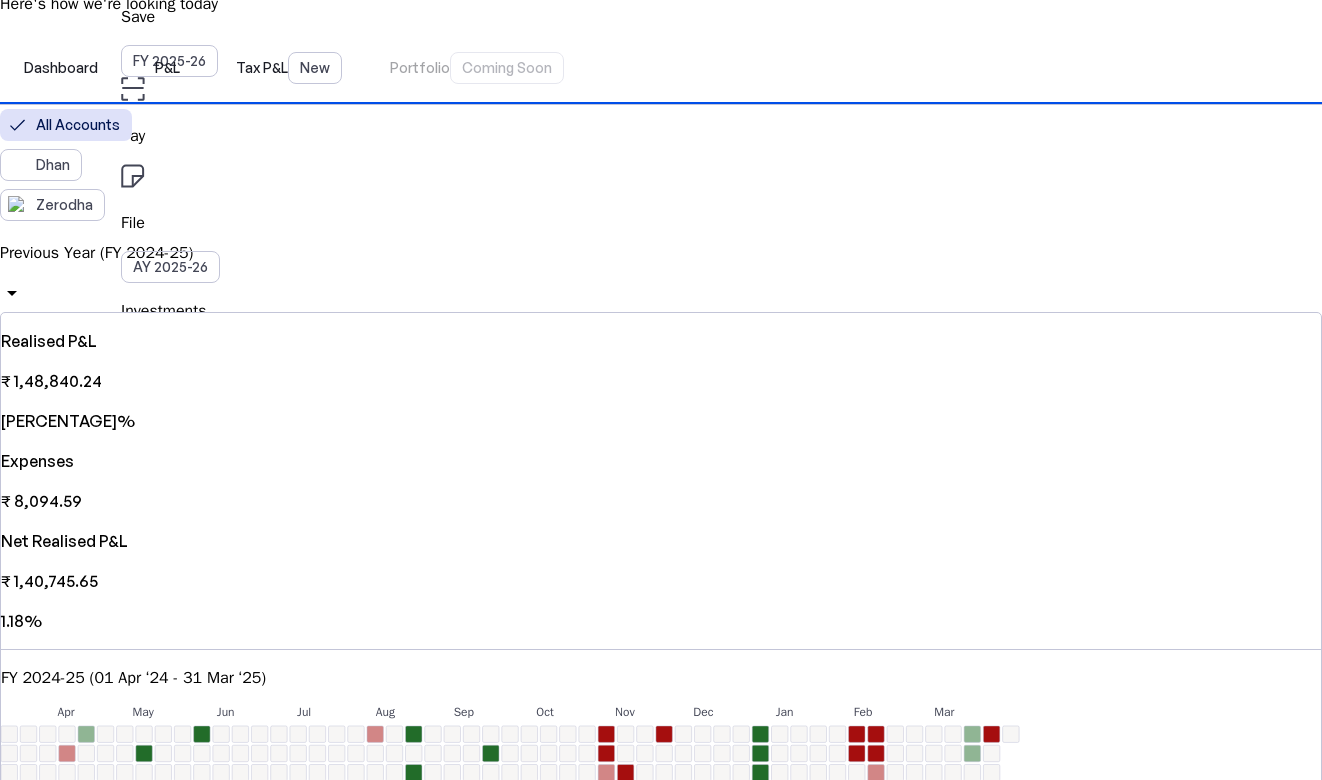 scroll, scrollTop: 272, scrollLeft: 0, axis: vertical 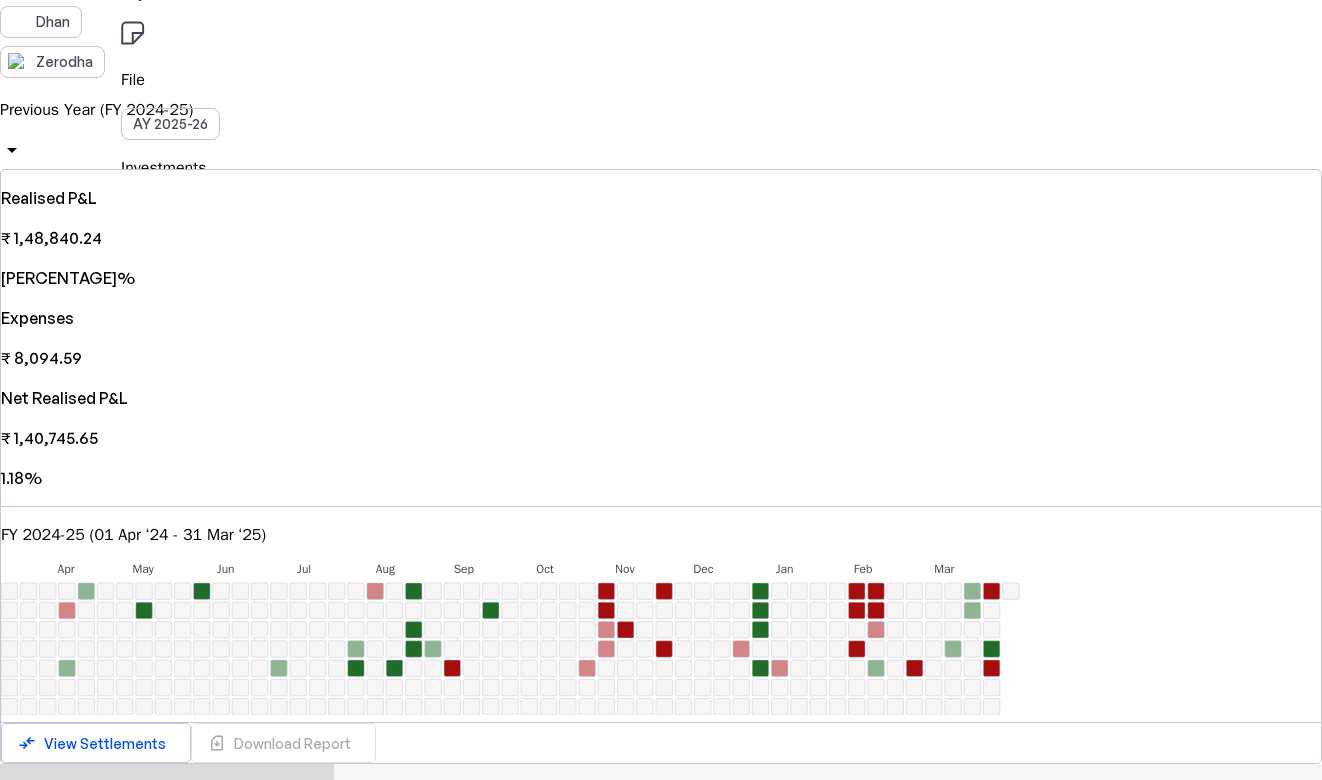 click on "shopping_basket  Mutual Funds & ETF" at bounding box center (534, 800) 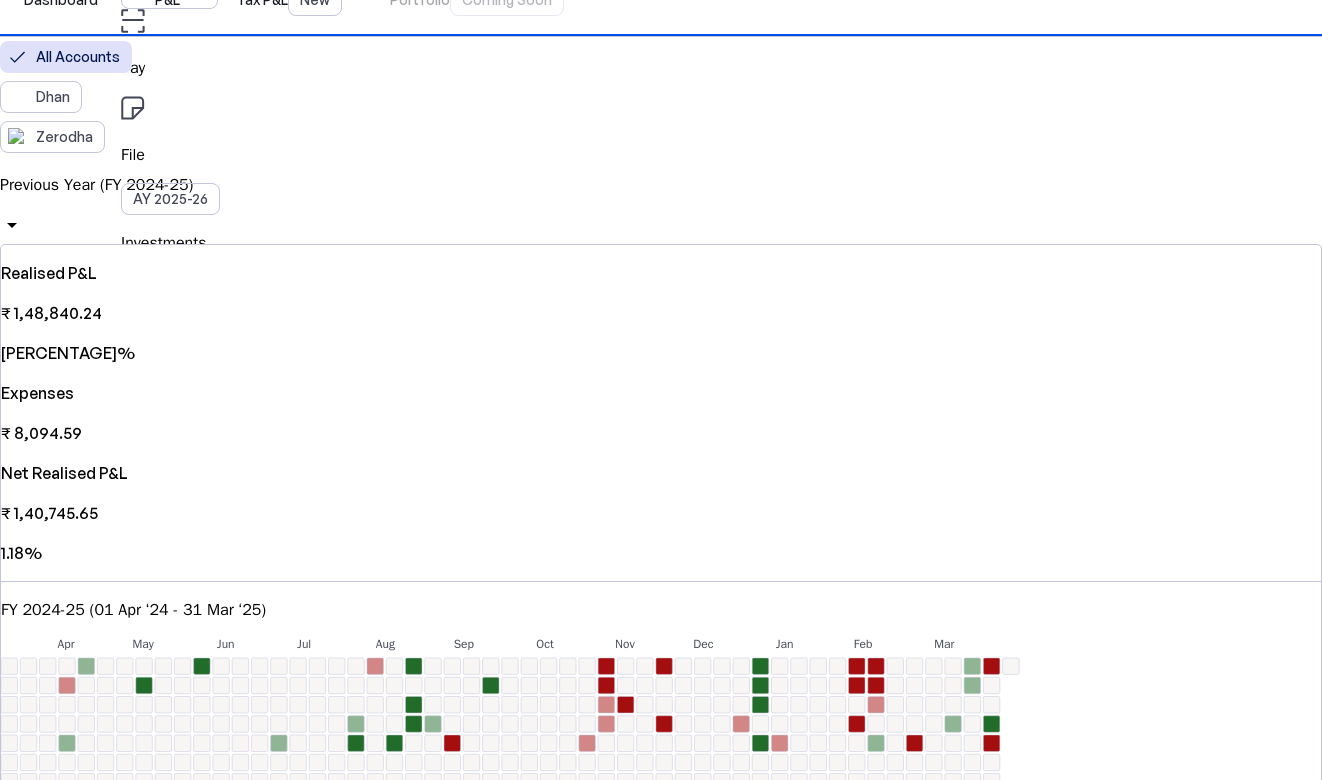 scroll, scrollTop: 0, scrollLeft: 0, axis: both 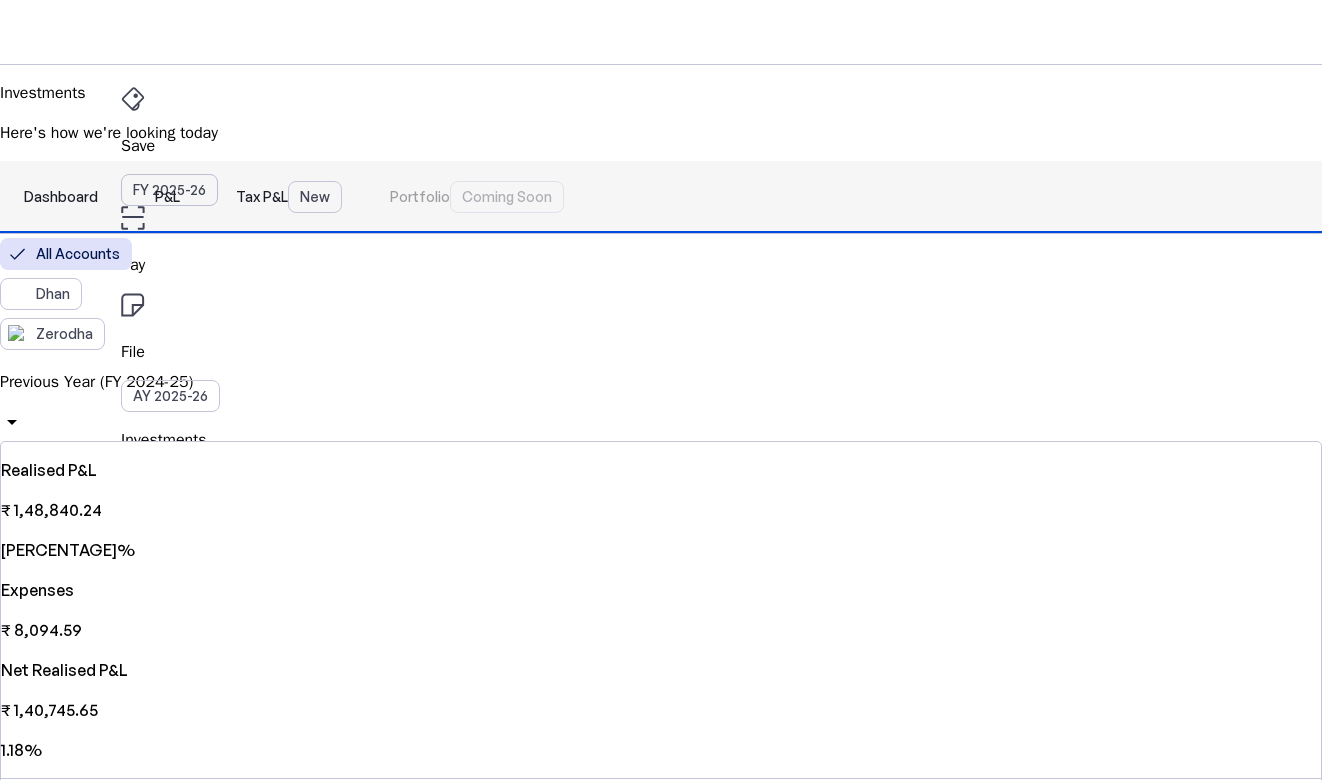 click on "Tax P&L  New" at bounding box center (289, 197) 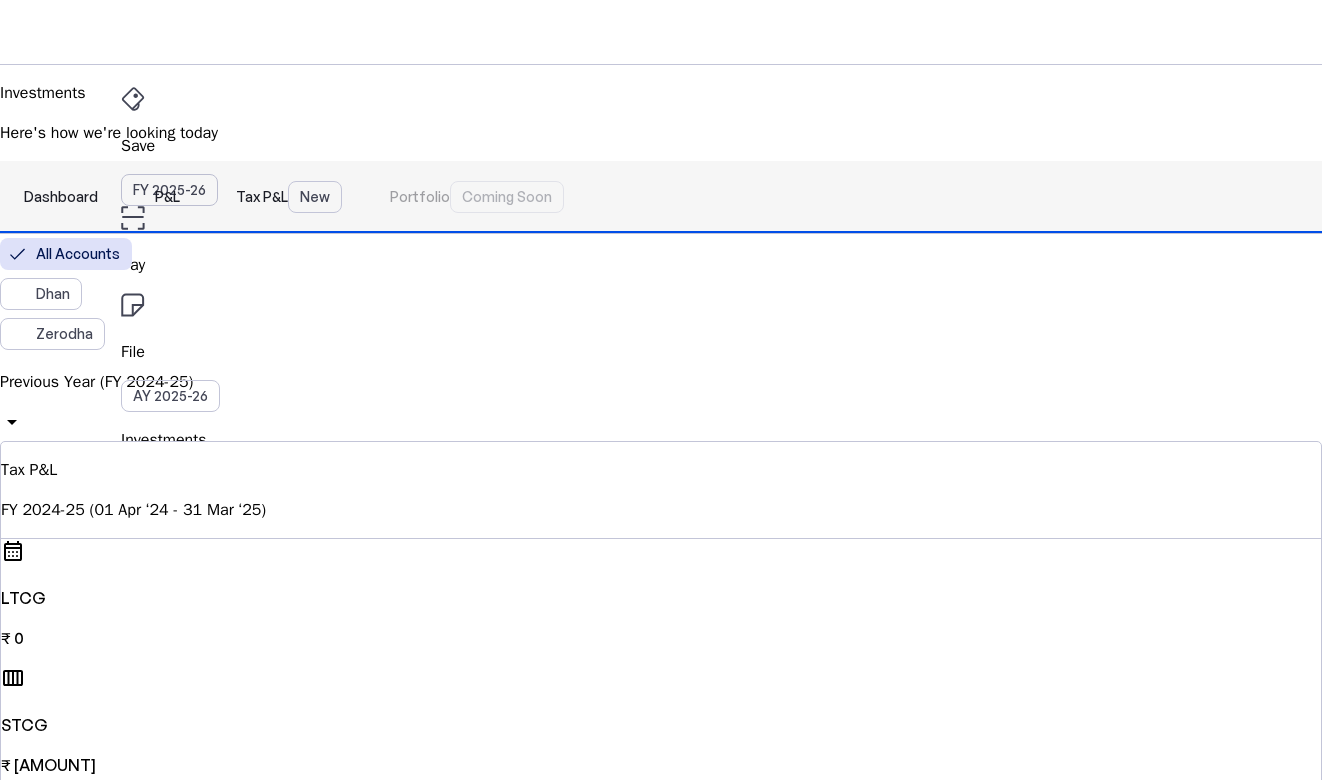 click on "Dashboard" at bounding box center (61, 197) 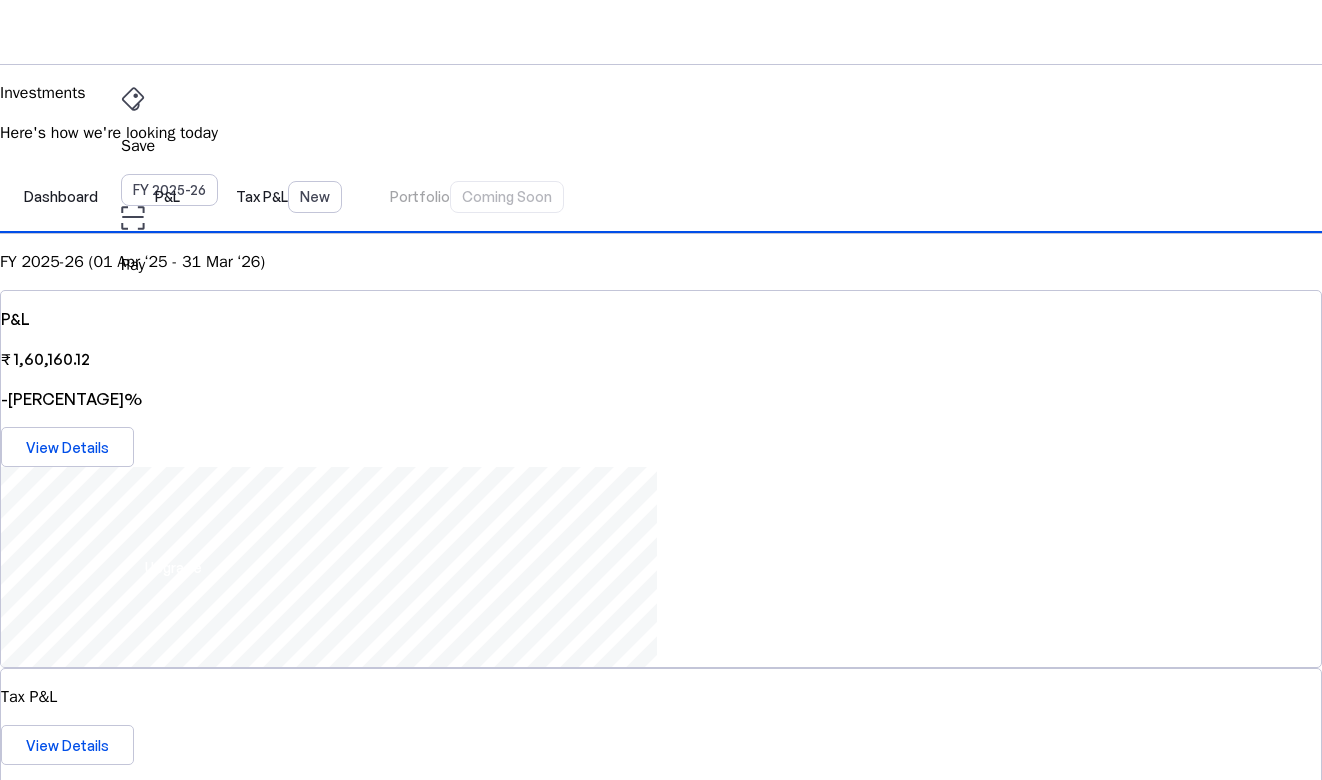 click at bounding box center (661, 2649) 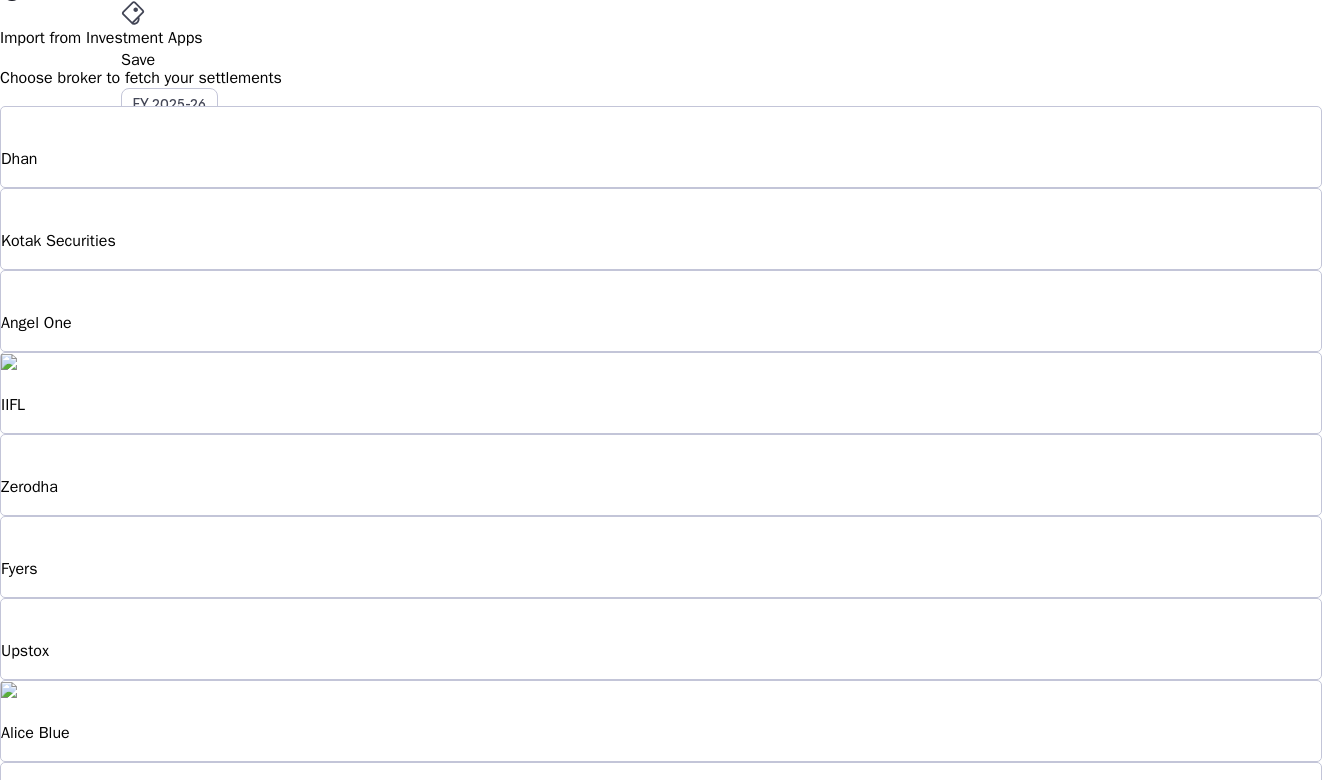 scroll, scrollTop: 146, scrollLeft: 0, axis: vertical 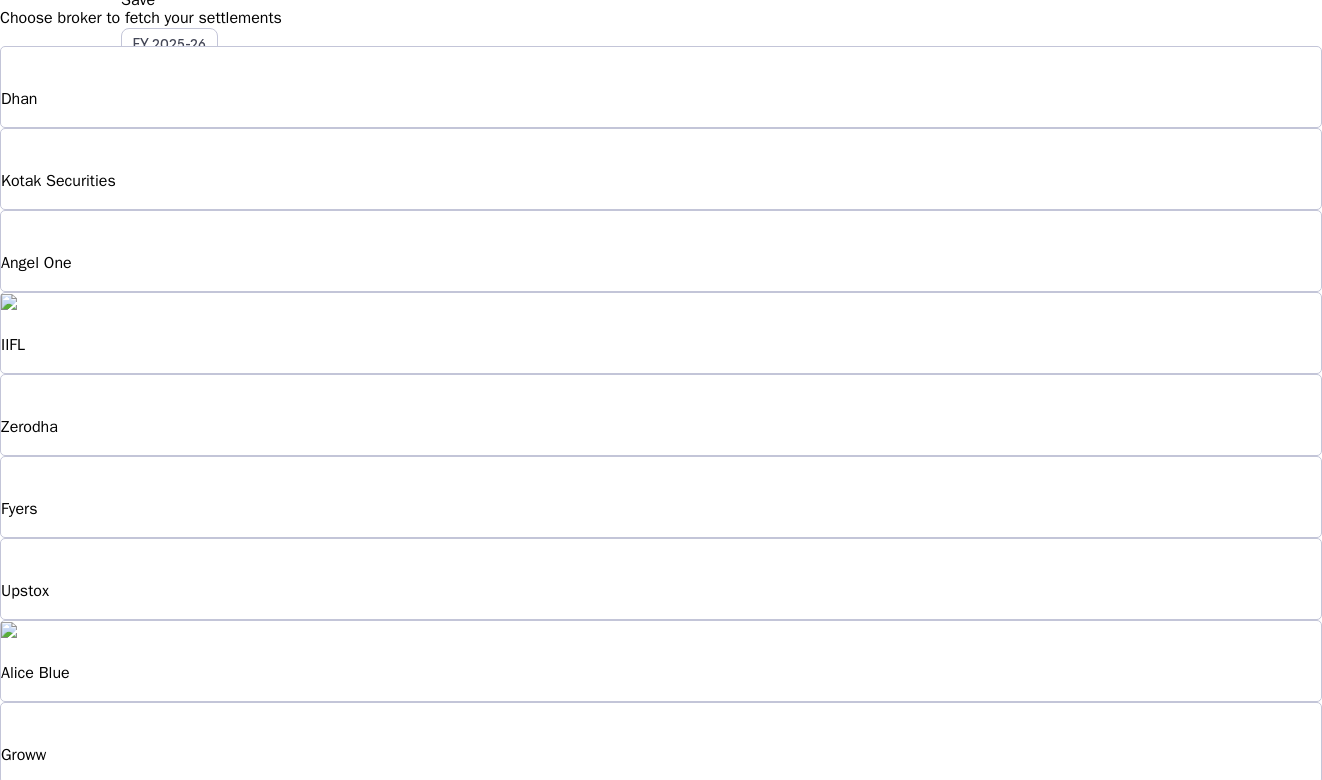 click on "Lemonn" at bounding box center (102, 1086) 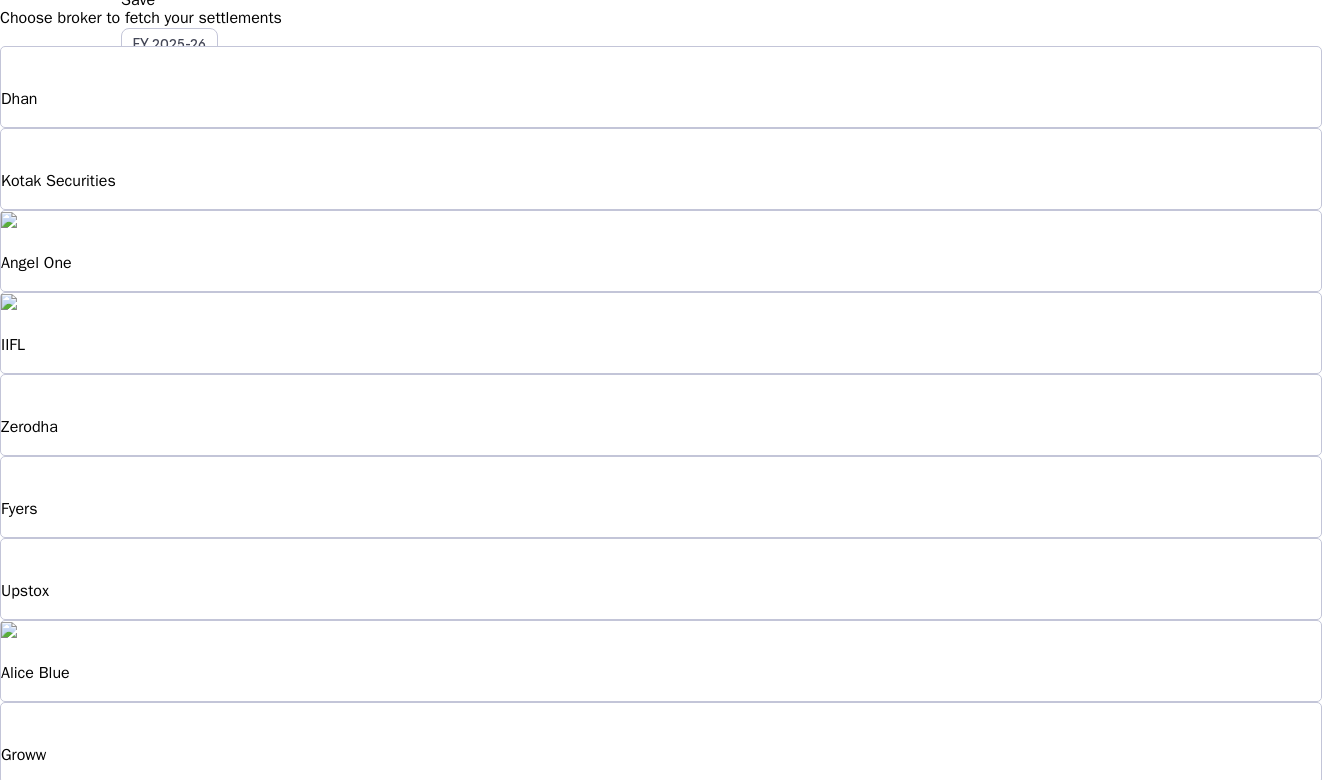 scroll, scrollTop: 173, scrollLeft: 0, axis: vertical 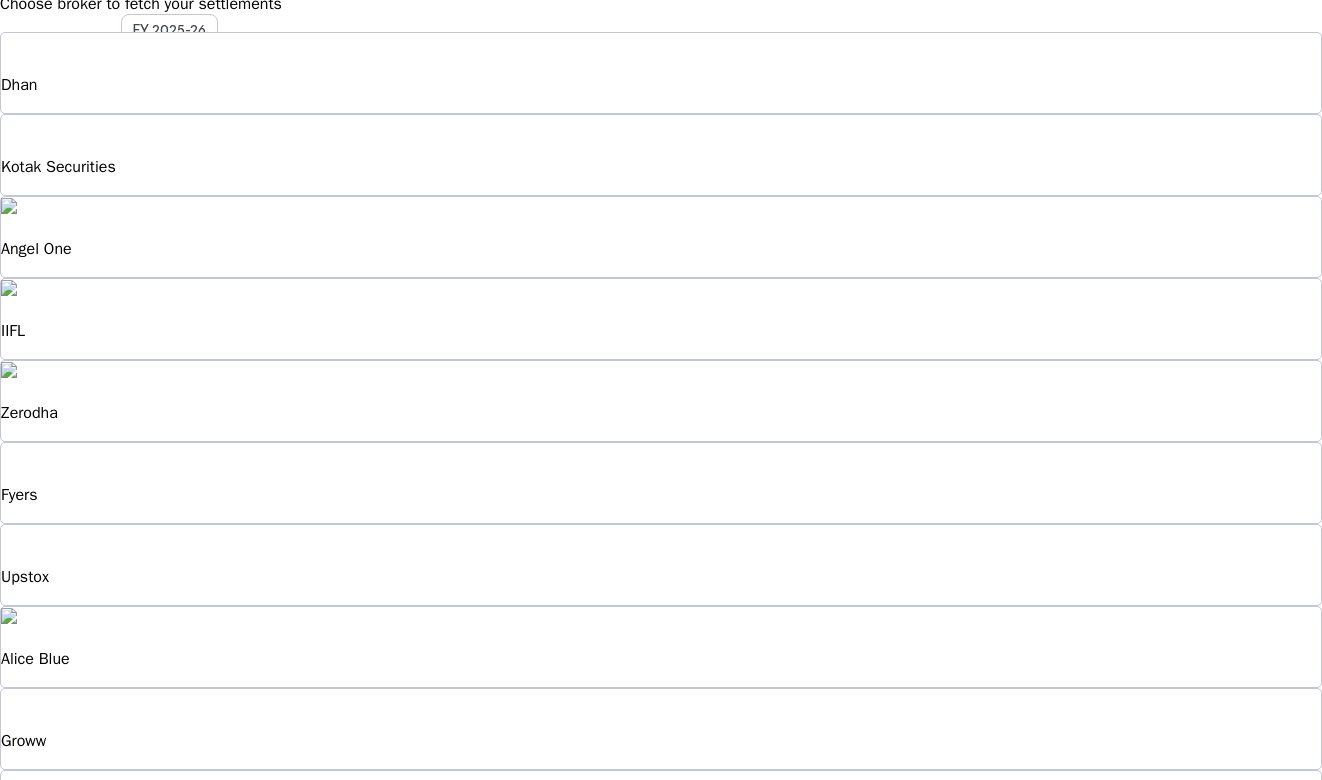 click at bounding box center (661, 1453) 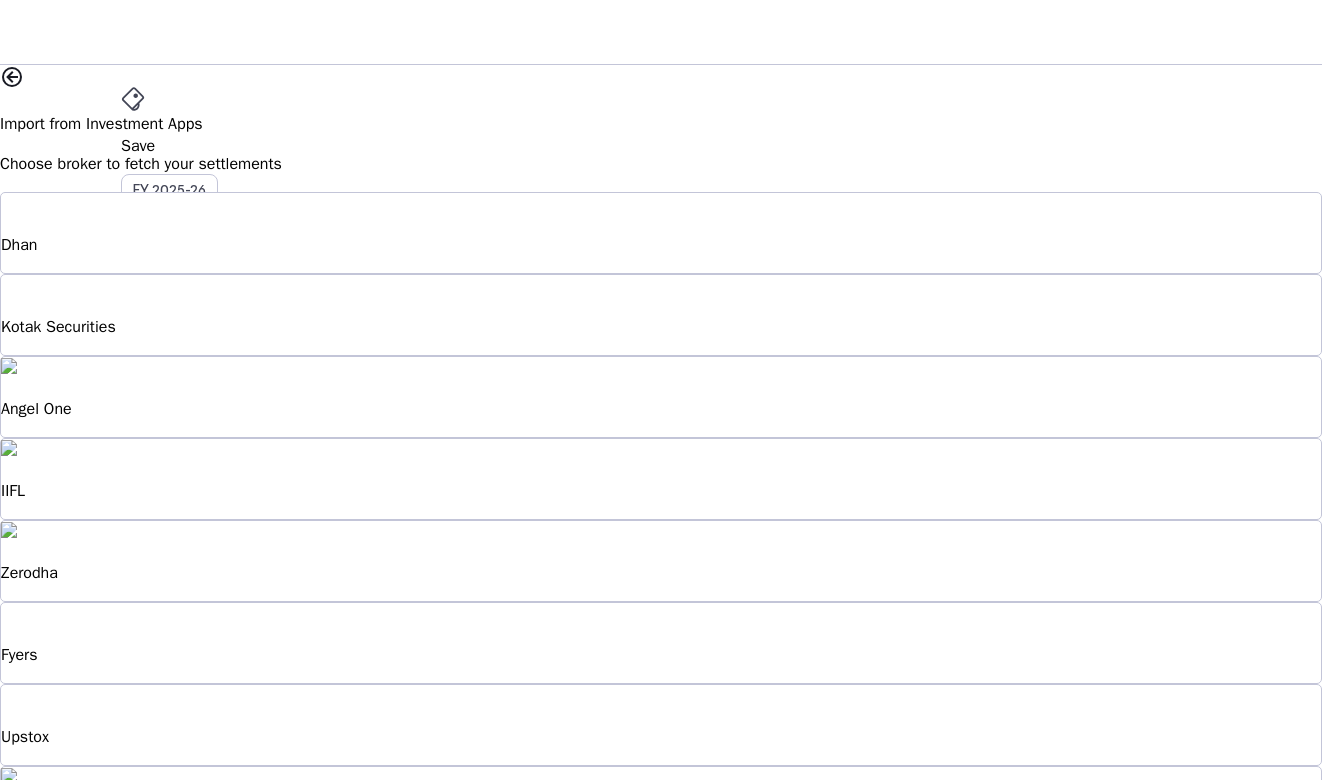 click at bounding box center [173, 567] 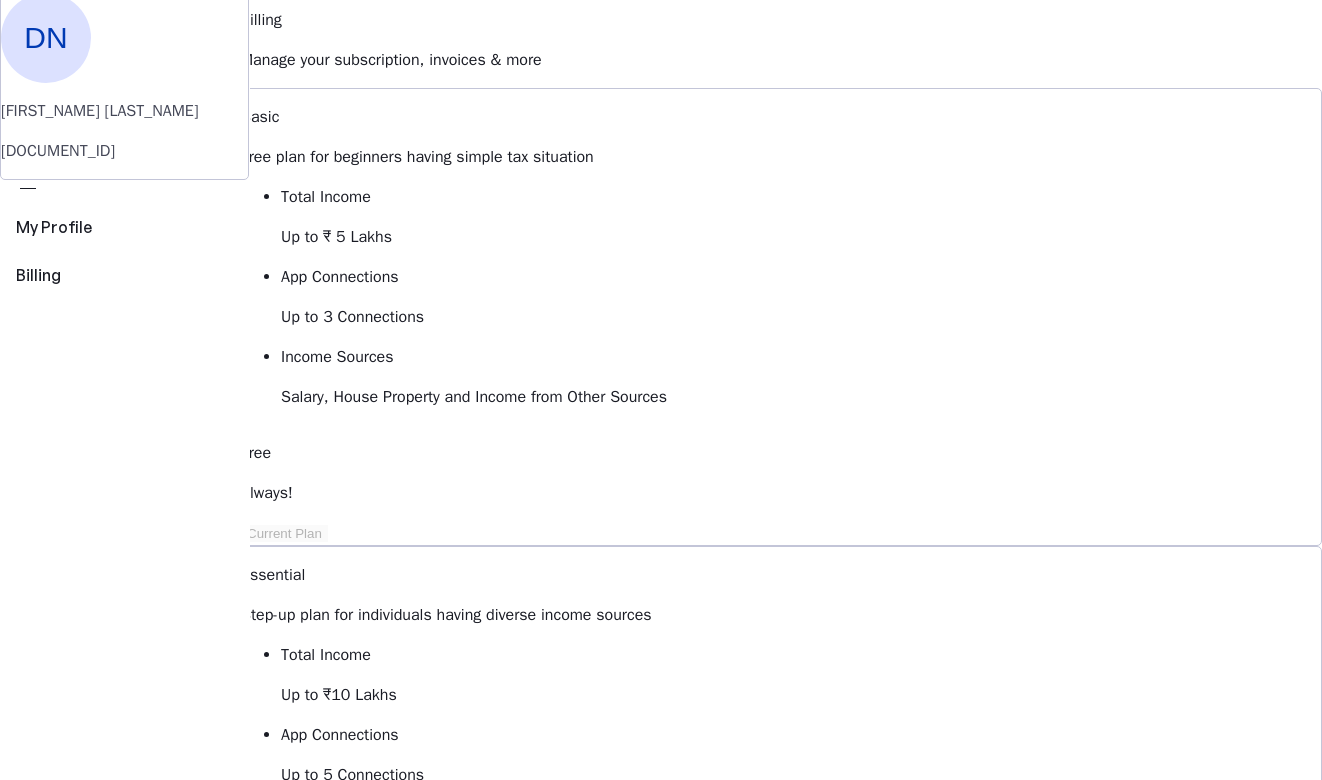scroll, scrollTop: 18, scrollLeft: 0, axis: vertical 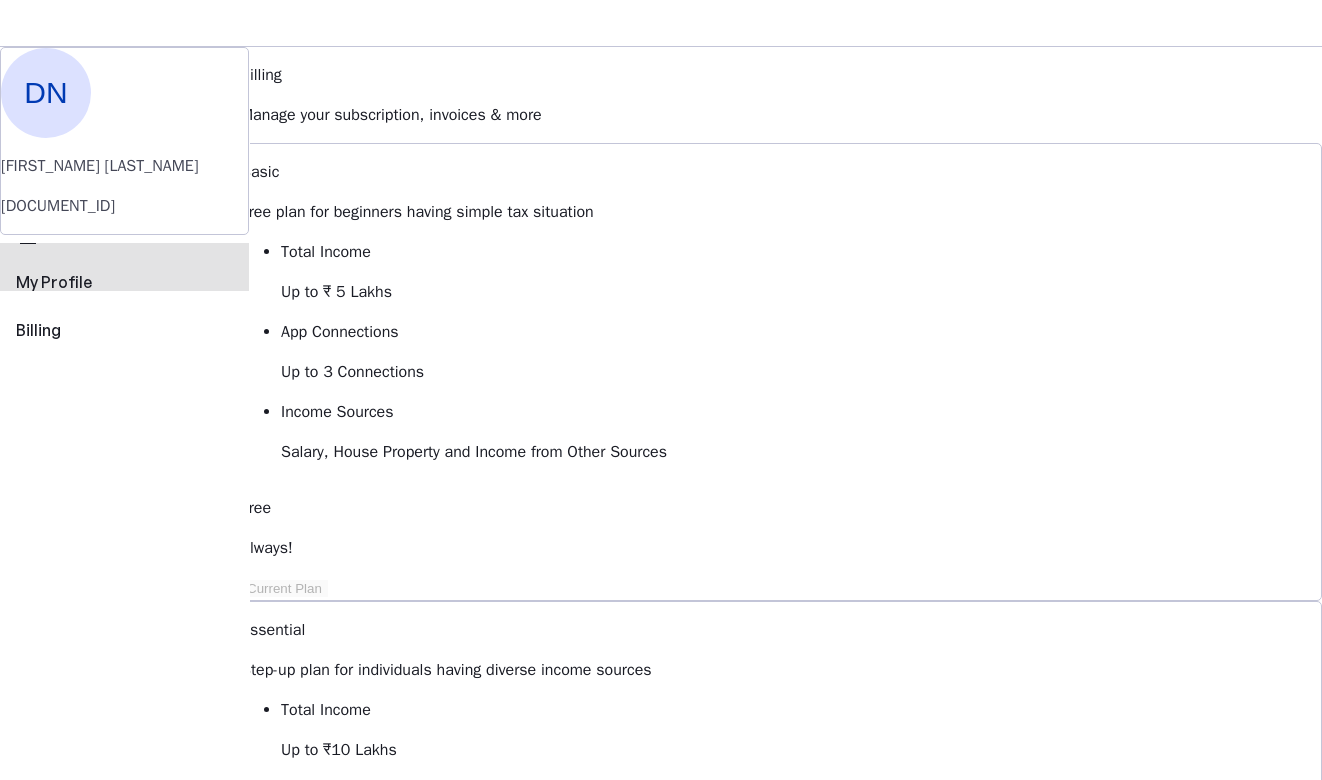 click on "perm_identity My Profile" at bounding box center [124, 267] 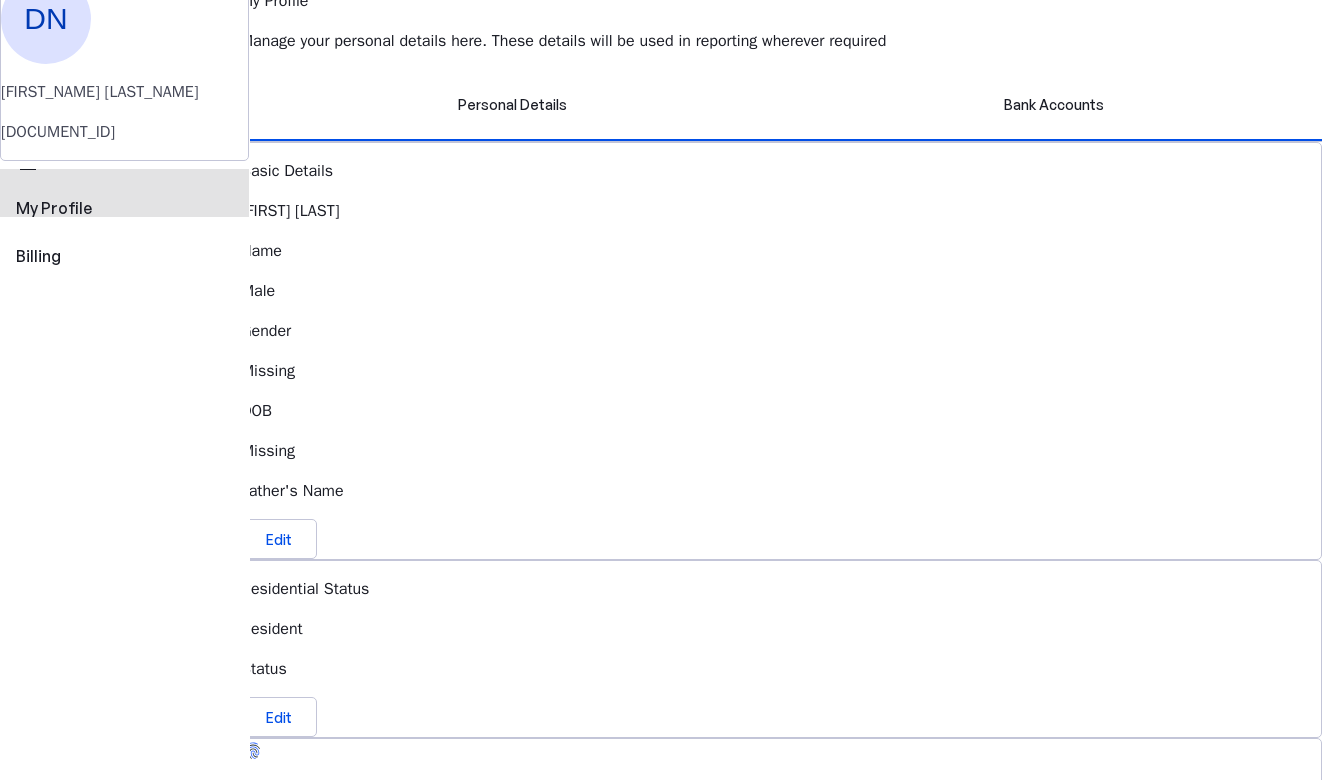 scroll, scrollTop: 29, scrollLeft: 0, axis: vertical 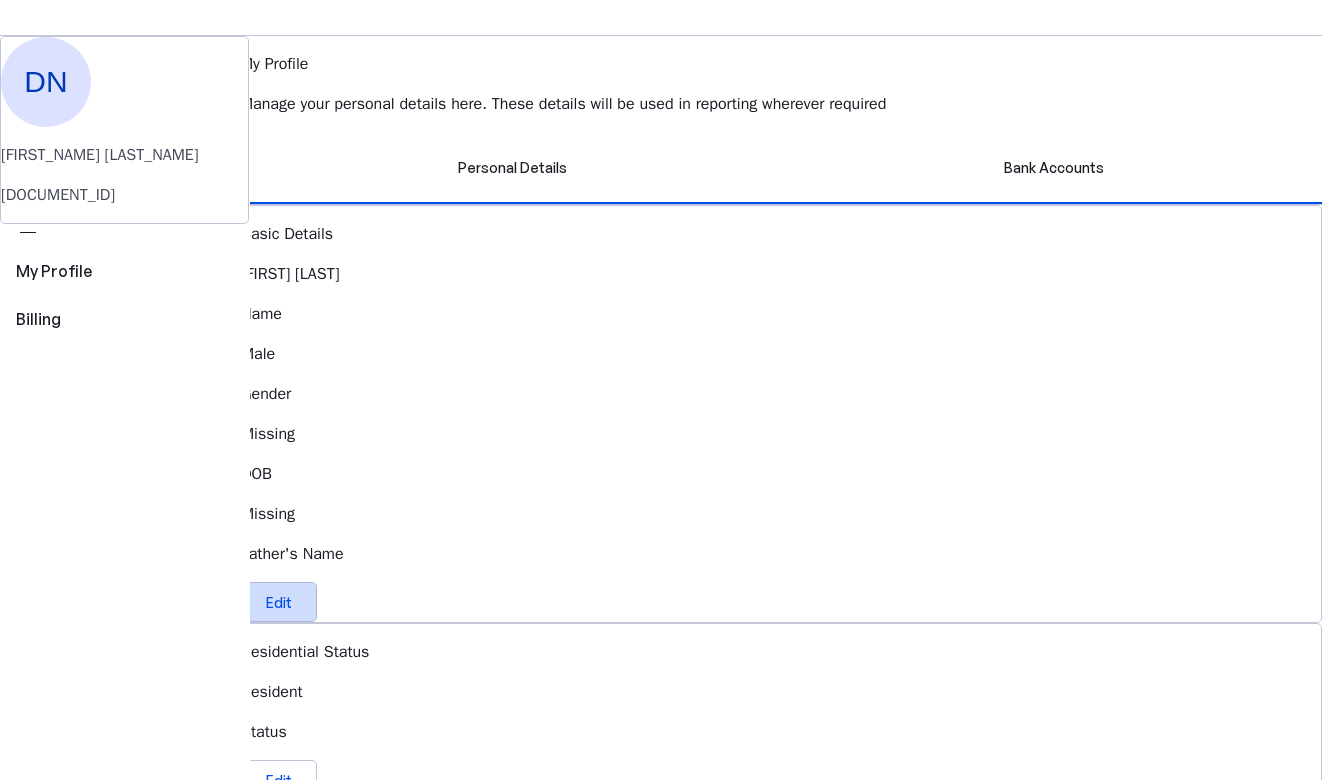 click at bounding box center (279, 602) 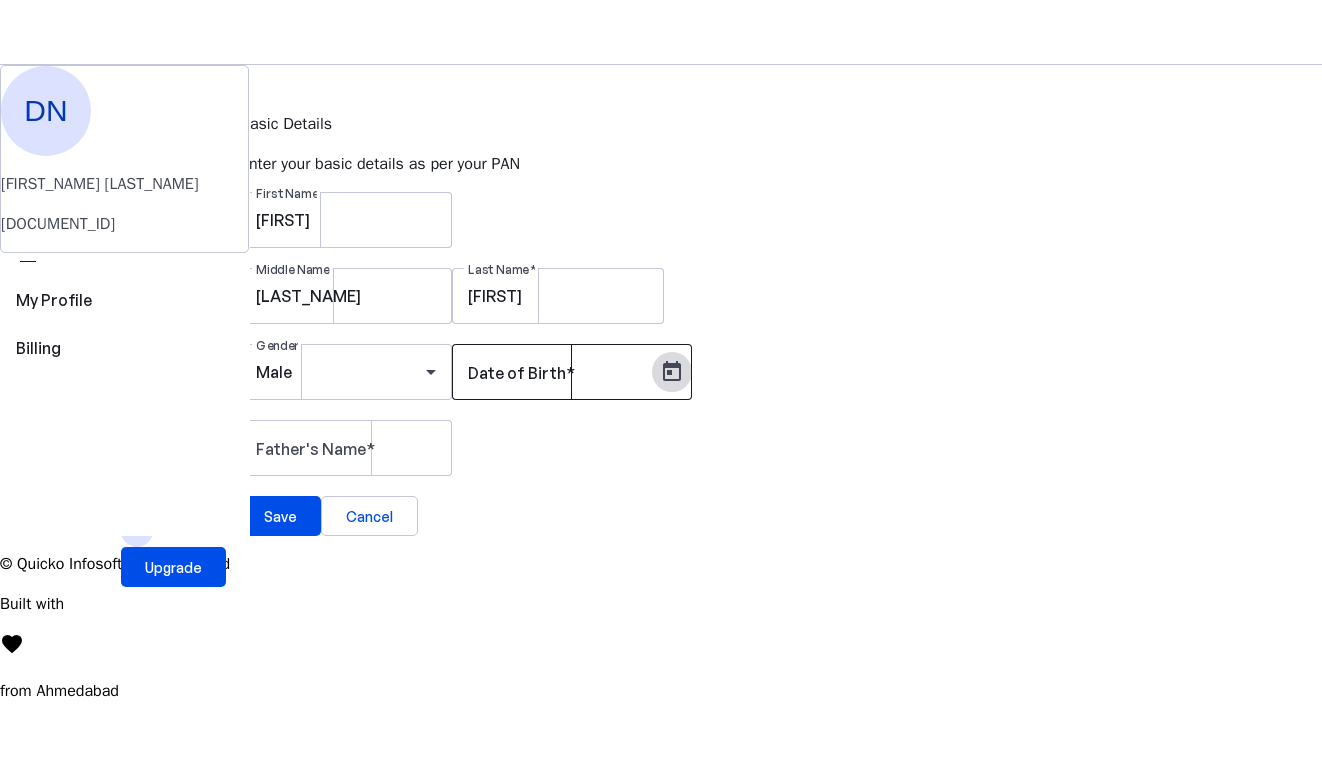 click at bounding box center [672, 372] 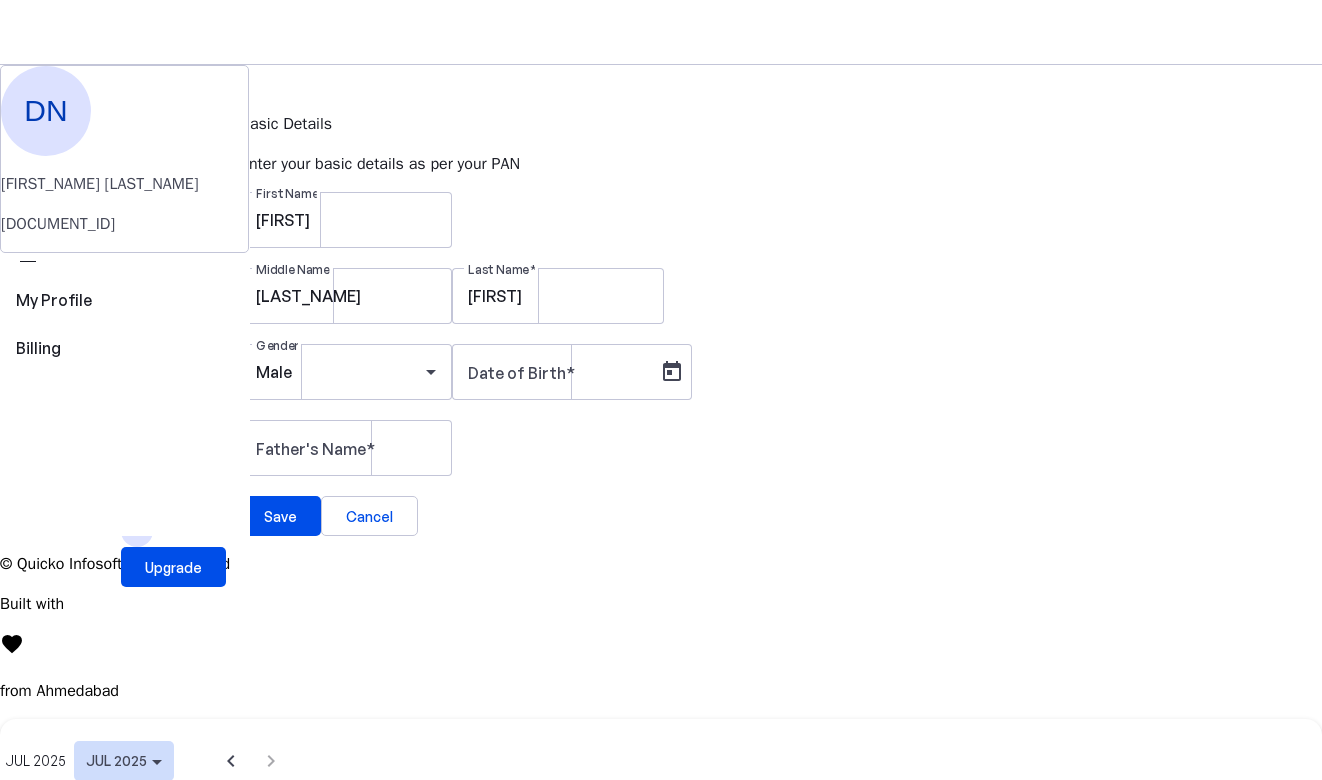 click at bounding box center (124, 761) 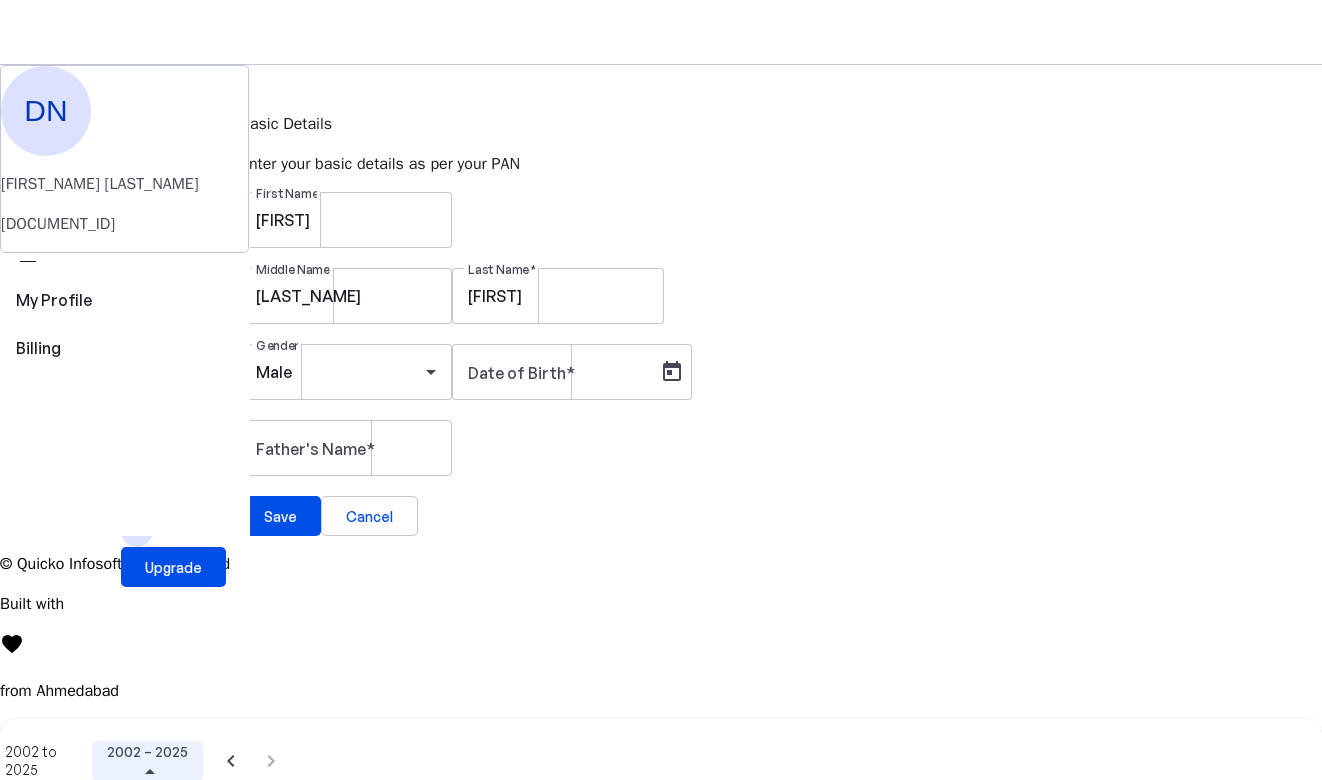 click at bounding box center [147, 761] 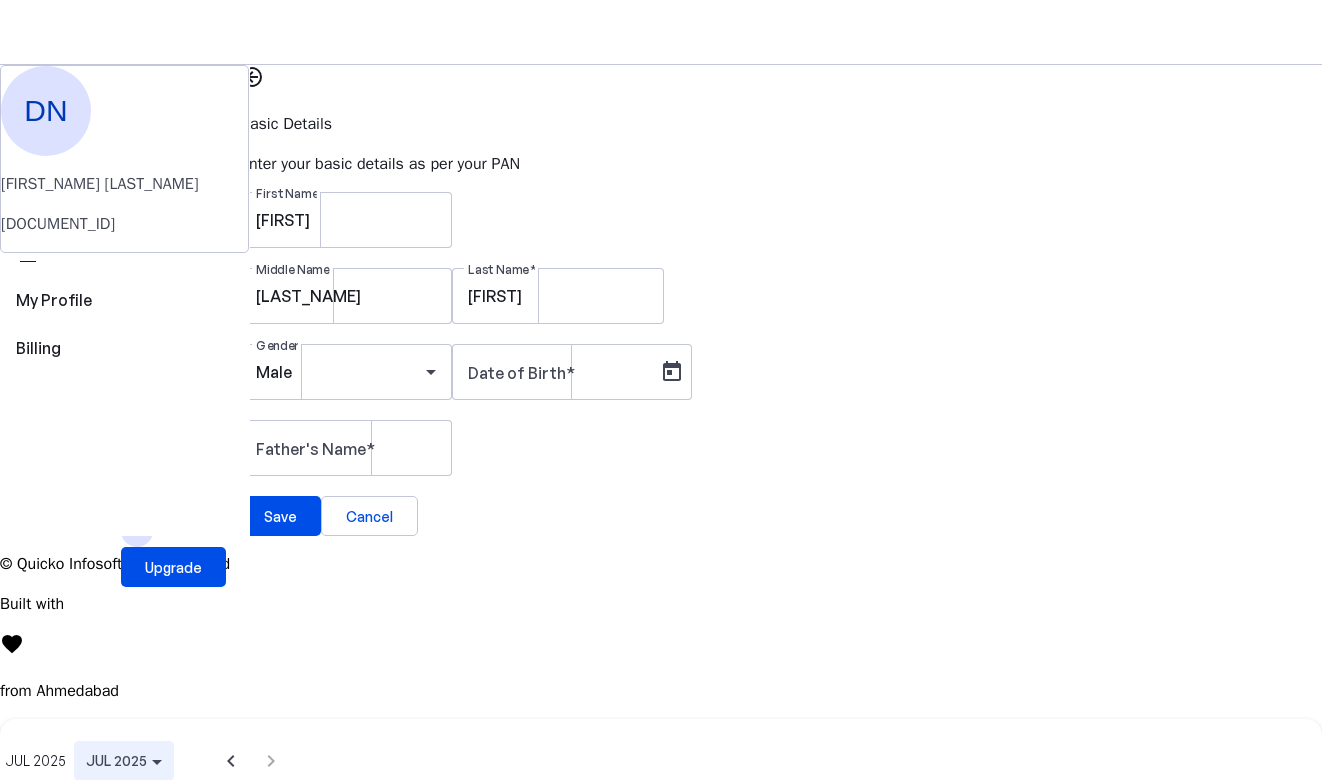 click at bounding box center [124, 761] 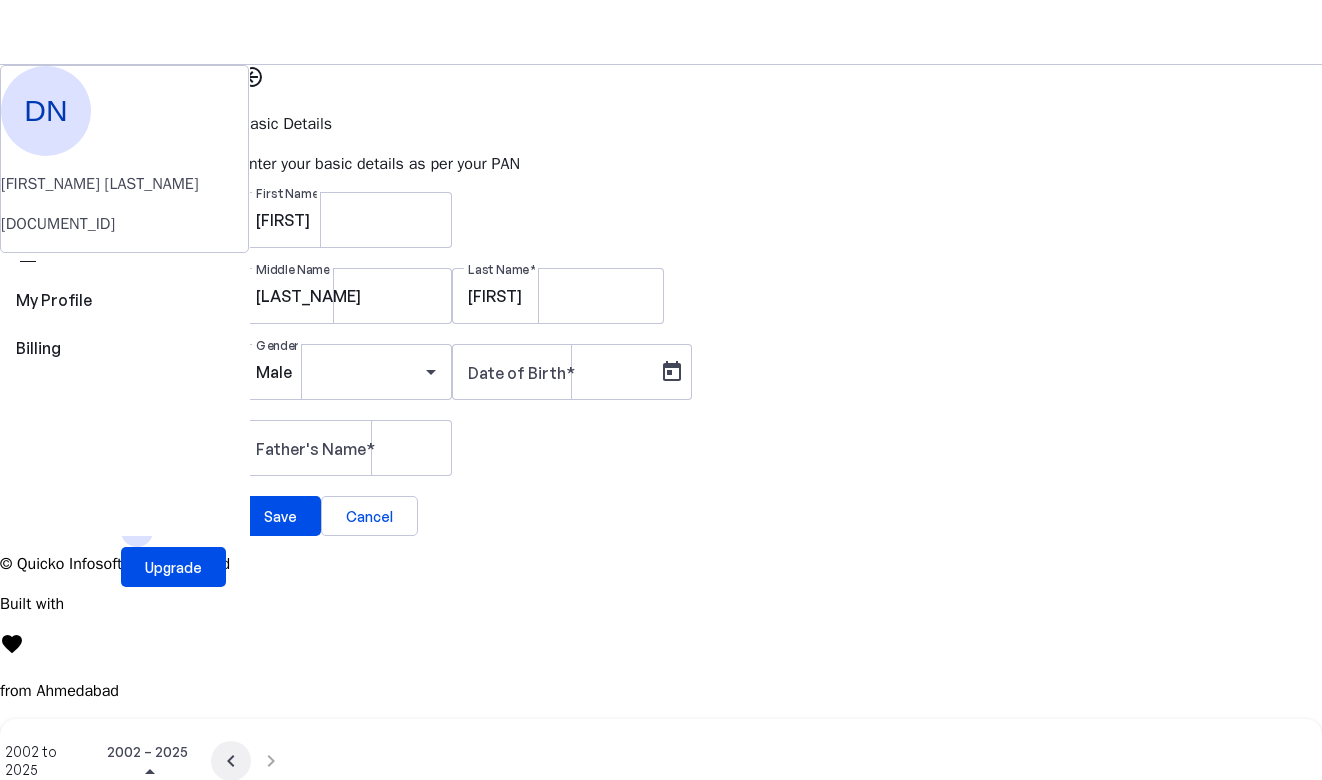 click at bounding box center [231, 761] 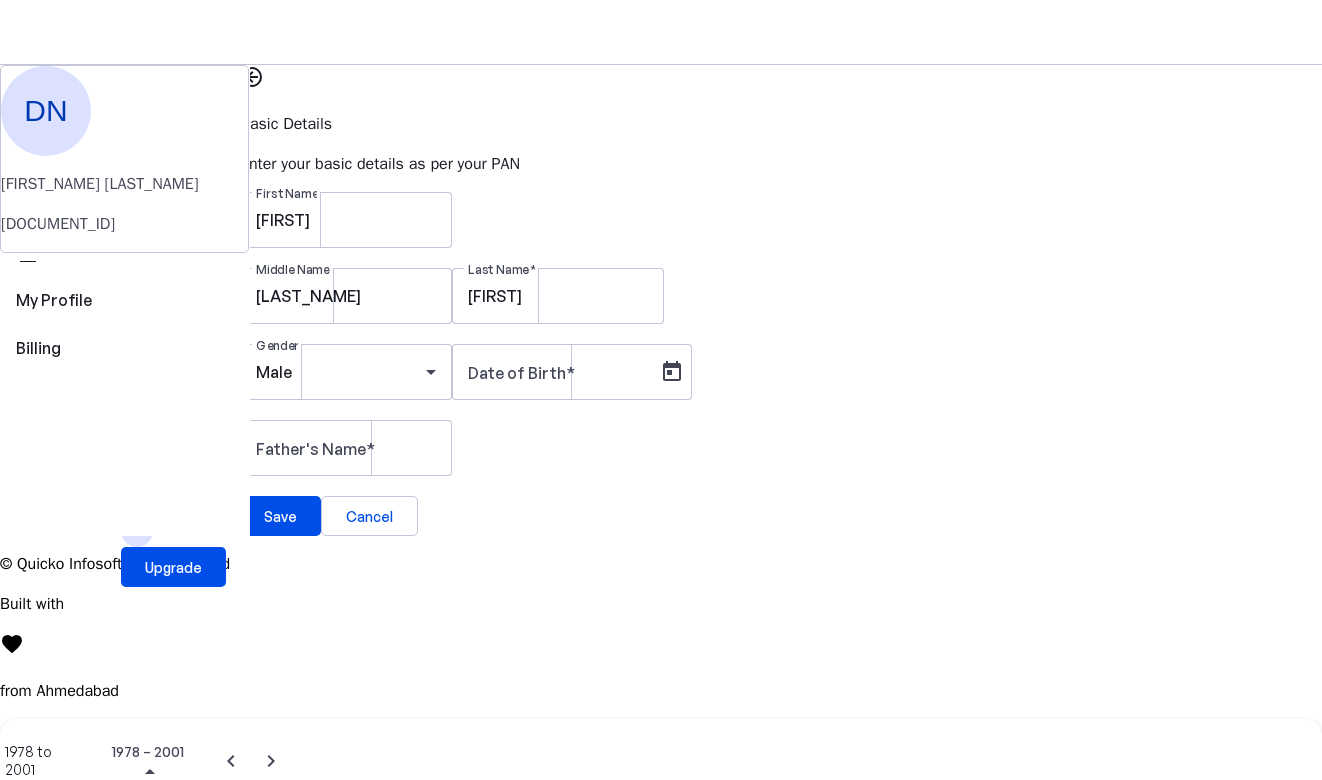 click on "1997" at bounding box center (253, 983) 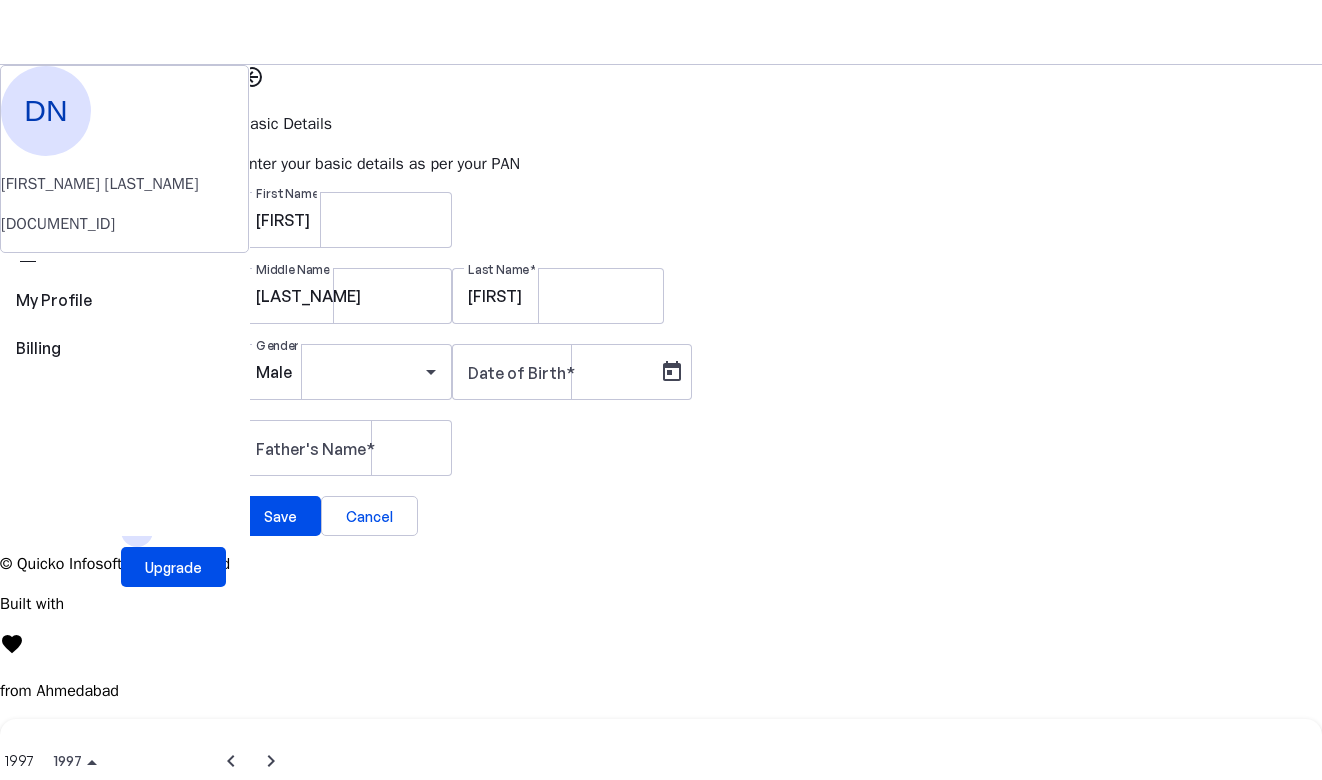 click on "SEP" at bounding box center (43, 943) 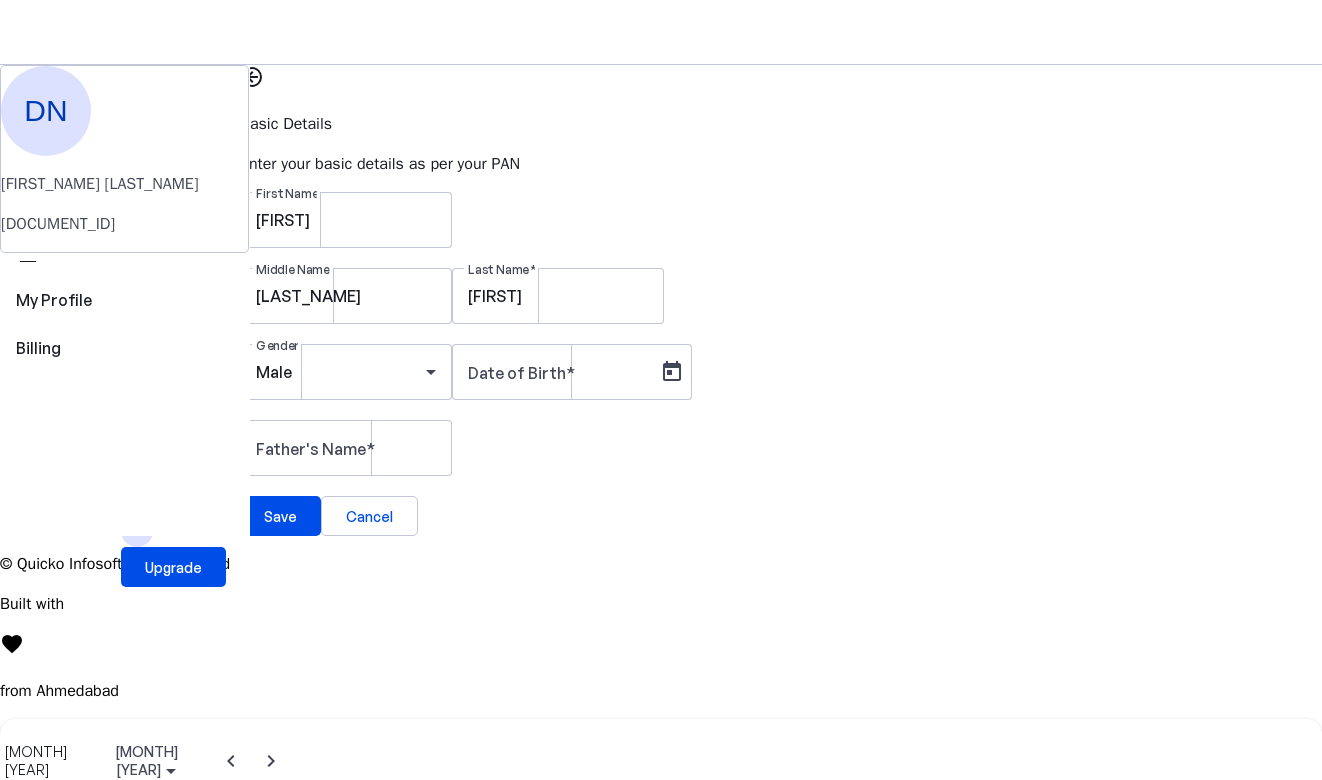 click on "18" at bounding box center (270, 1064) 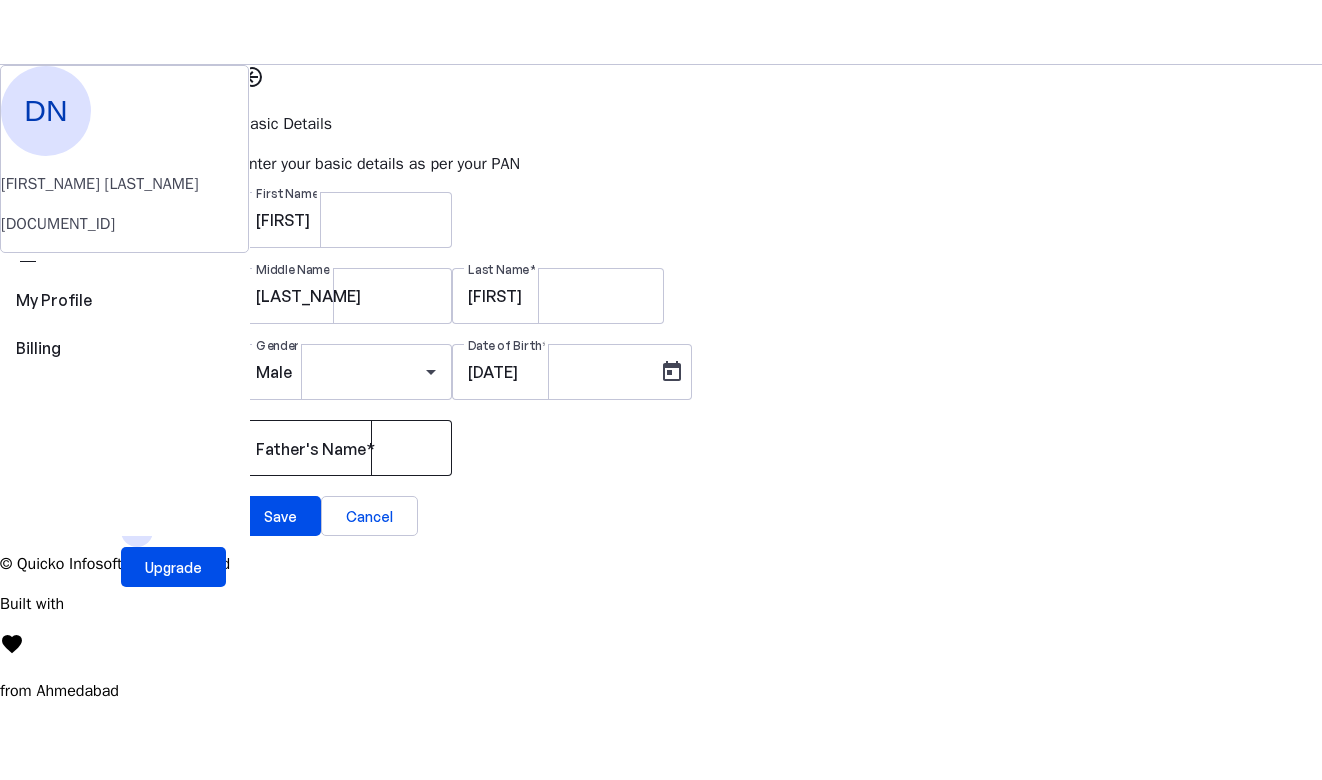 click on "Father's Name" at bounding box center (315, 449) 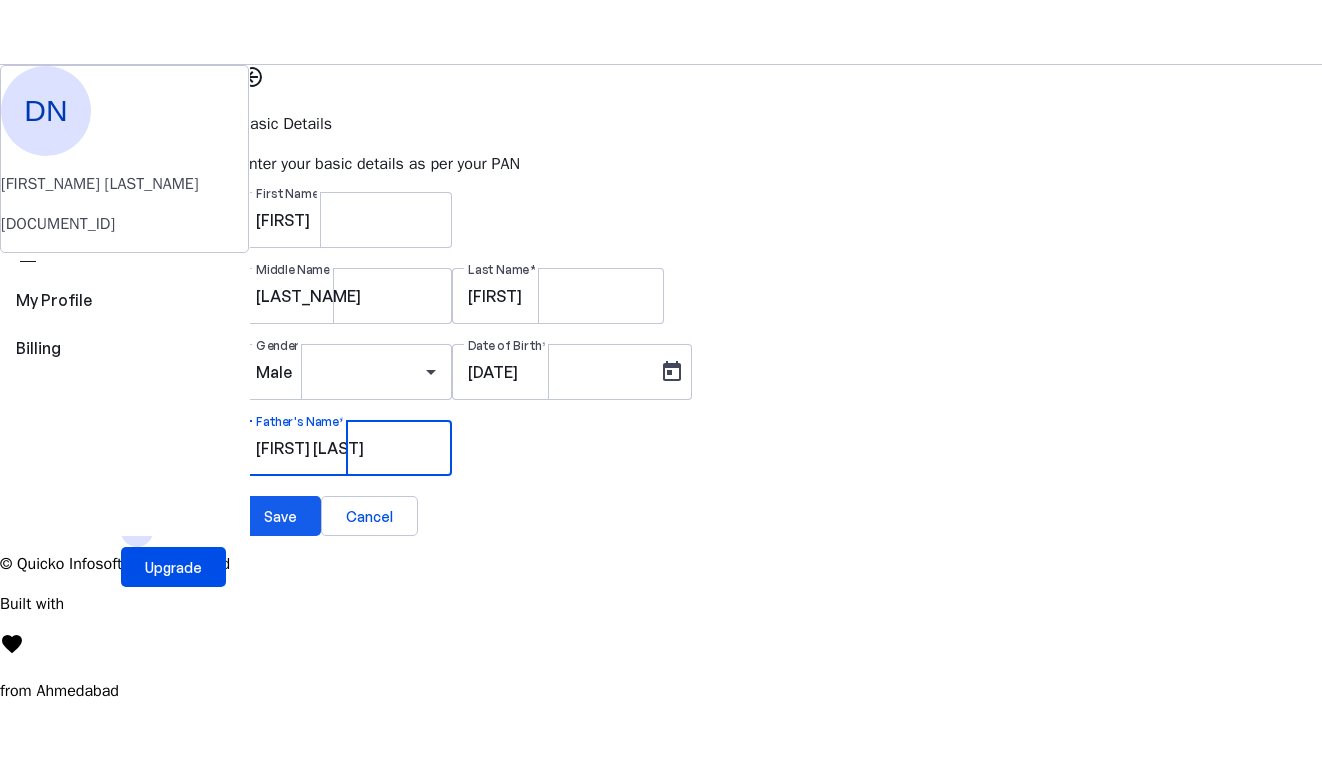 type on "NAVANANDA PREMASUDHA" 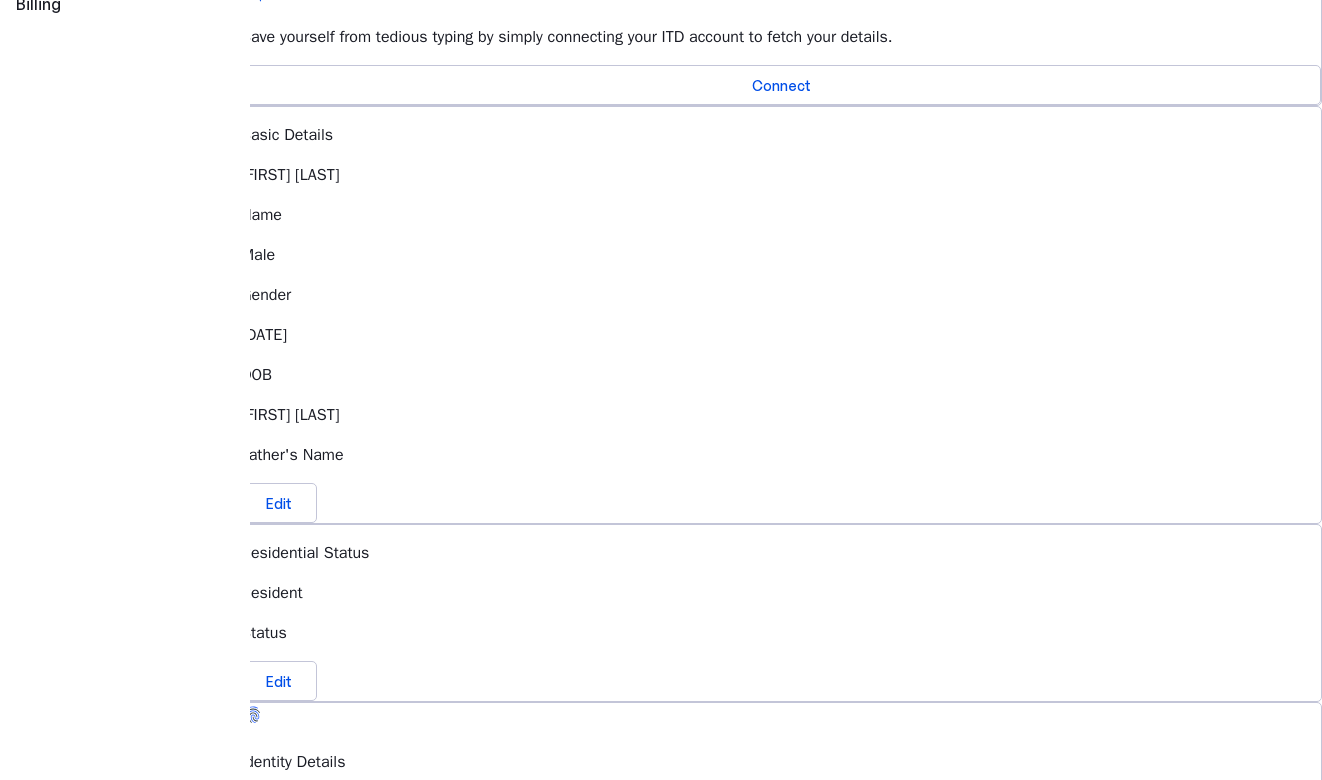 scroll, scrollTop: 358, scrollLeft: 0, axis: vertical 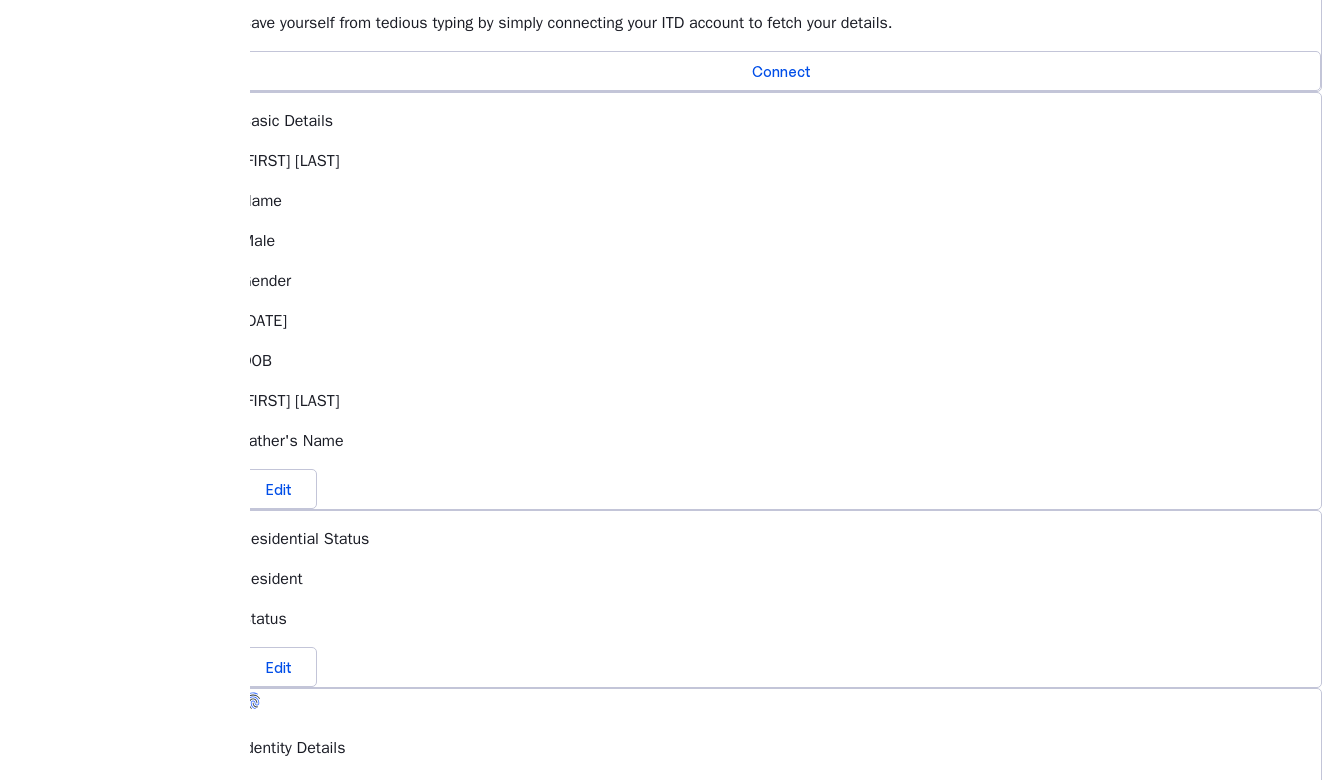 click on "Basic Details DHAIVICK NAVANANDA Name Male Gender 18/09/1997 DOB NAVANANDA PREMASUDHA Father's Name  Edit" at bounding box center (781, 301) 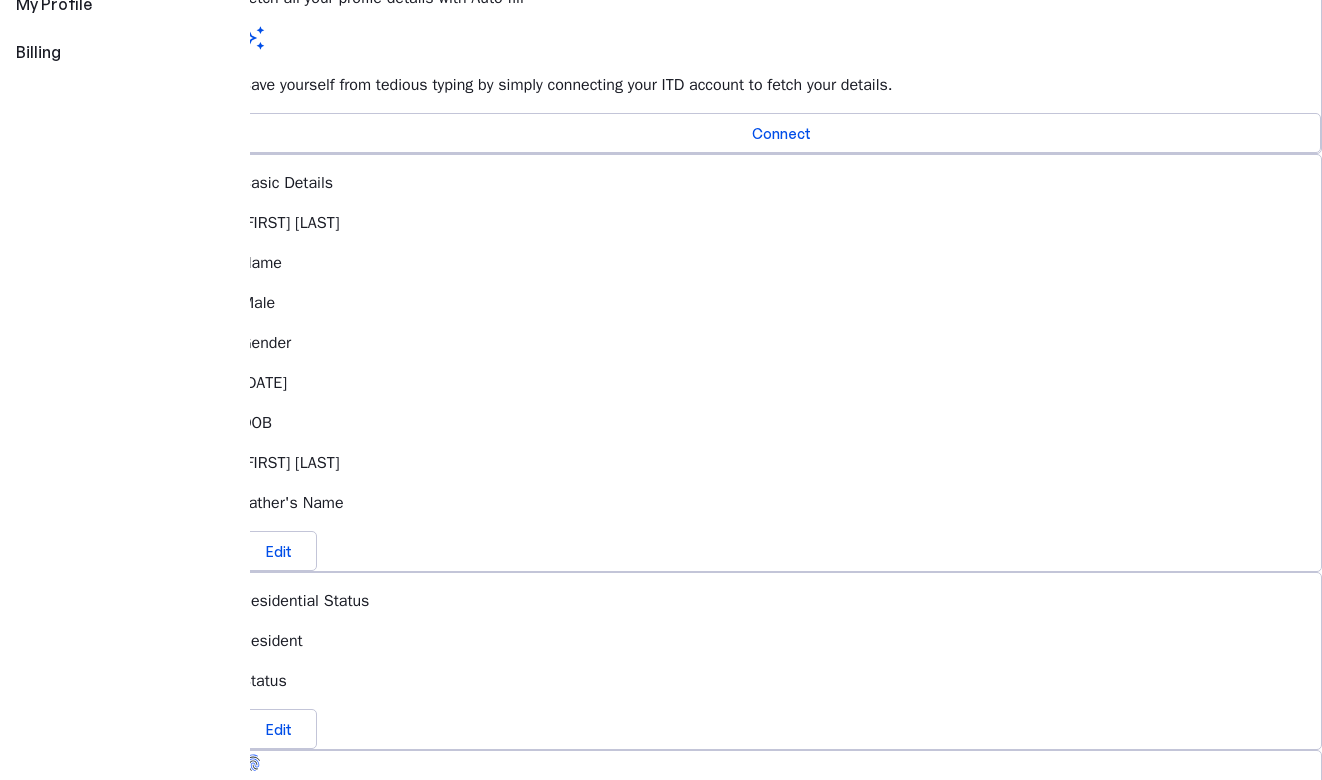 scroll, scrollTop: 248, scrollLeft: 0, axis: vertical 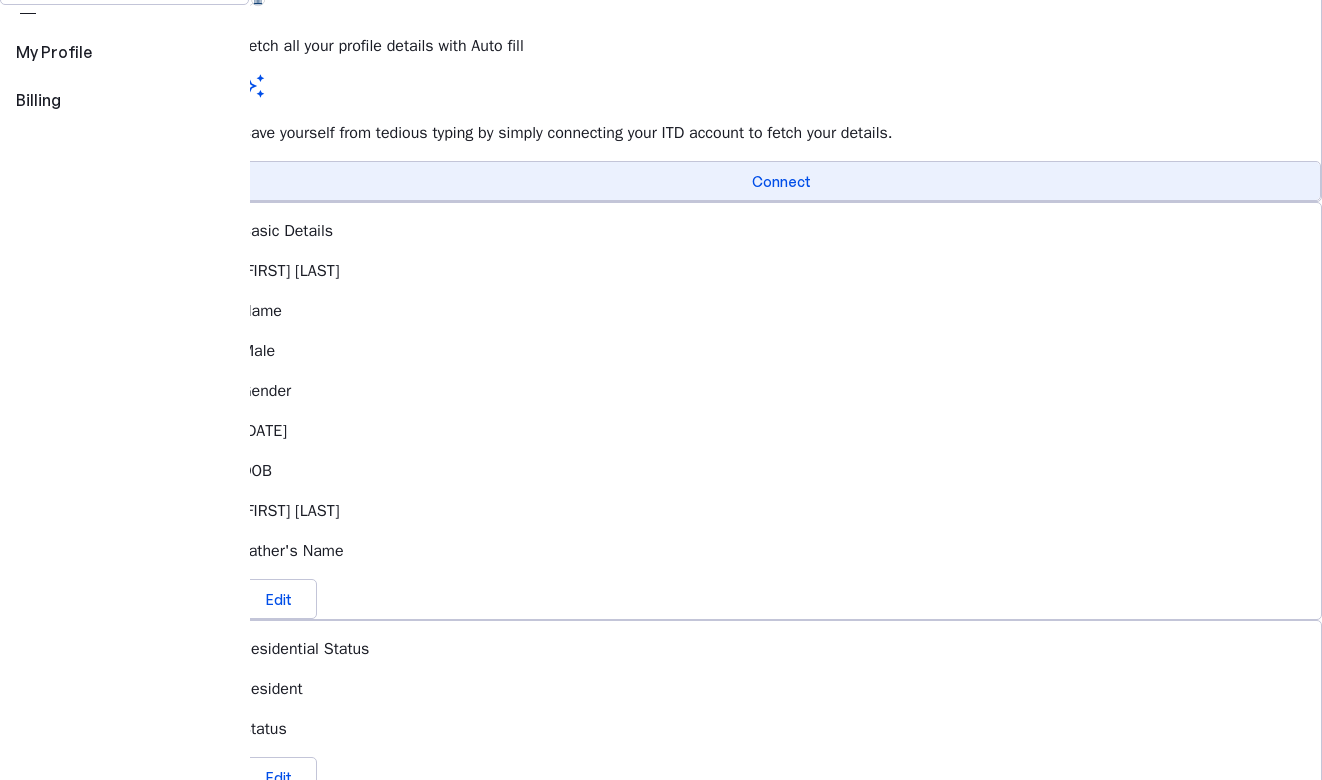click on "Connect" at bounding box center [781, 181] 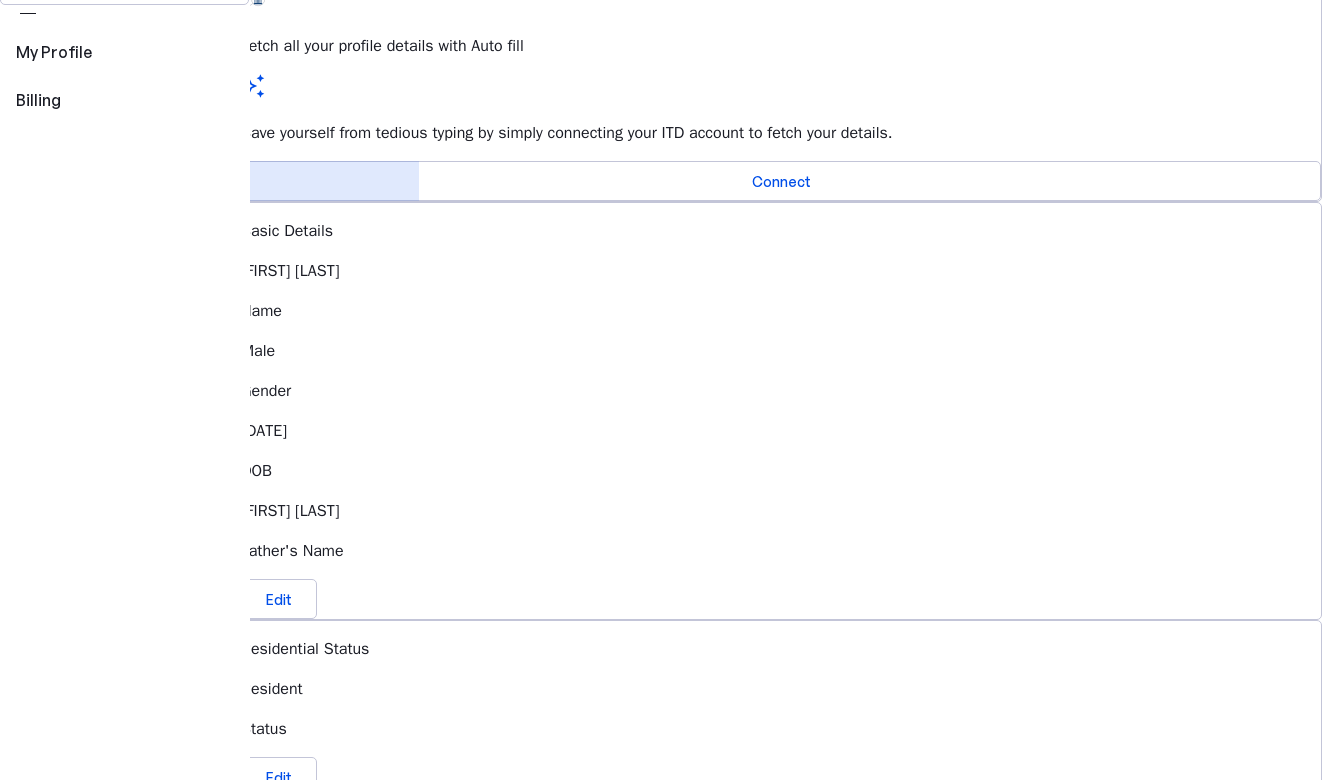 click on "Connect" at bounding box center [781, 181] 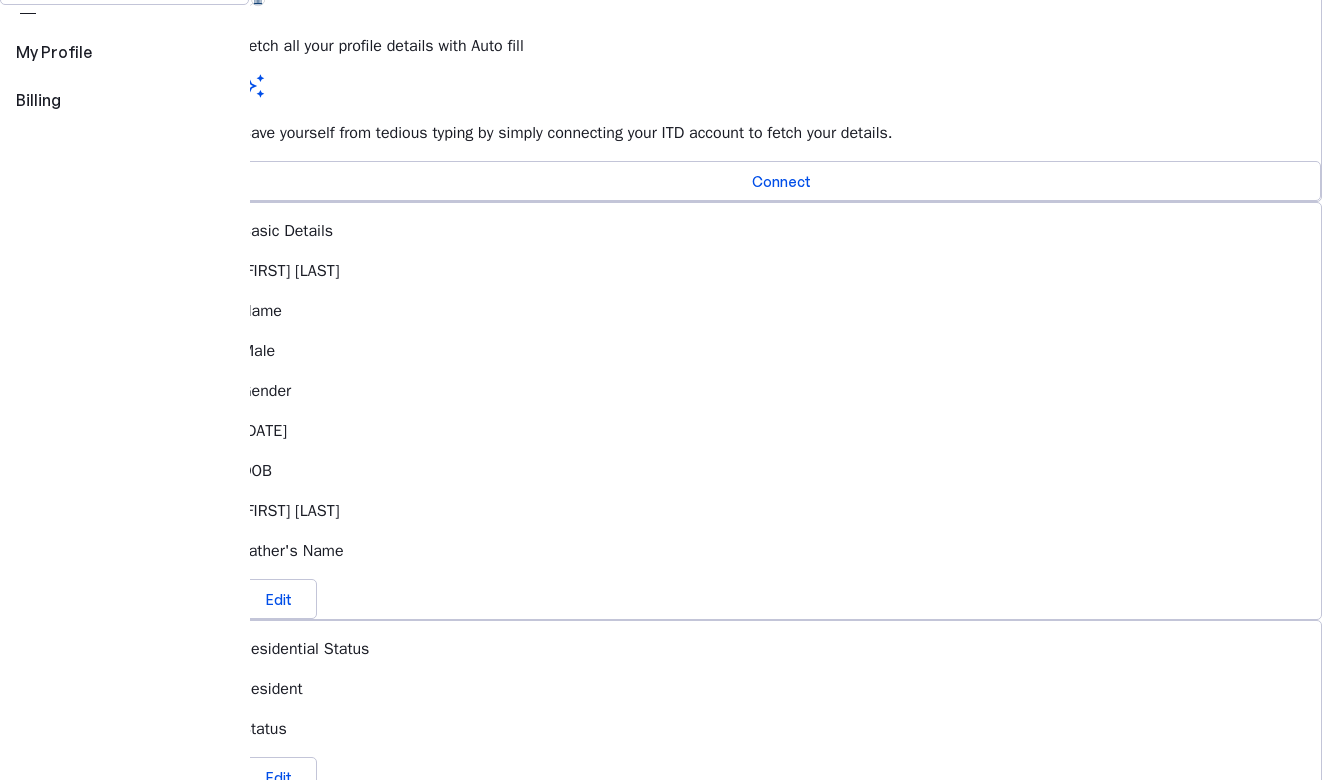 scroll, scrollTop: 389, scrollLeft: 0, axis: vertical 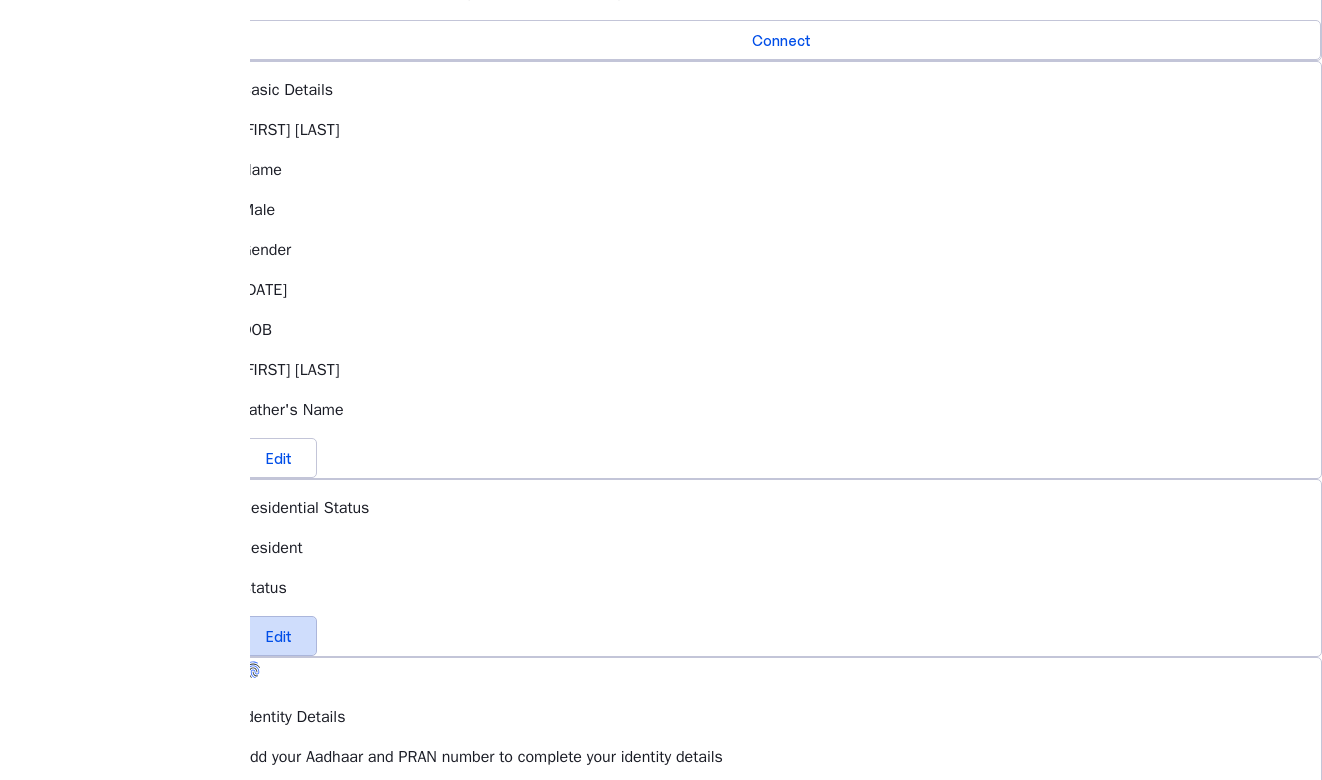 click at bounding box center (279, 636) 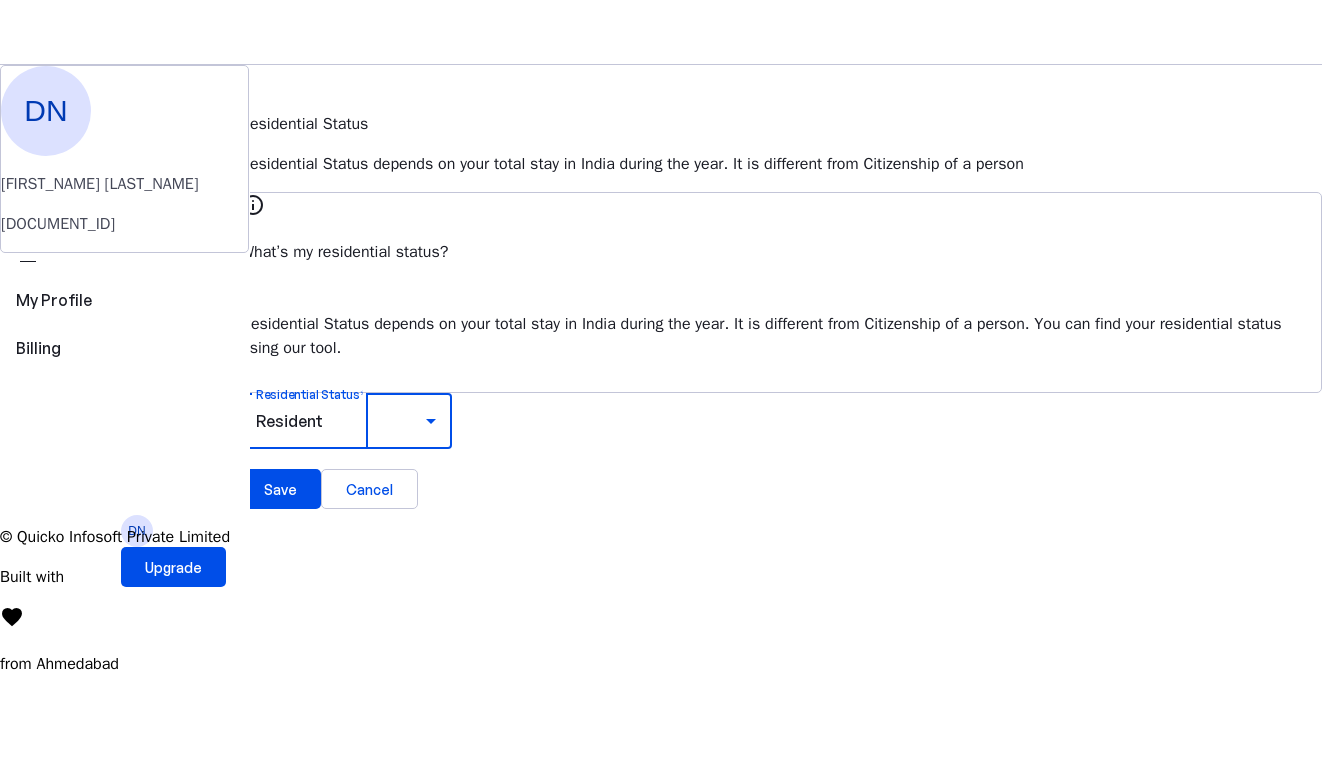click on "Resident" at bounding box center (341, 421) 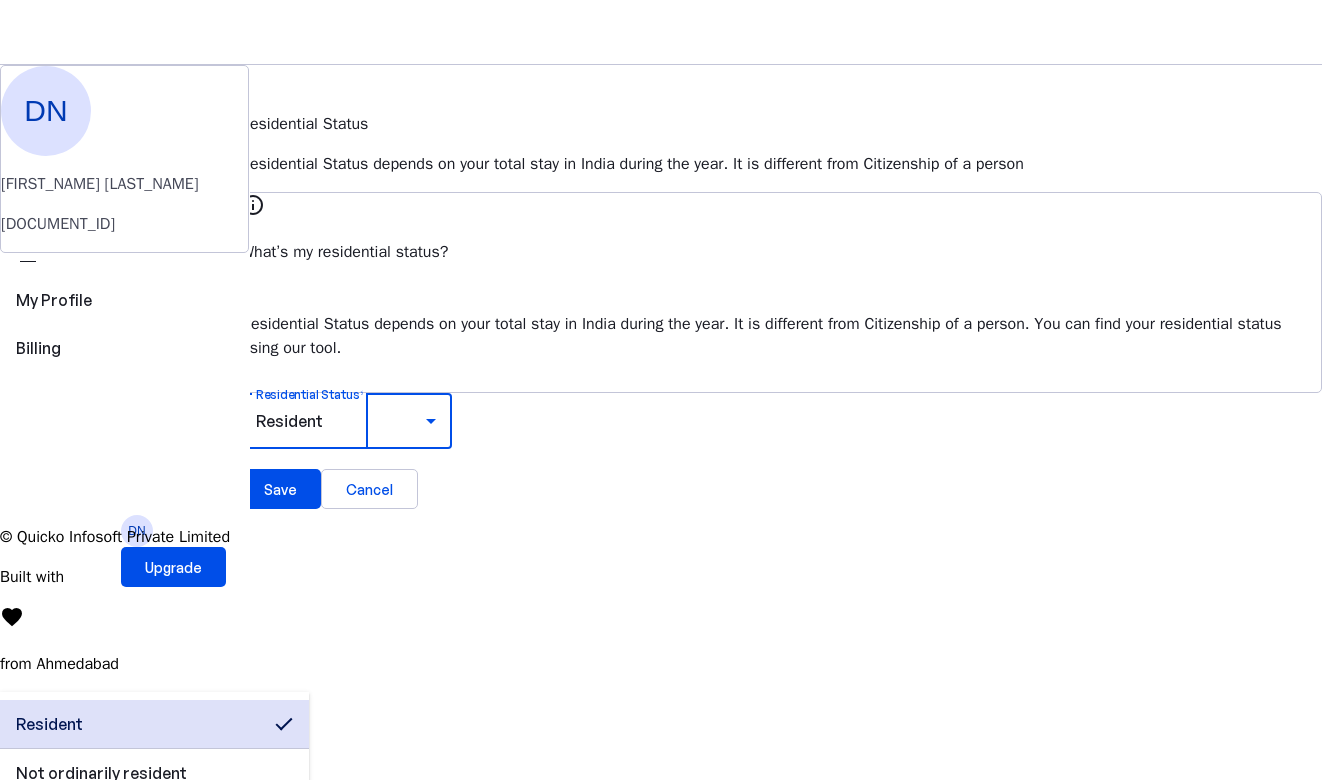 click at bounding box center [661, 692] 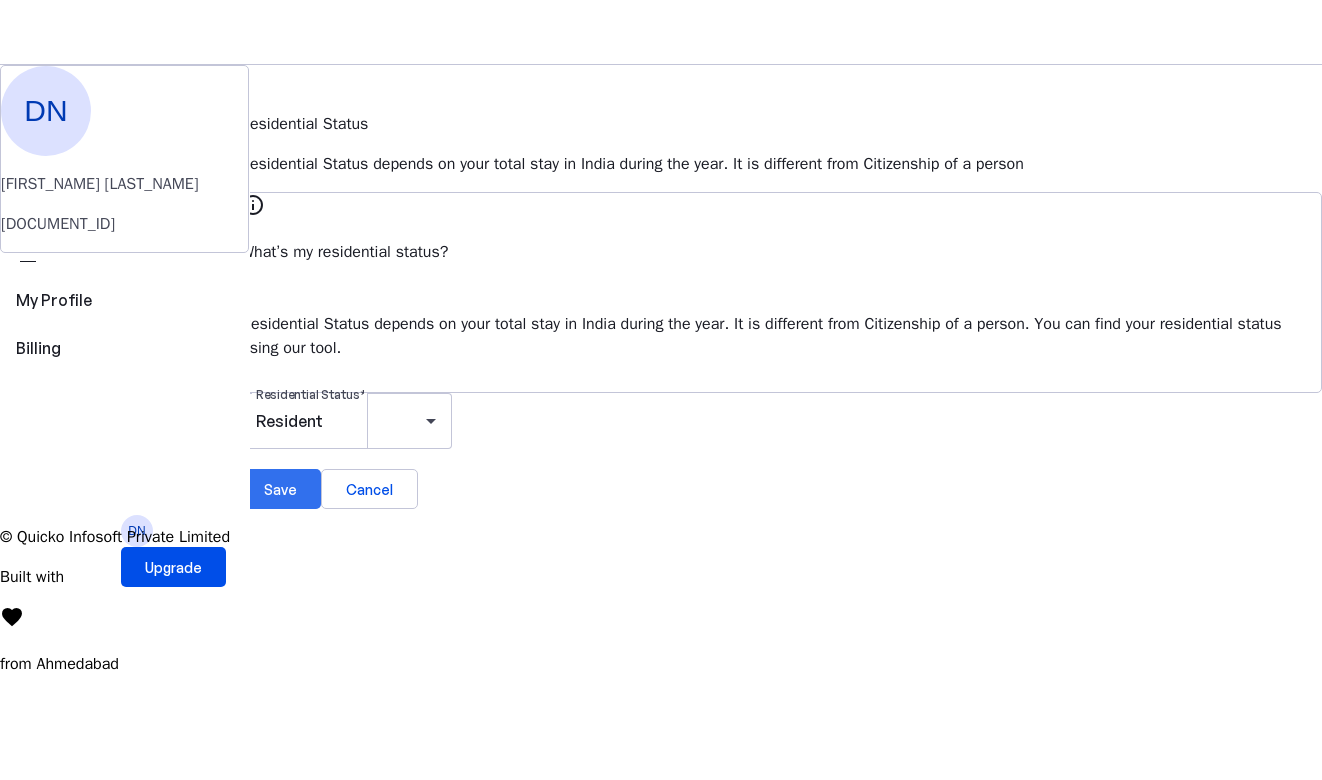 click at bounding box center [280, 489] 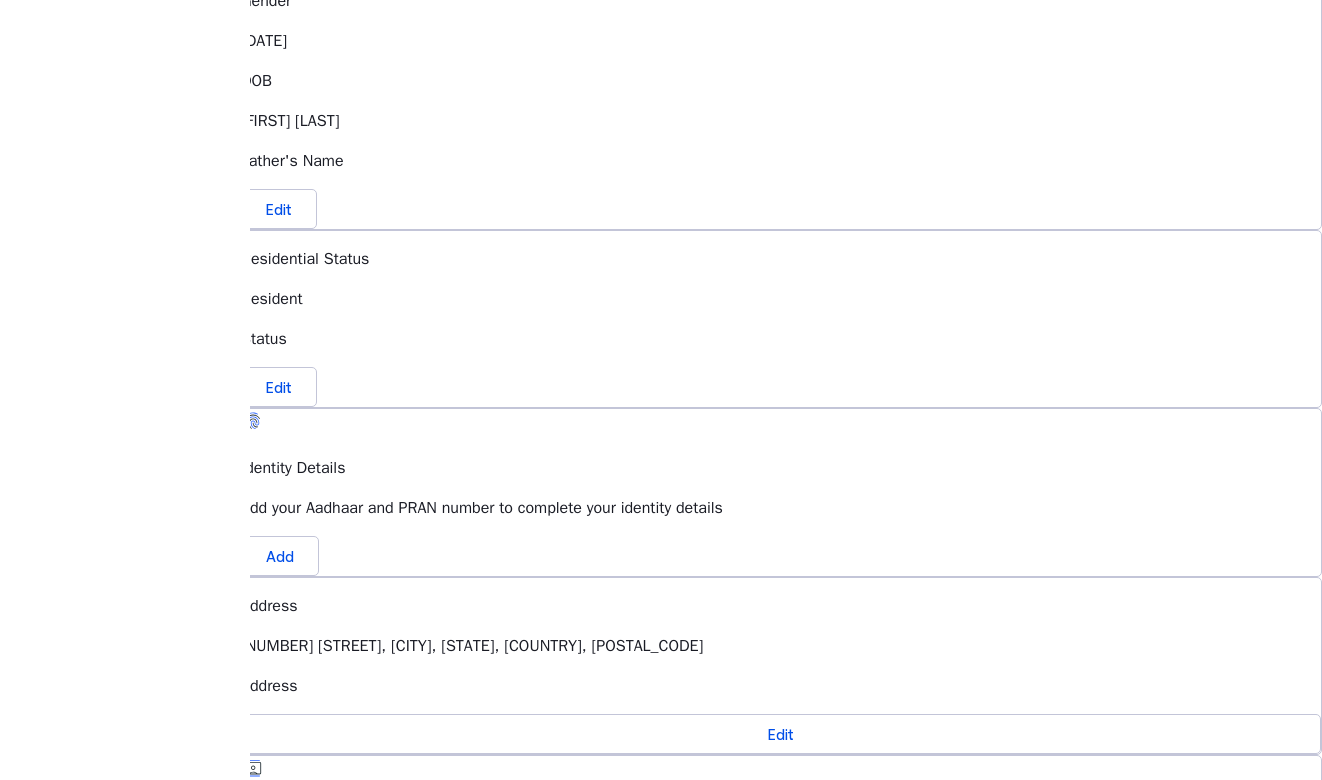scroll, scrollTop: 642, scrollLeft: 0, axis: vertical 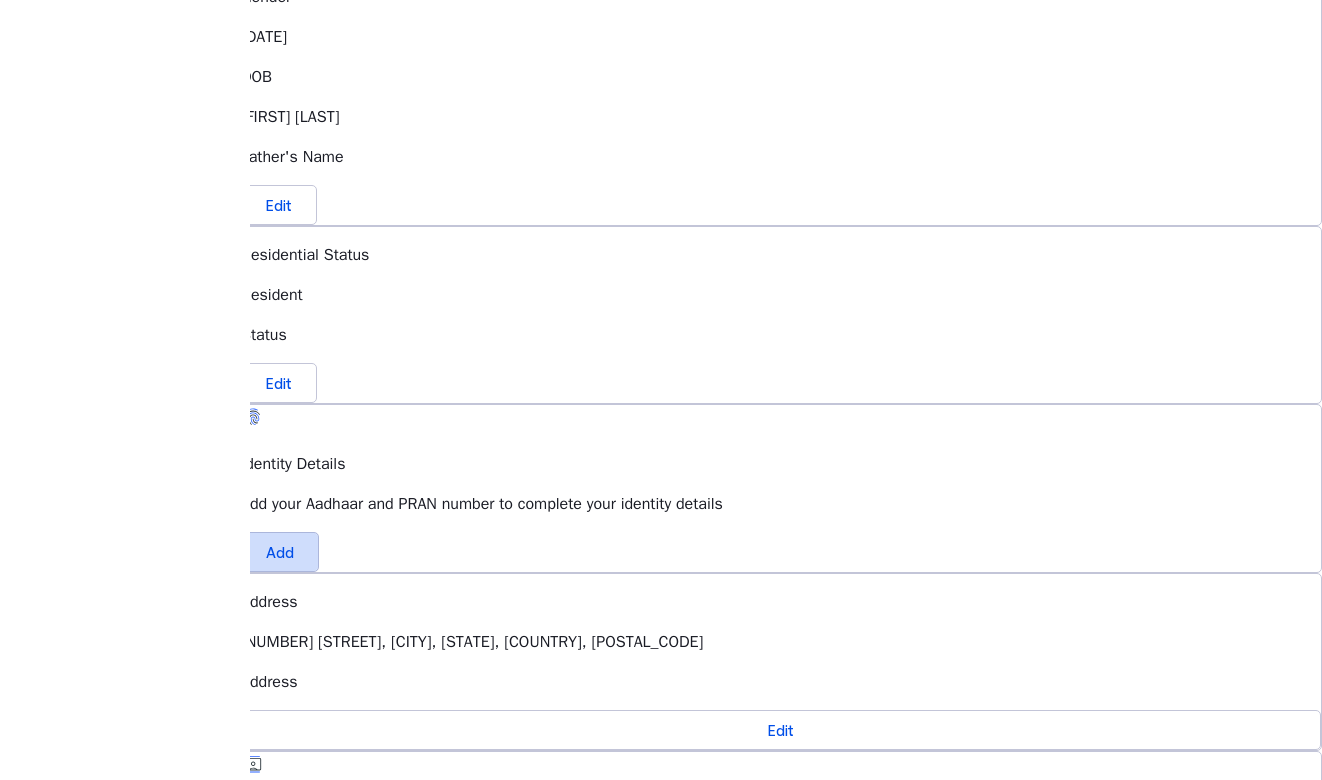 click at bounding box center [280, 552] 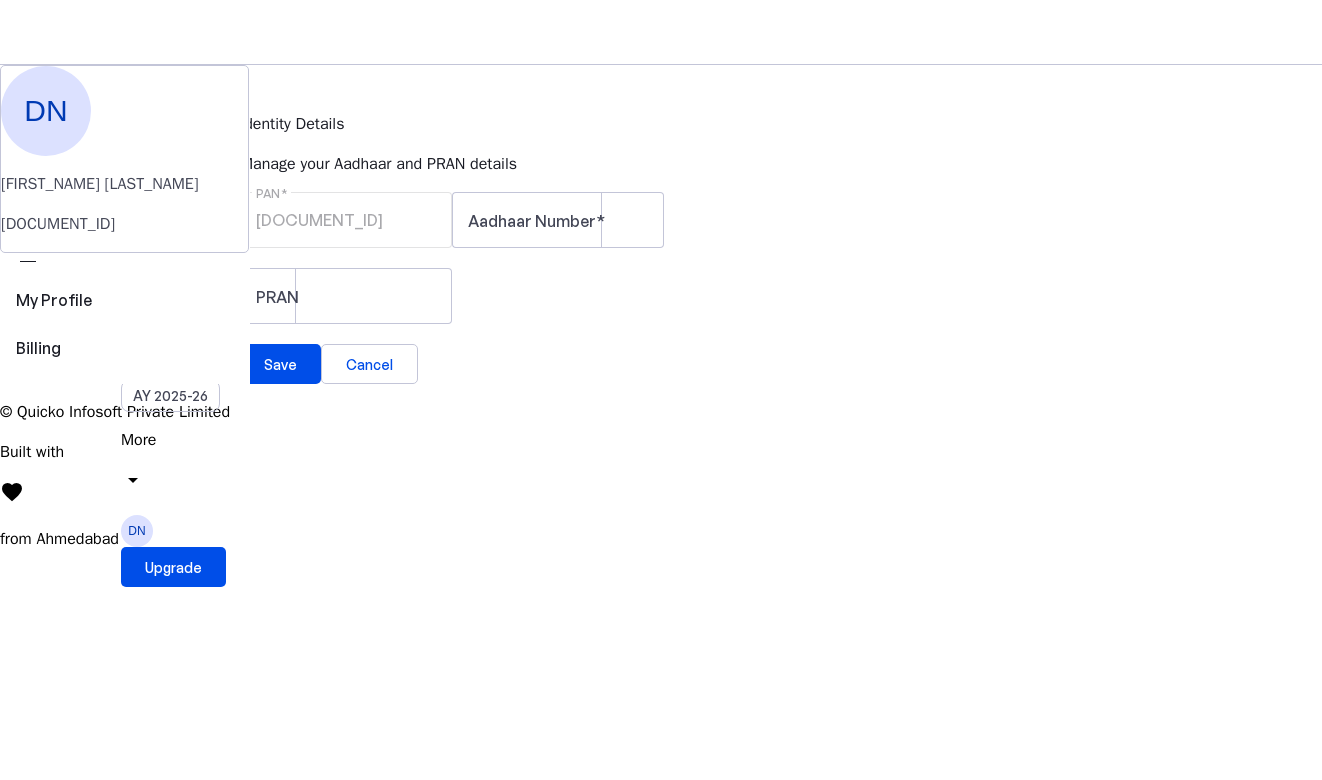 scroll, scrollTop: 0, scrollLeft: 0, axis: both 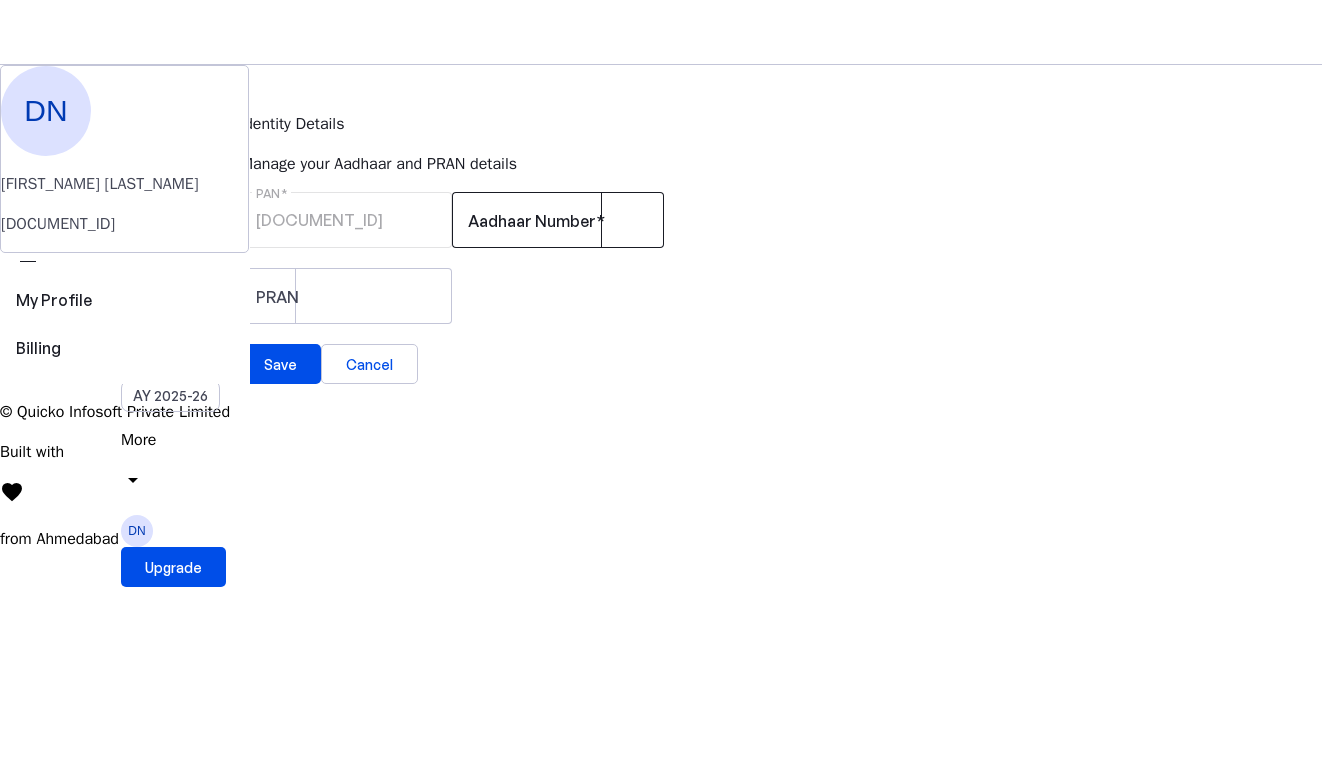 click on "Aadhaar Number" at bounding box center (536, 221) 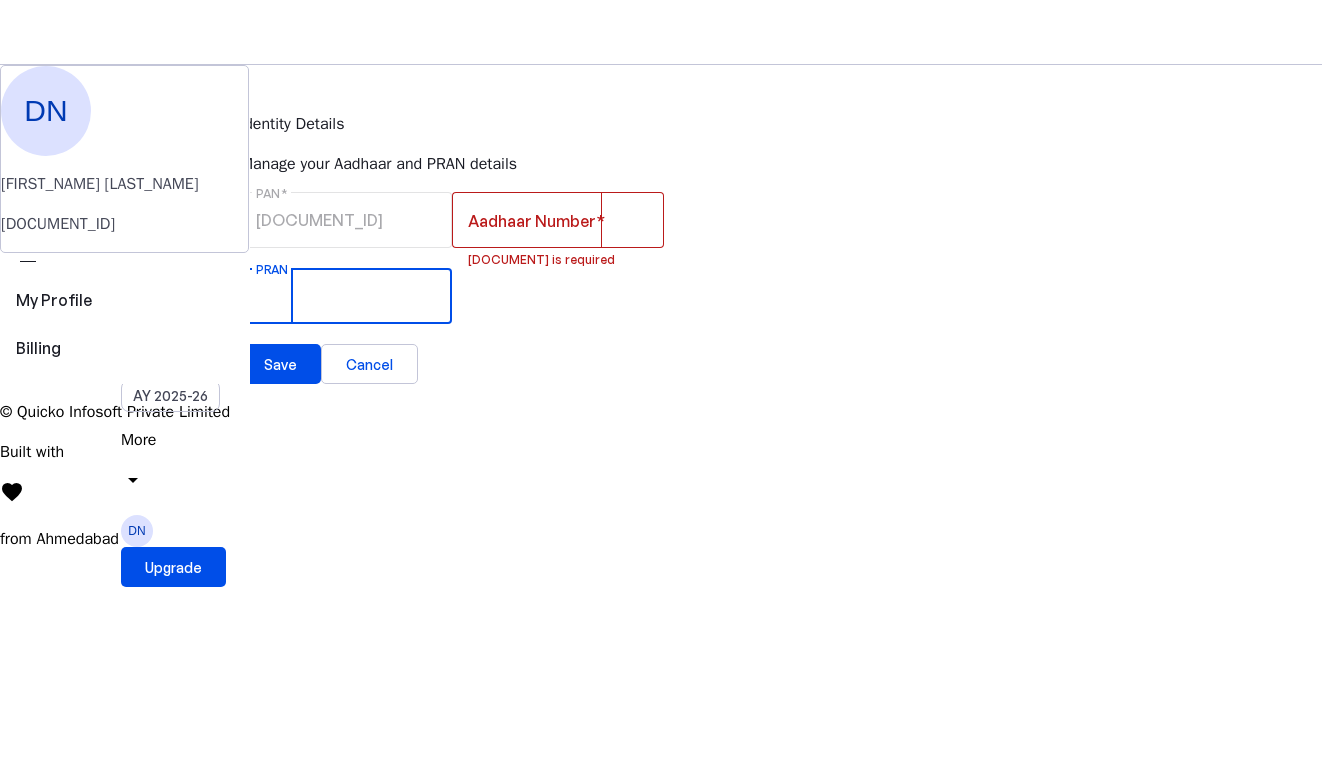 click on "PRAN" at bounding box center [346, 296] 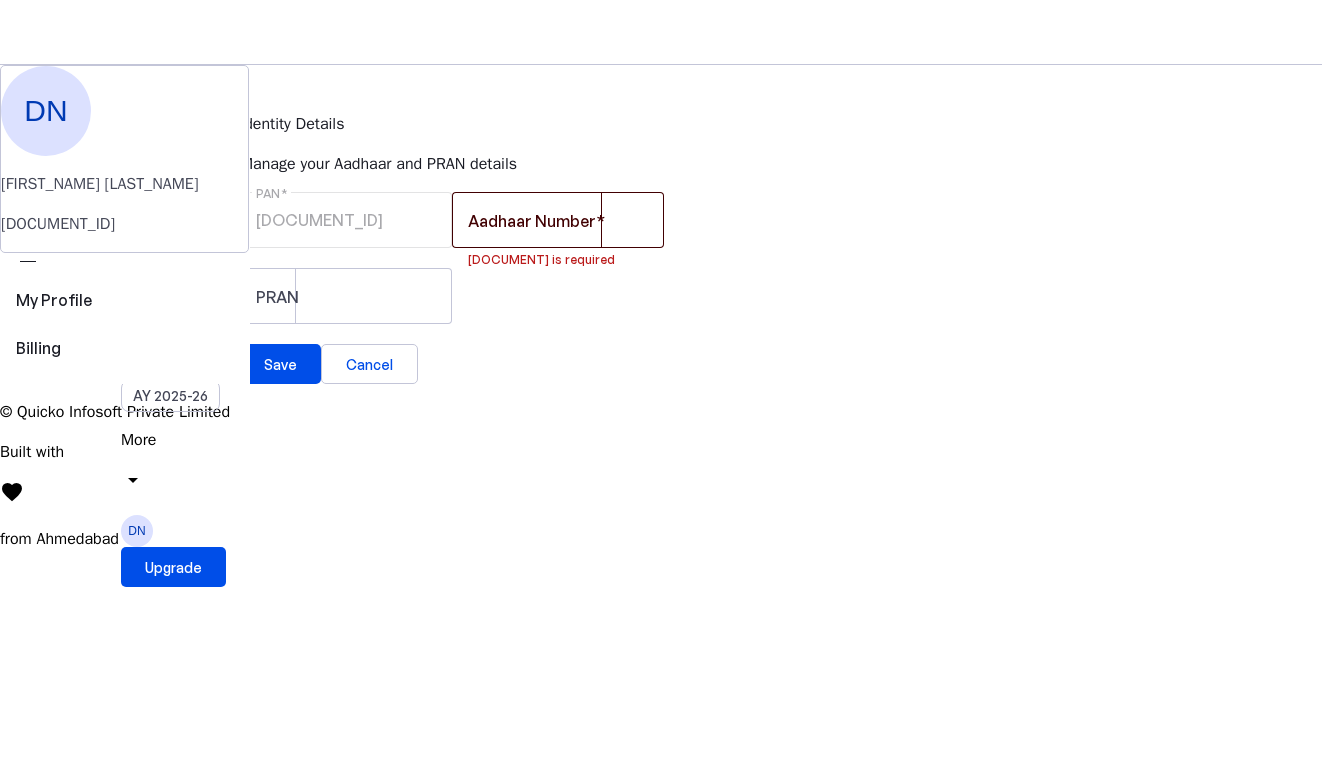 click on "Aadhaar Number" at bounding box center (532, 221) 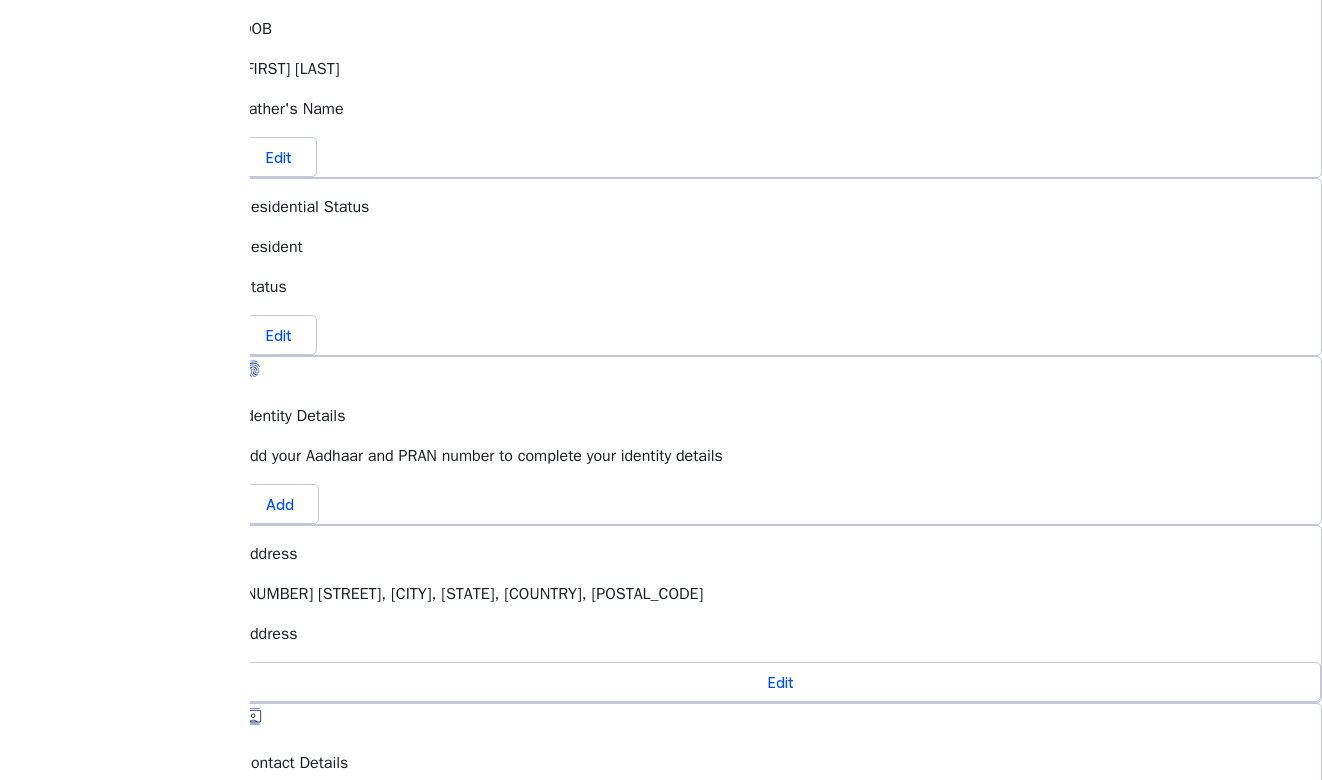 scroll, scrollTop: 692, scrollLeft: 0, axis: vertical 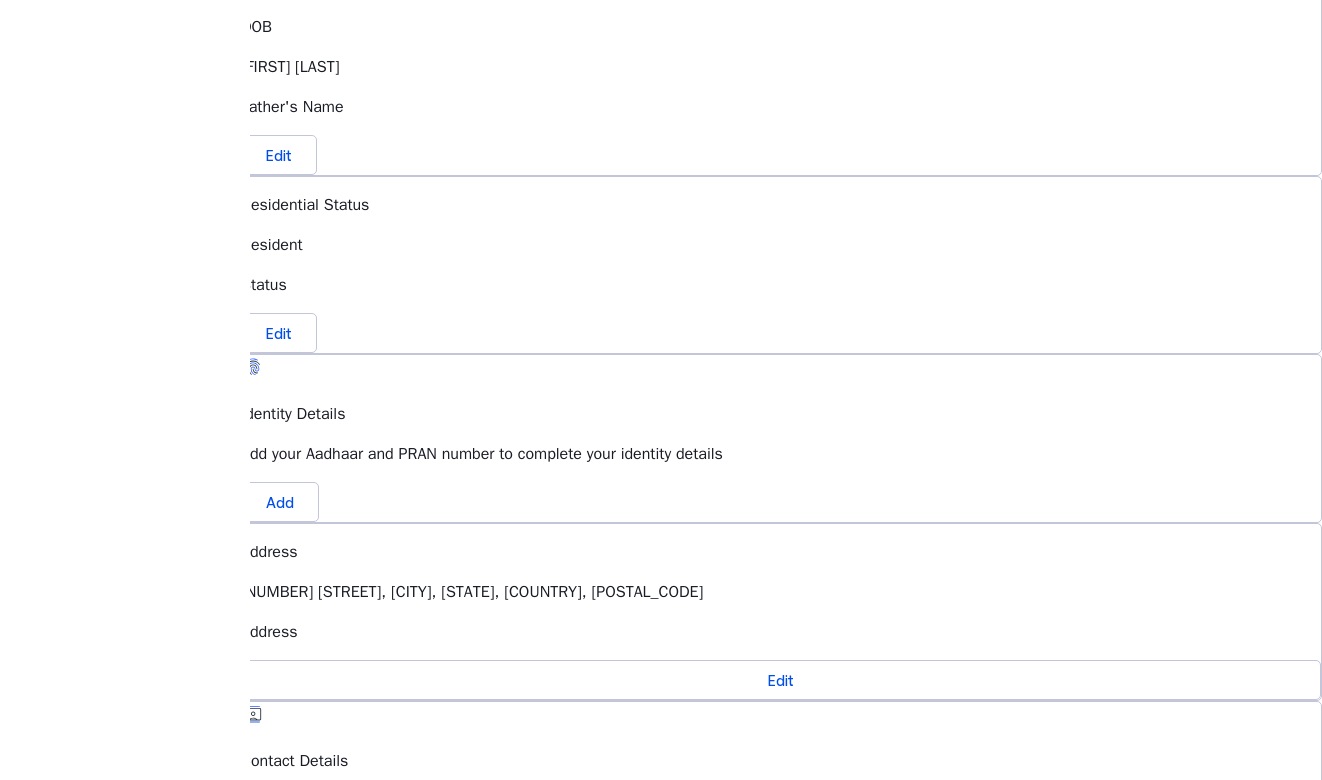 click on "Add" at bounding box center [280, 849] 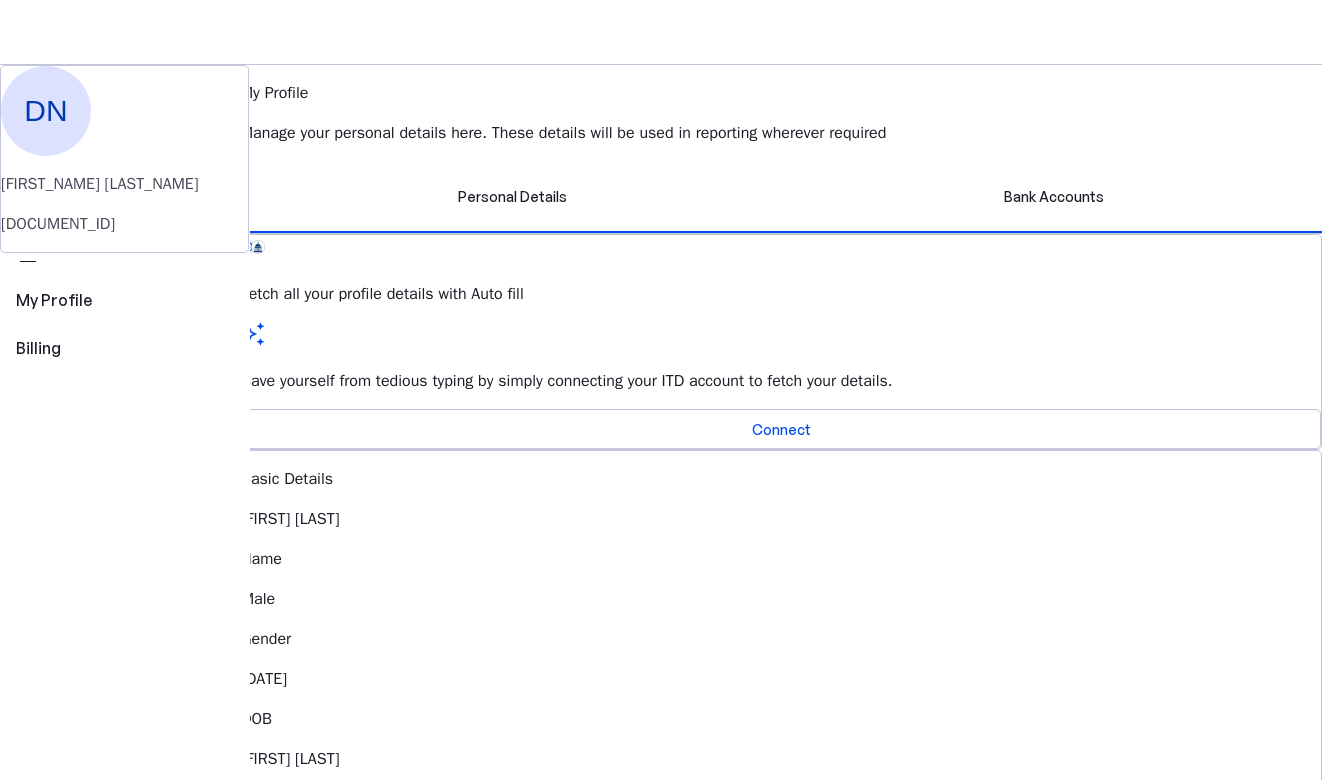 click at bounding box center (133, 99) 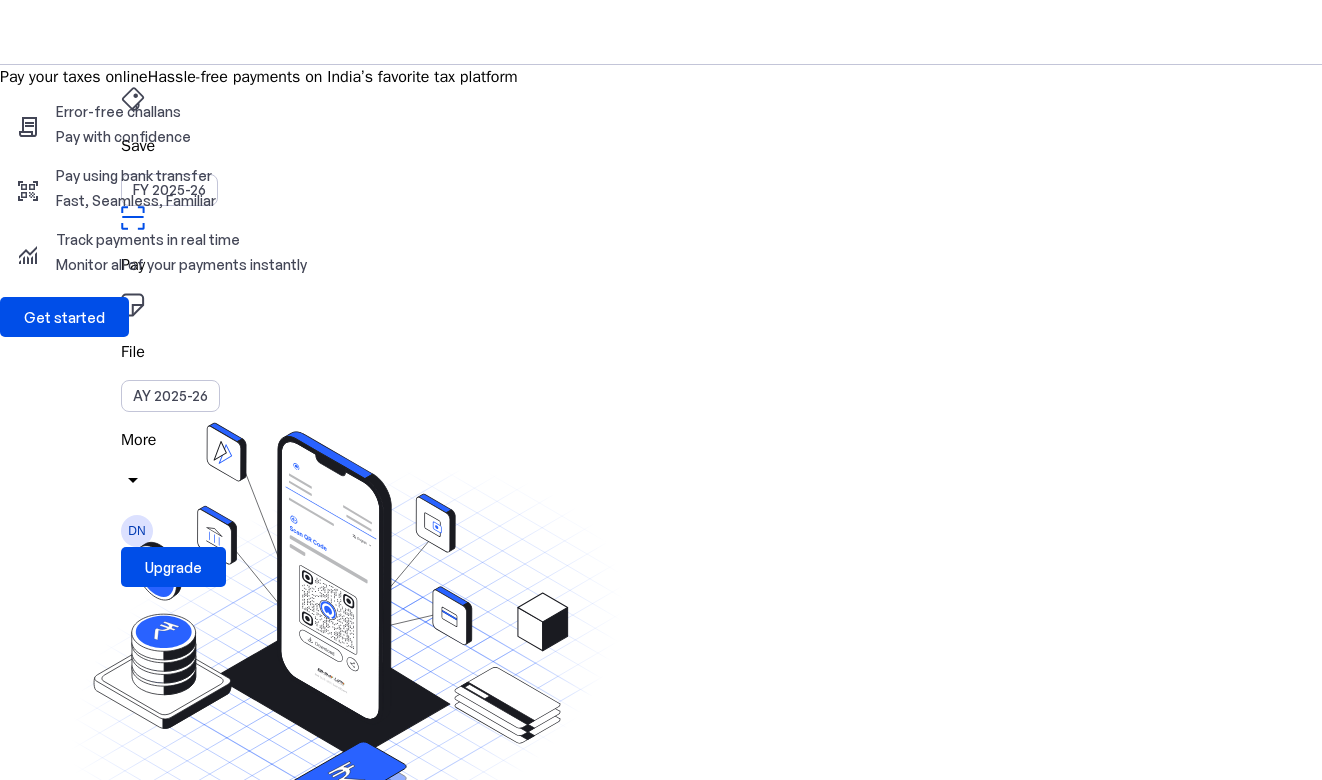 click on "File" at bounding box center (661, 146) 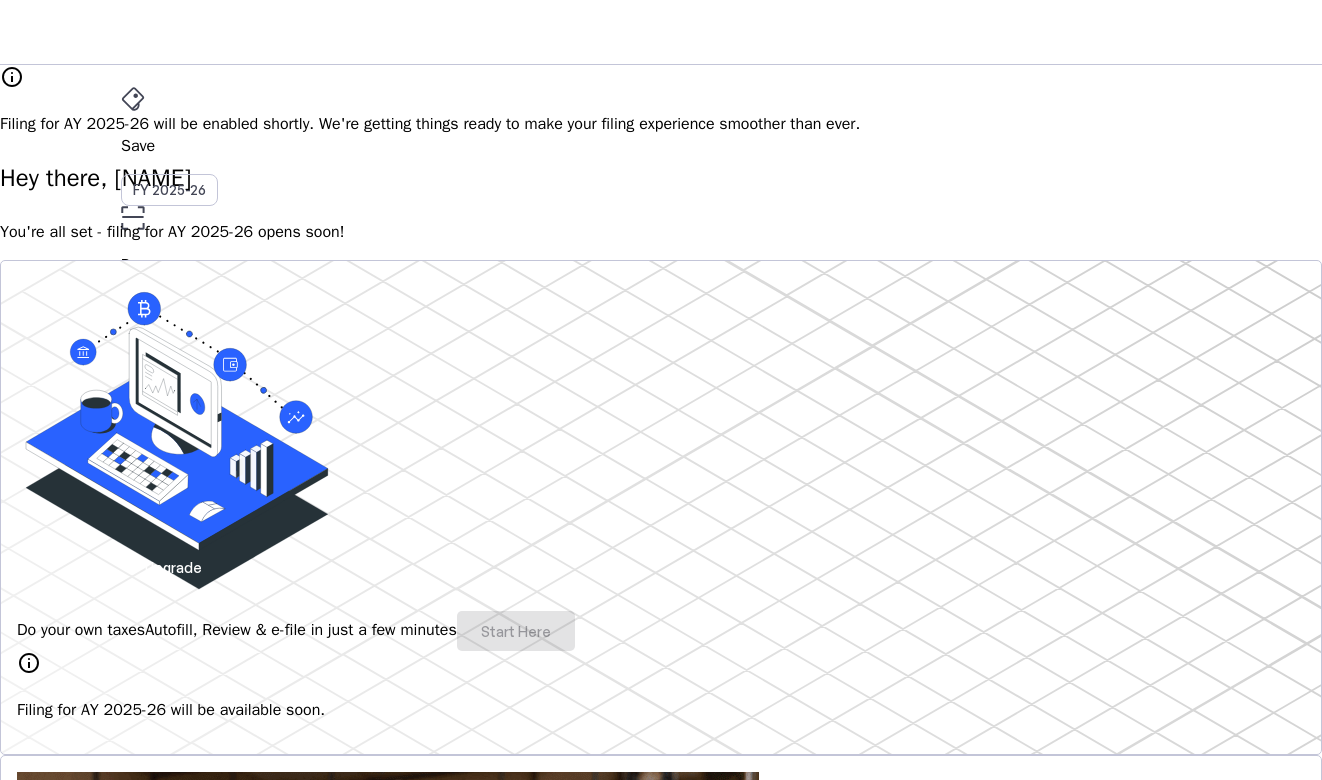 click on "More" at bounding box center [661, 440] 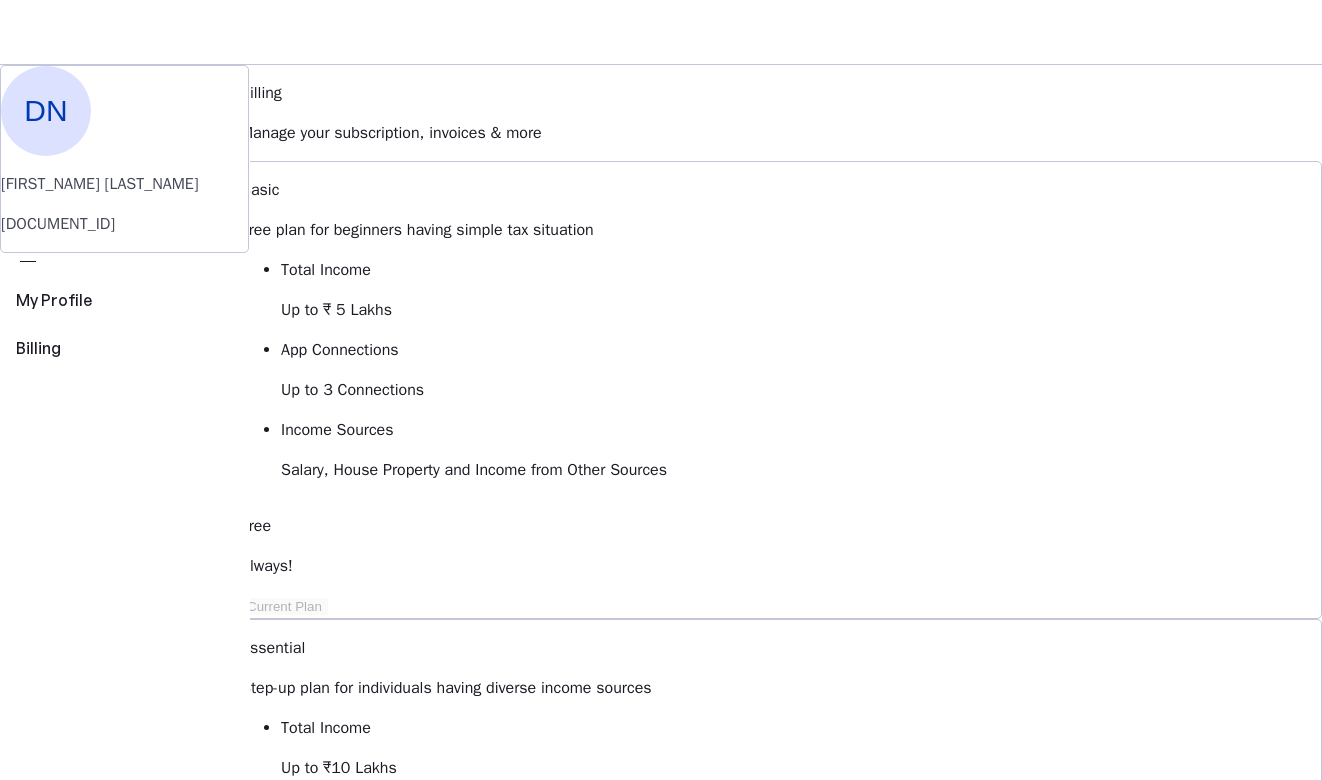 click at bounding box center (319, 1666) 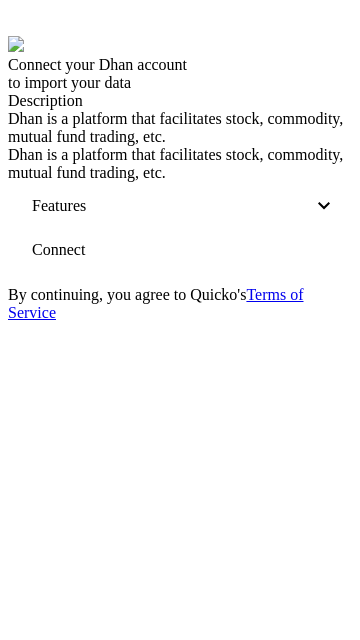 click at bounding box center (58, 250) 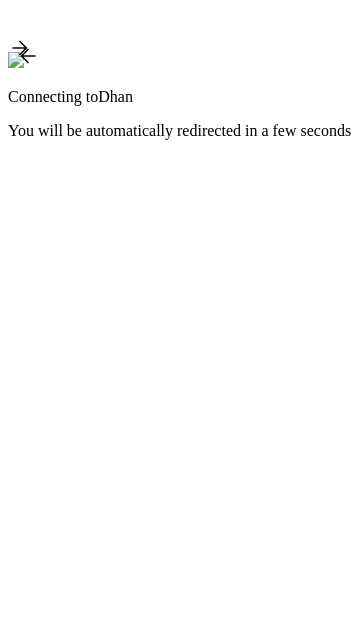 scroll, scrollTop: 0, scrollLeft: 0, axis: both 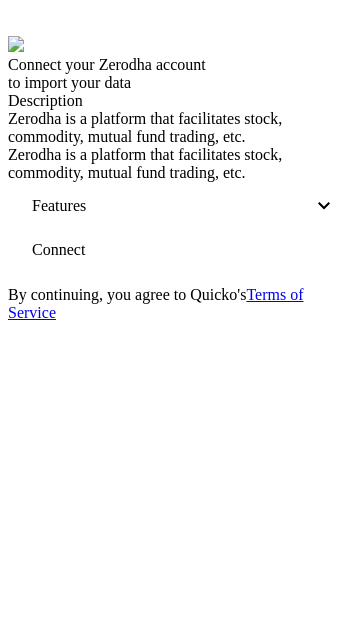 click on "Connect" at bounding box center (58, 250) 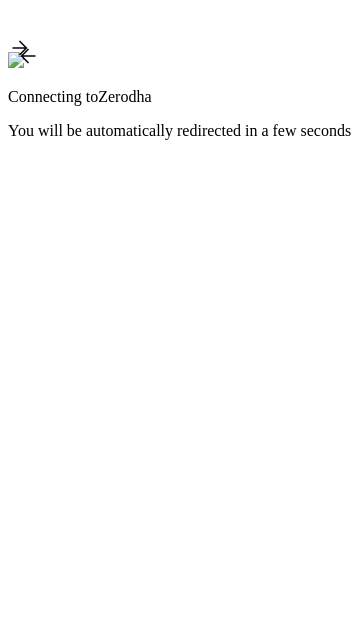 scroll, scrollTop: 0, scrollLeft: 0, axis: both 